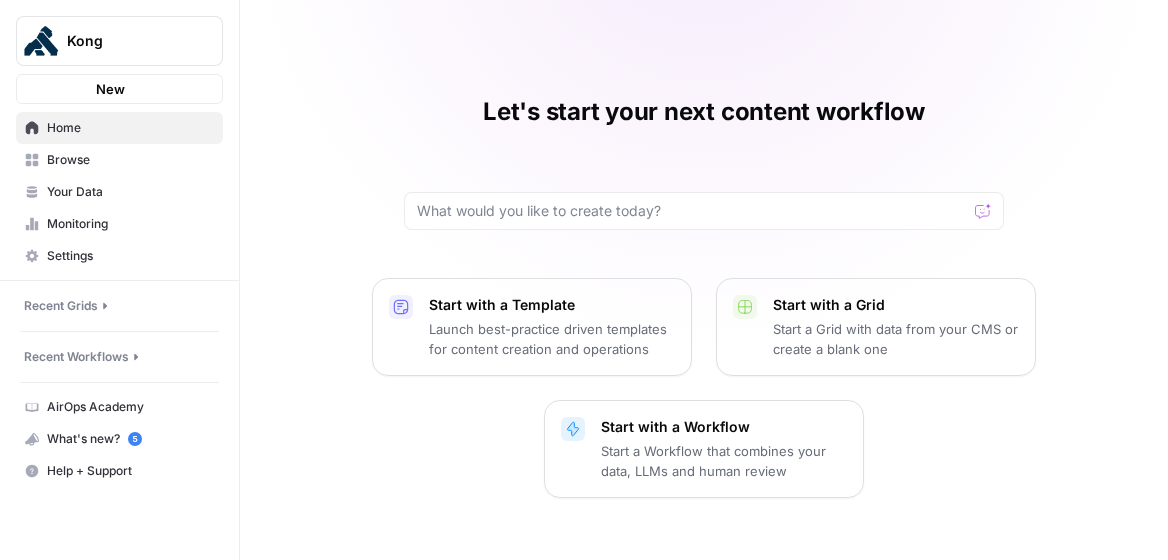scroll, scrollTop: 0, scrollLeft: 0, axis: both 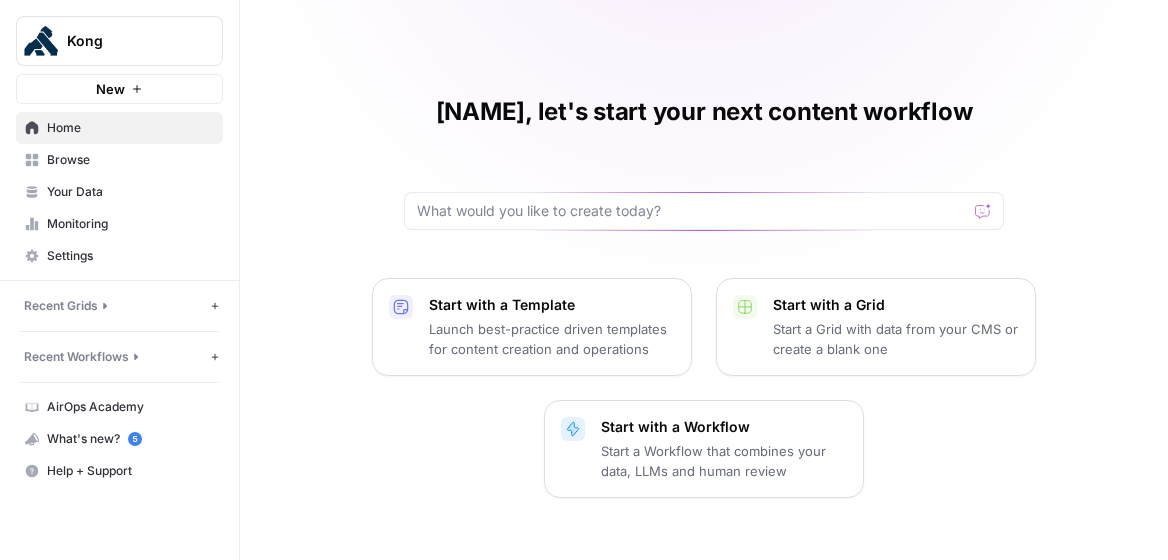 click on "Browse" at bounding box center [130, 160] 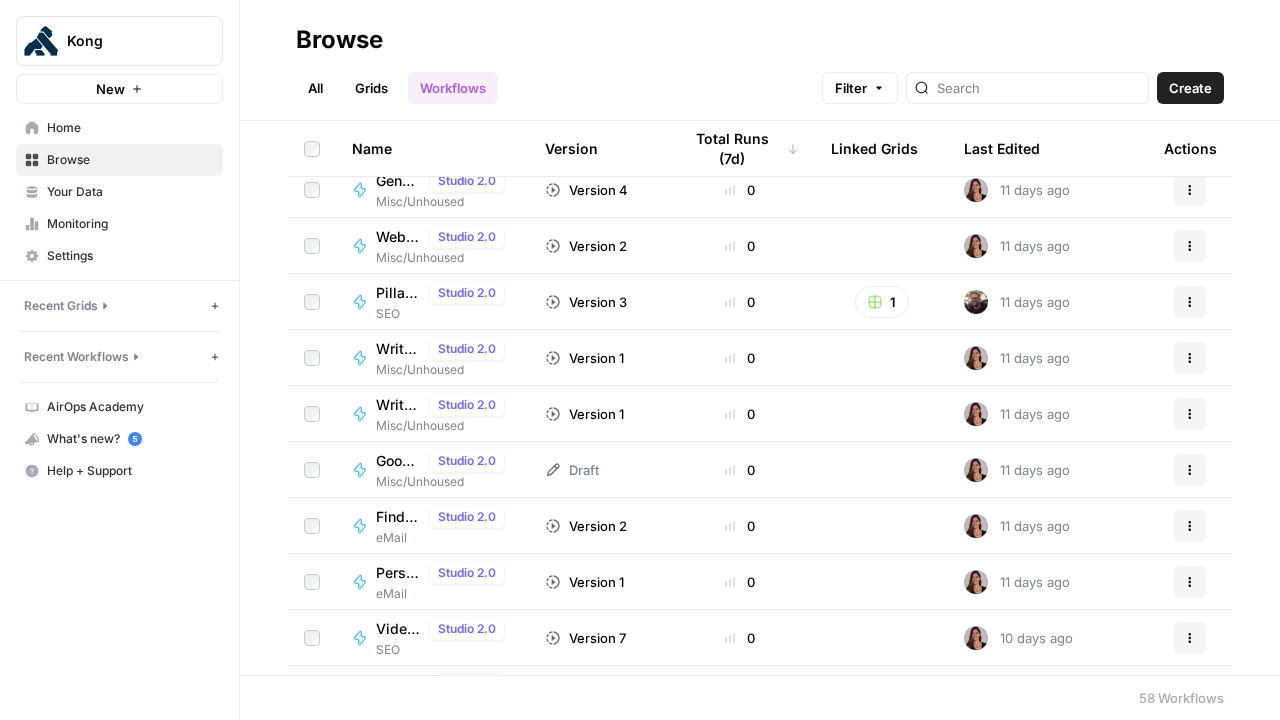 scroll, scrollTop: 0, scrollLeft: 0, axis: both 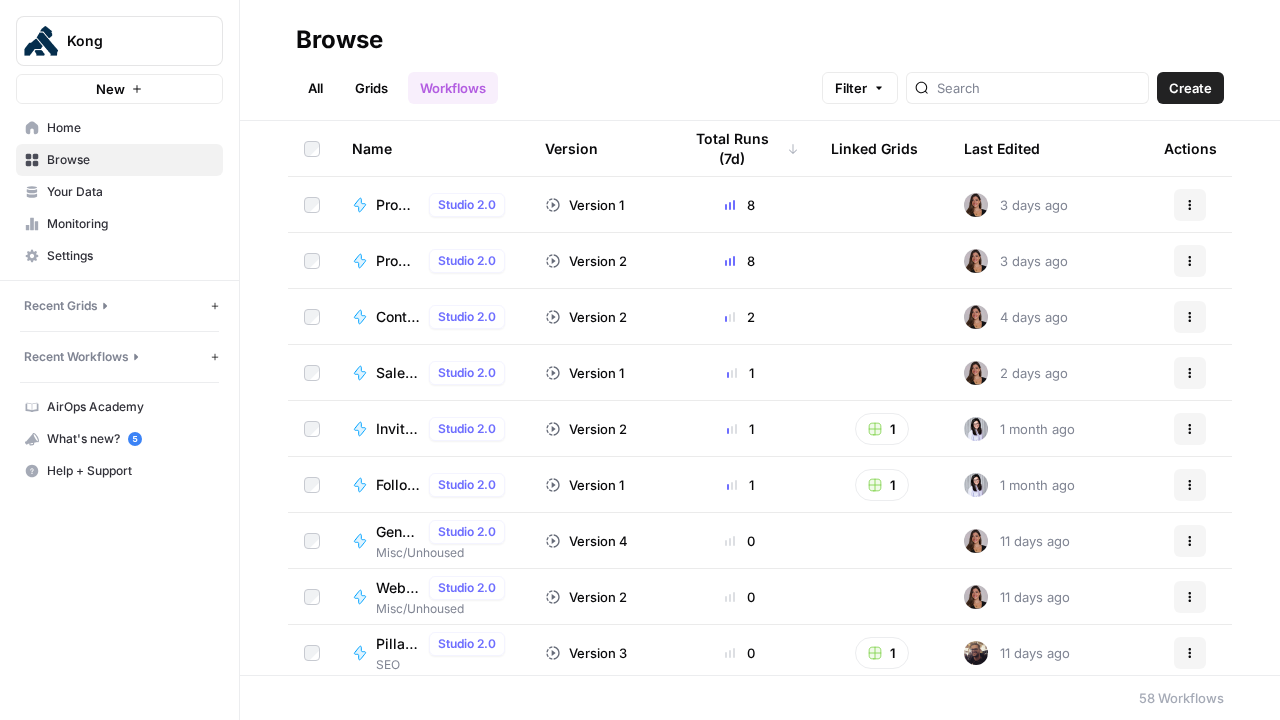 click on "All" at bounding box center (315, 88) 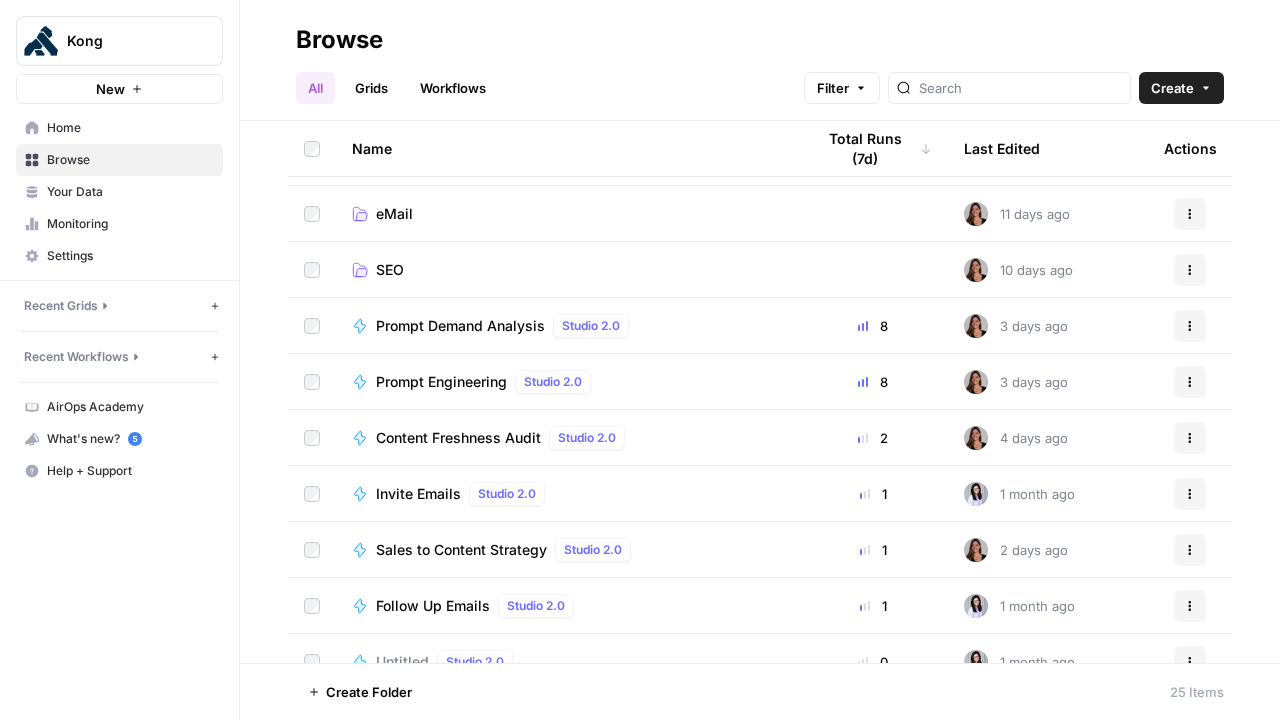scroll, scrollTop: 296, scrollLeft: 0, axis: vertical 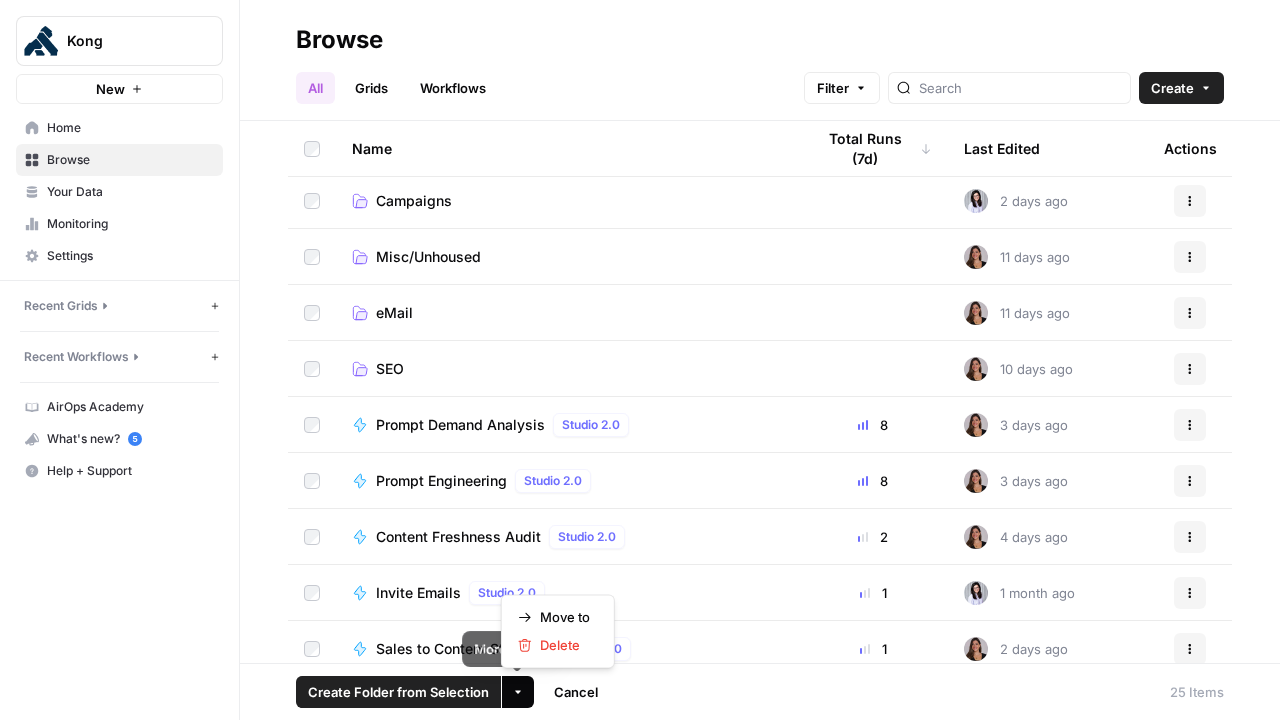 click on "More Options" at bounding box center (518, 692) 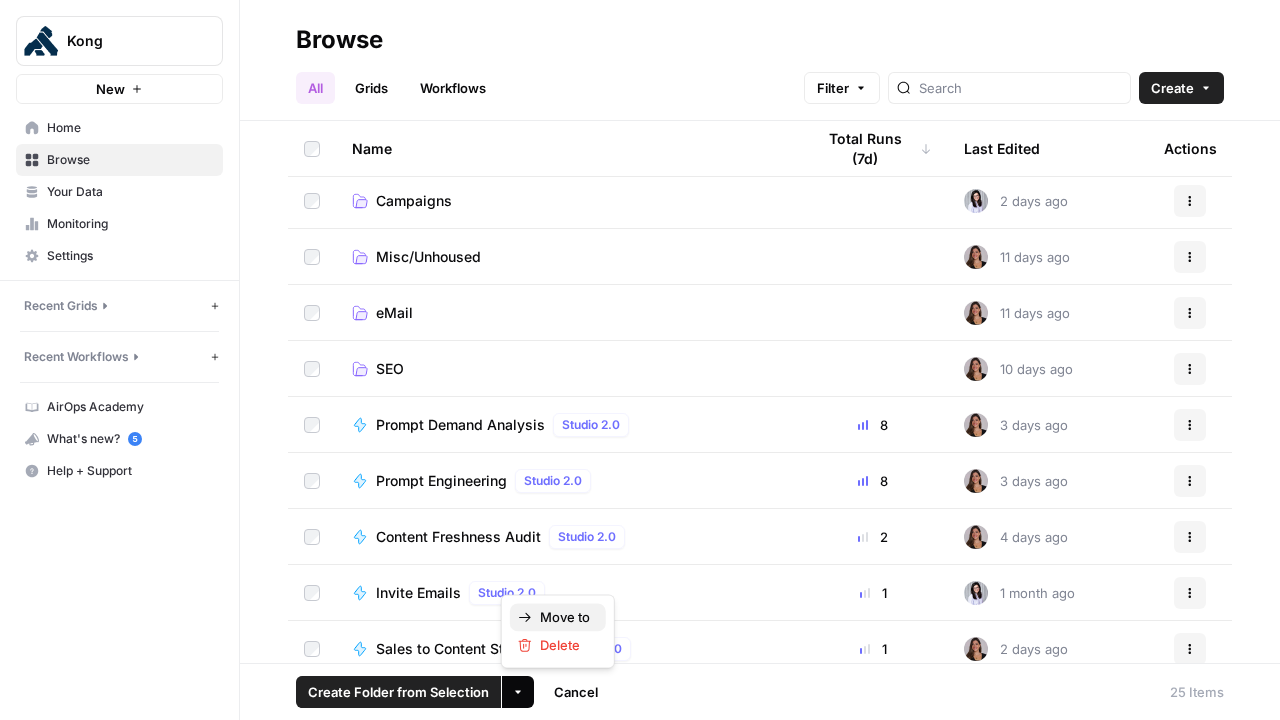 click on "Move to" at bounding box center [565, 617] 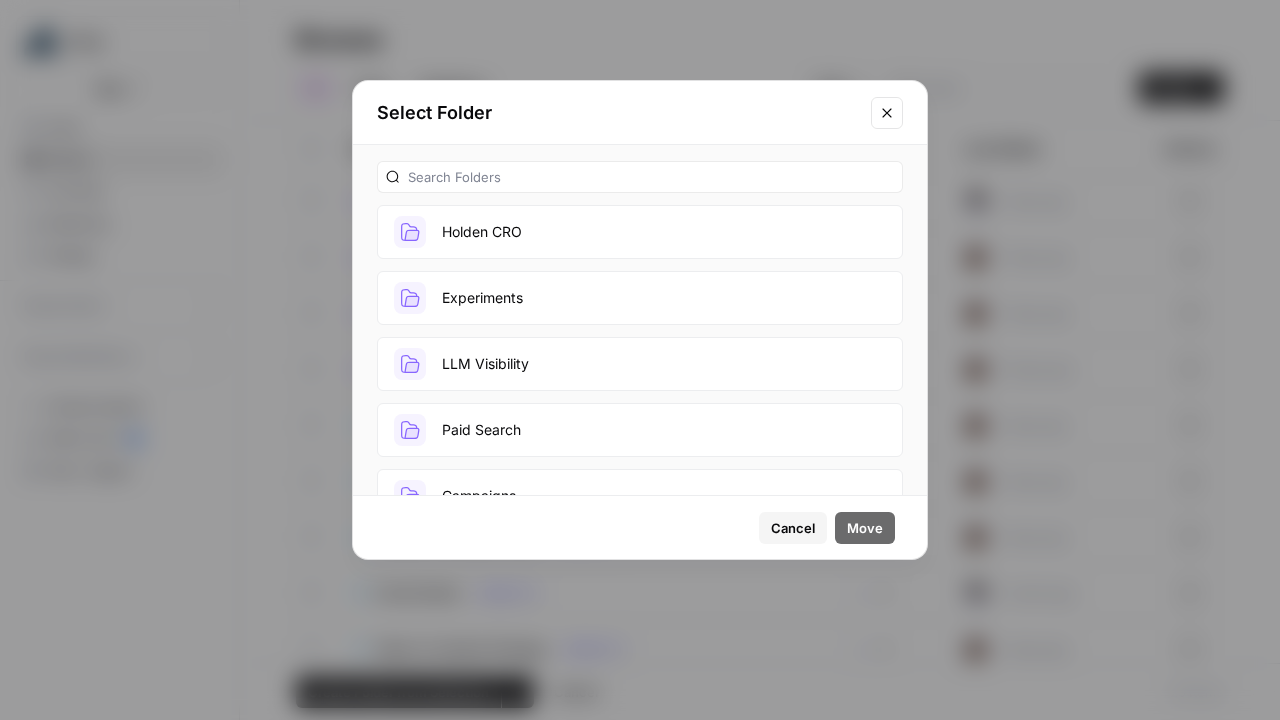 click on "LLM Visibility" at bounding box center (640, 364) 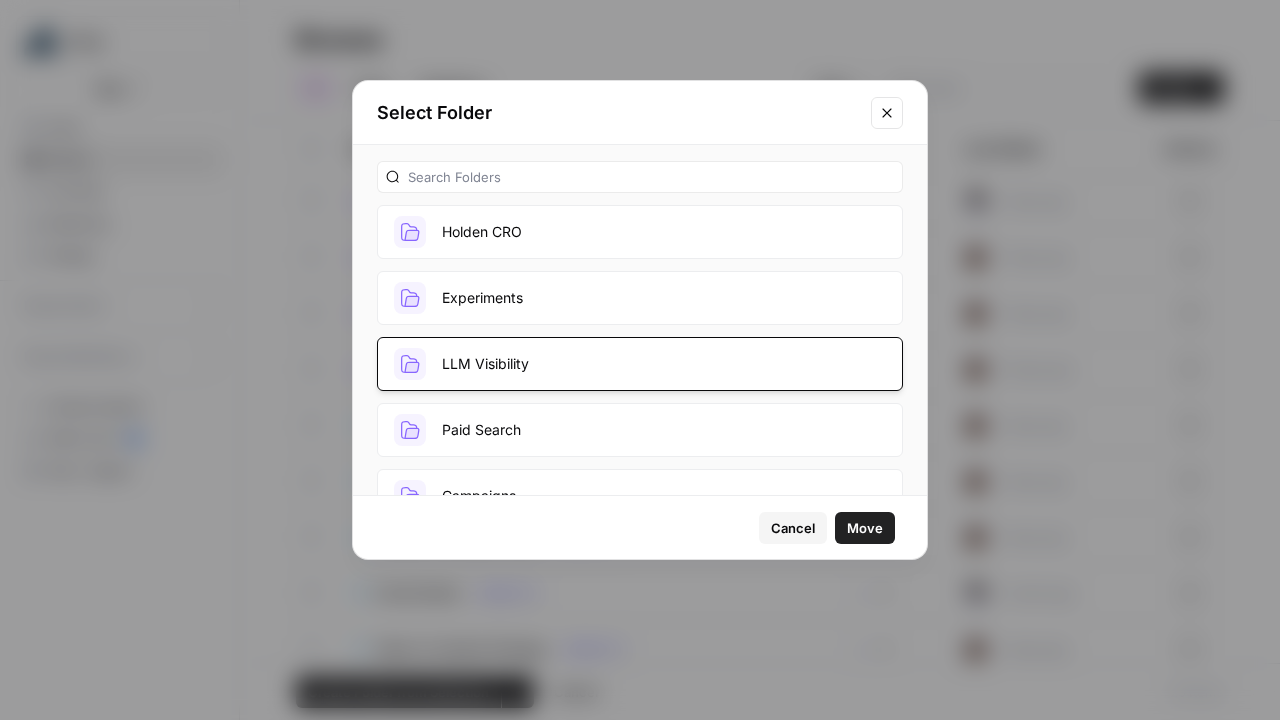 click on "Move" at bounding box center [865, 528] 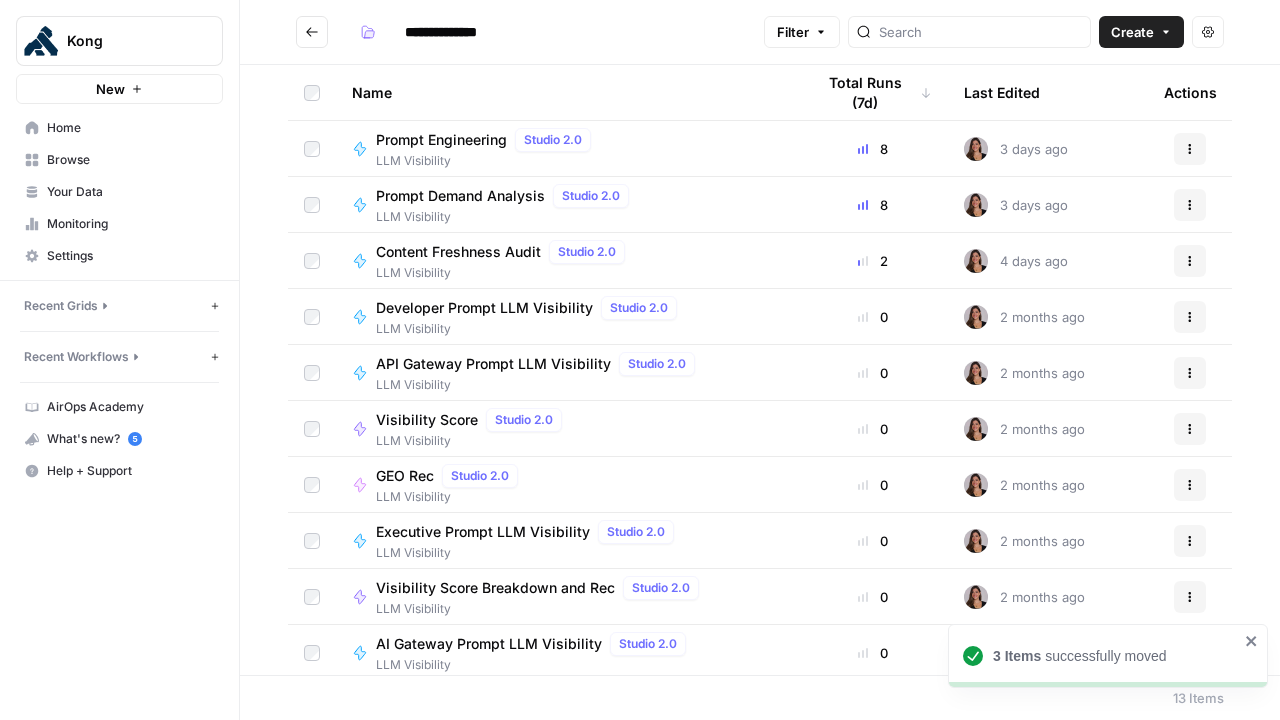 click at bounding box center [312, 32] 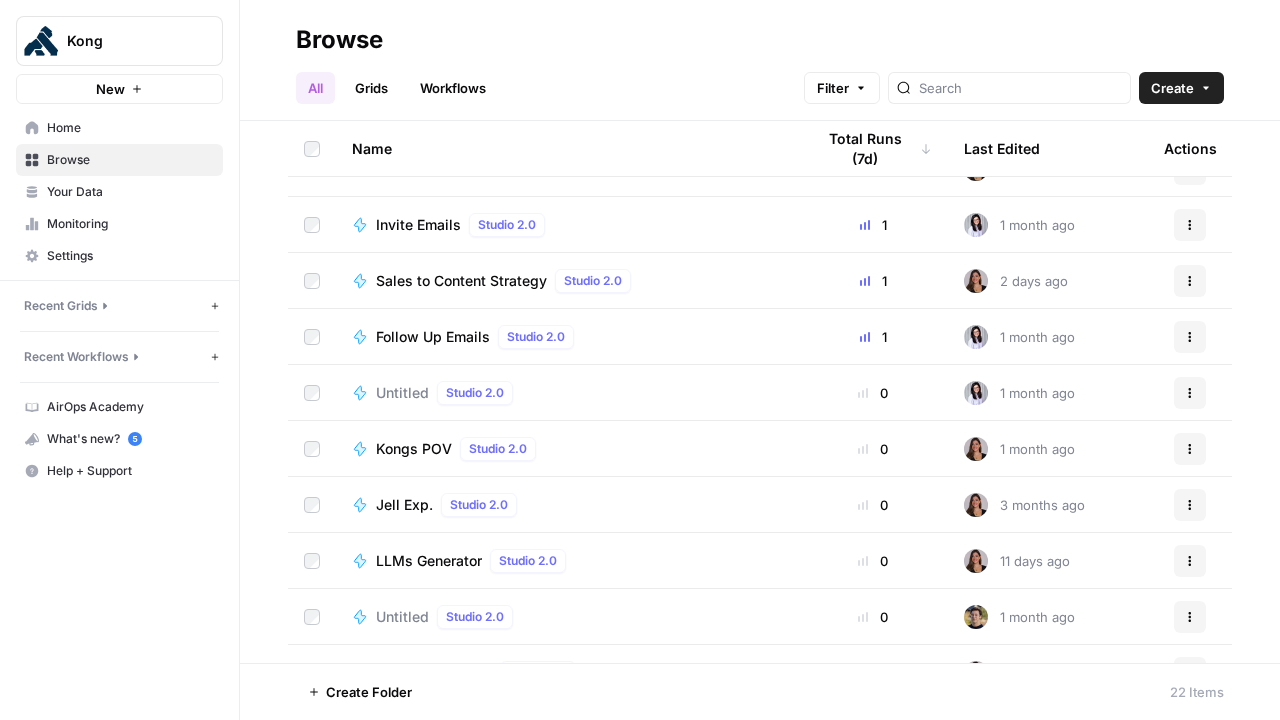 scroll, scrollTop: 442, scrollLeft: 0, axis: vertical 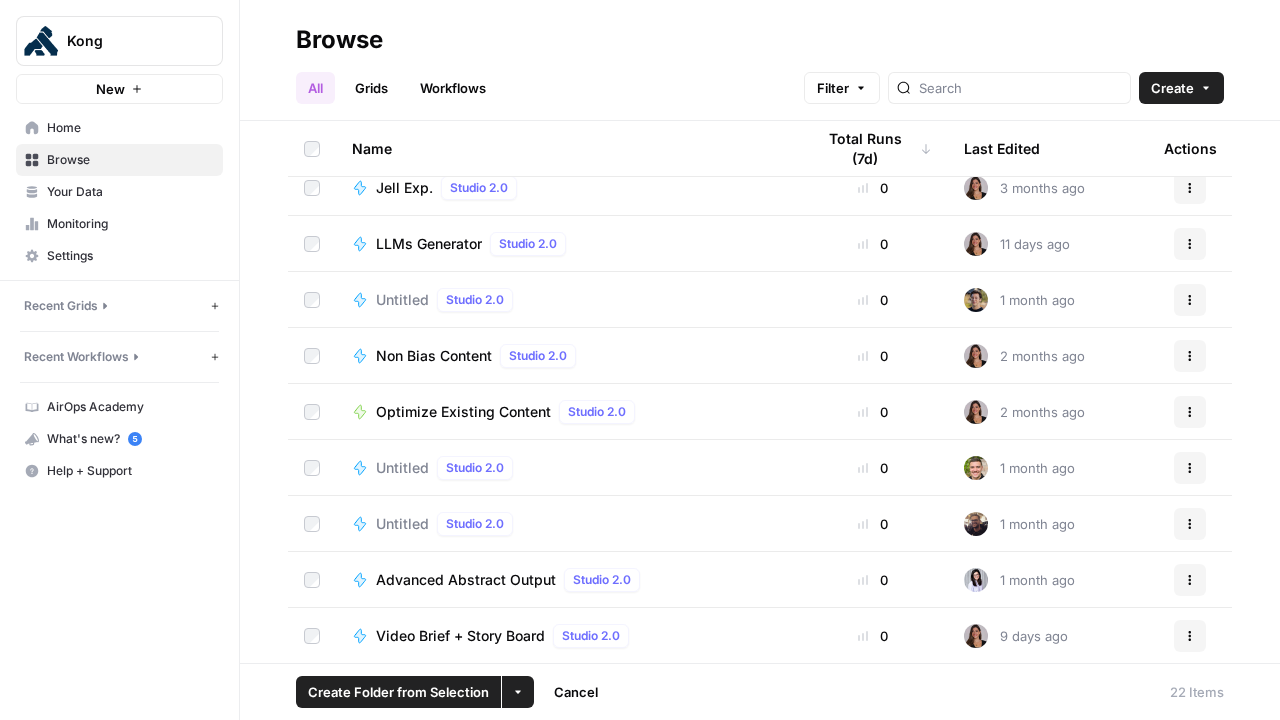click at bounding box center (312, 523) 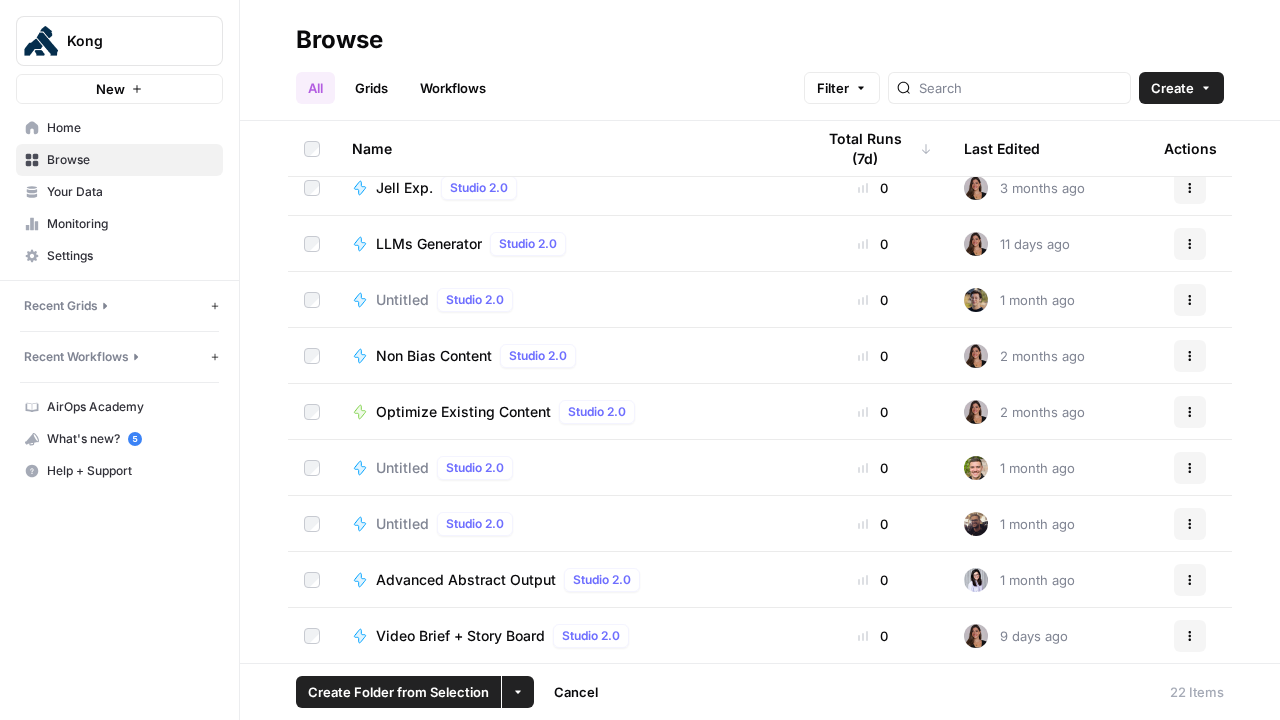 click on "More Options" at bounding box center [518, 692] 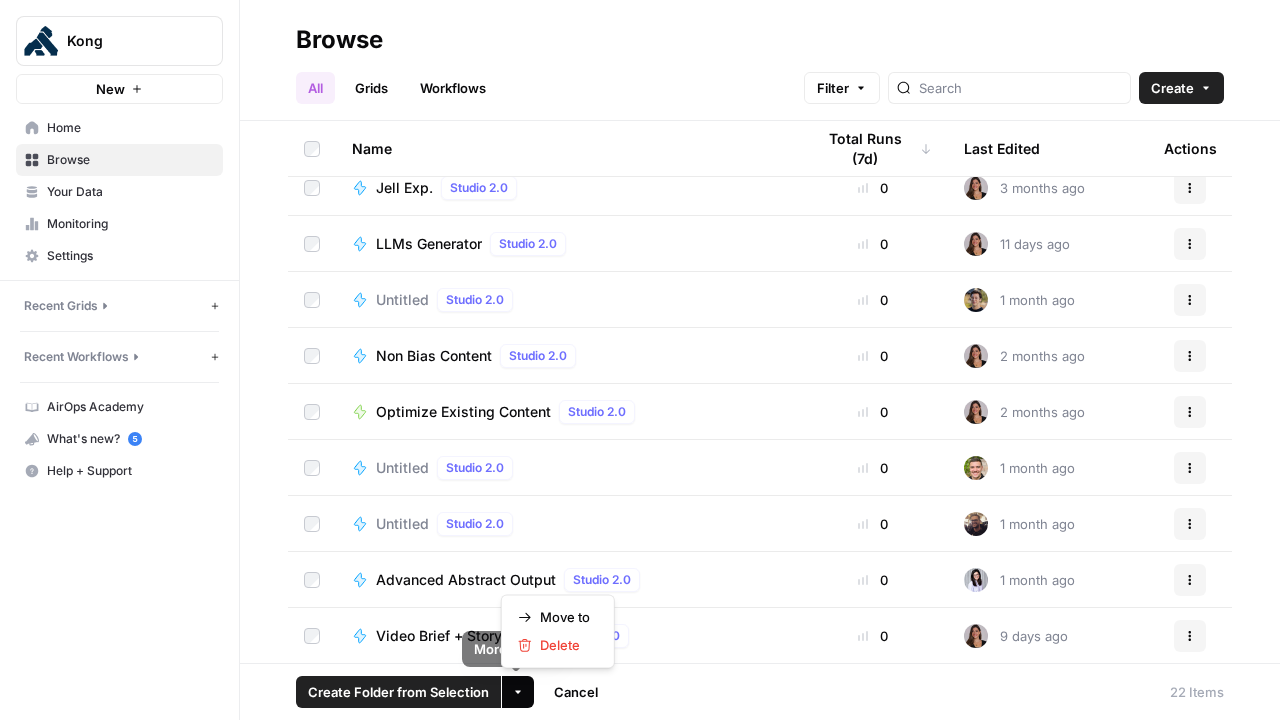 click on "Move to Delete" at bounding box center (558, 631) 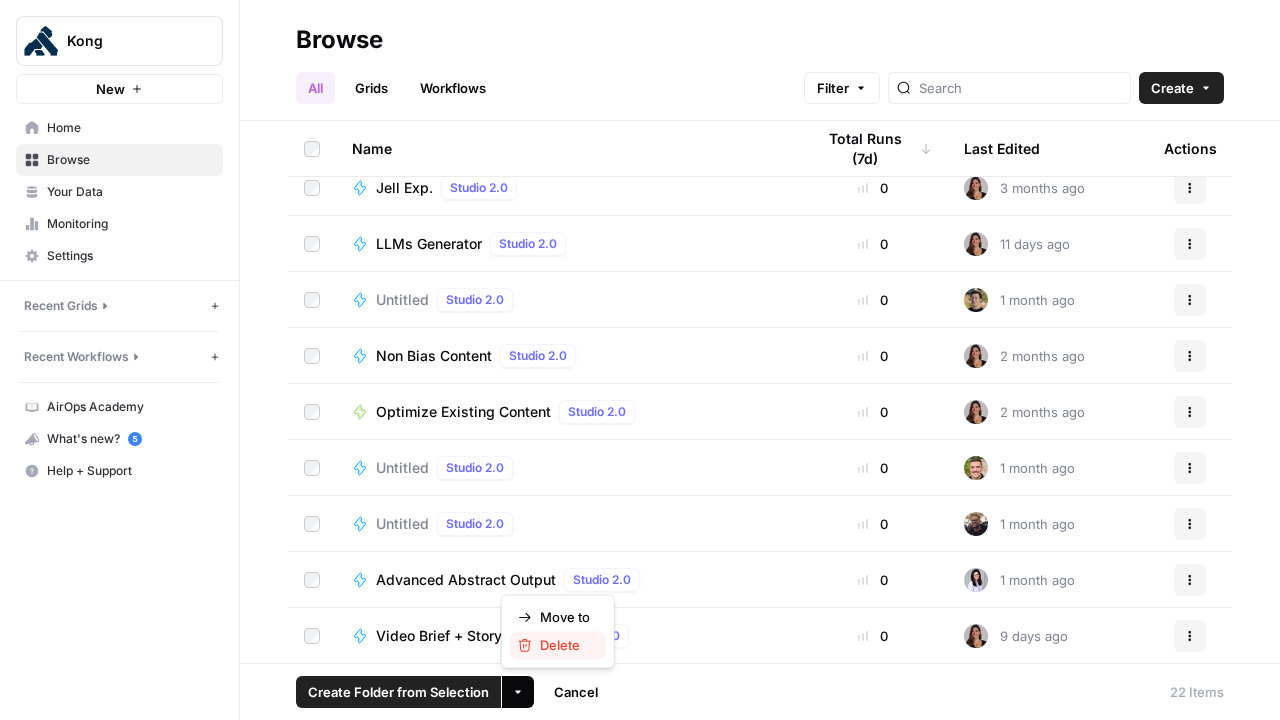 click on "Delete" at bounding box center (560, 645) 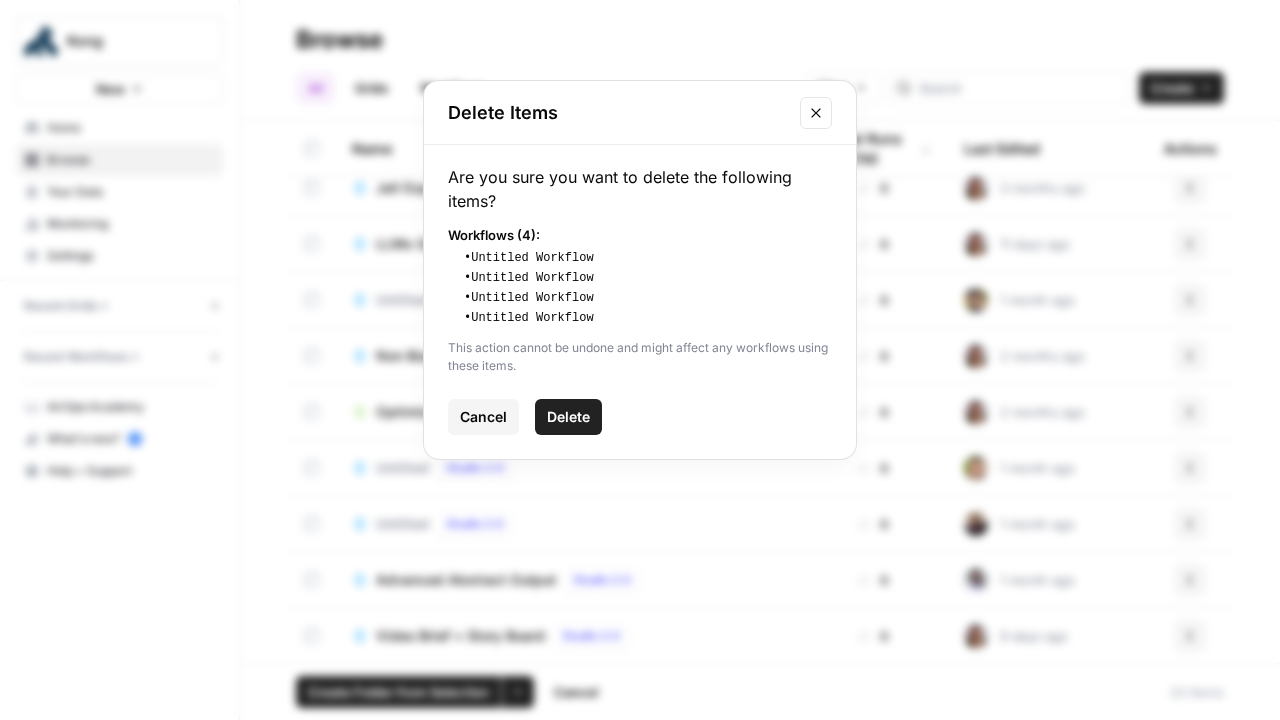 click on "Delete" at bounding box center (568, 417) 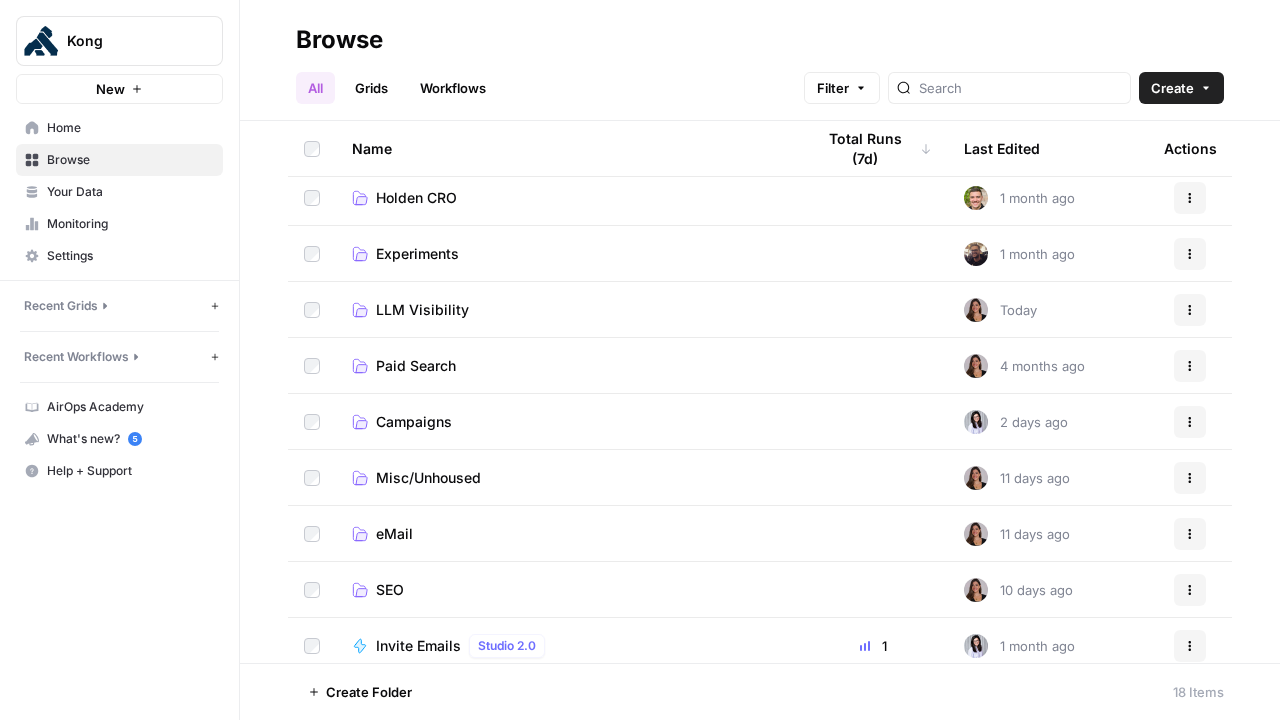 scroll, scrollTop: 10, scrollLeft: 0, axis: vertical 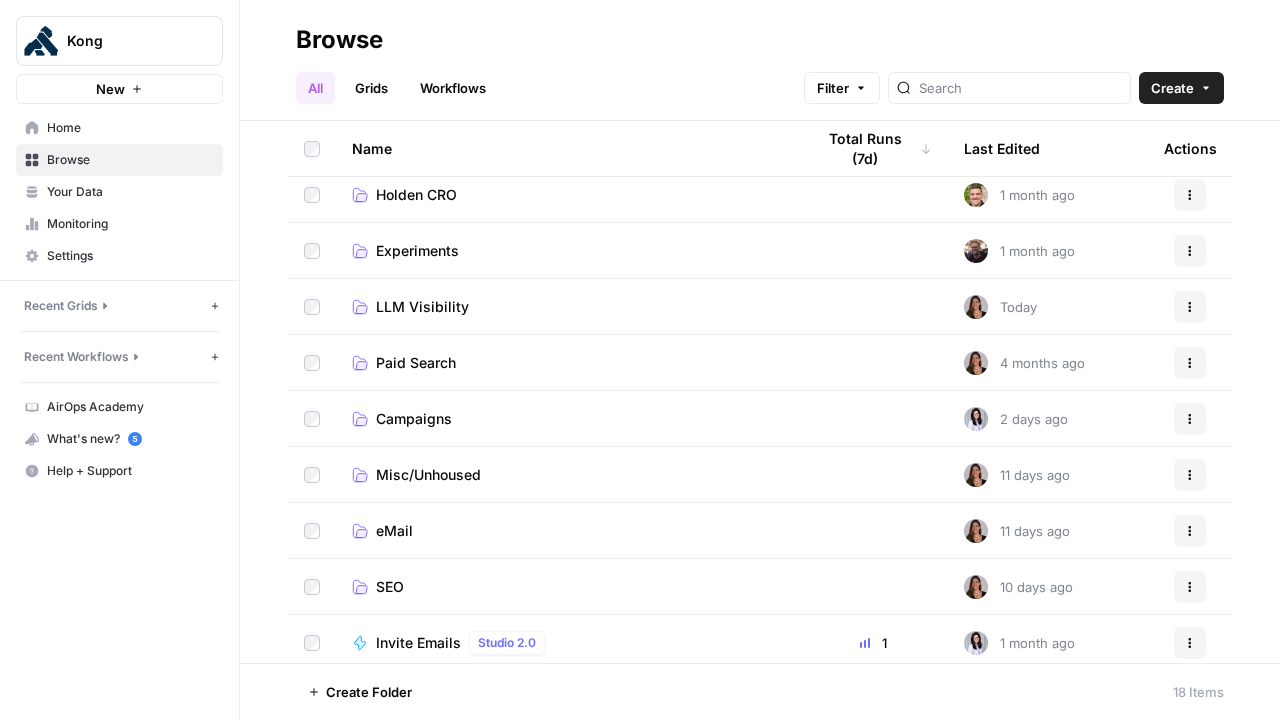 click on "LLM Visibility" at bounding box center [422, 307] 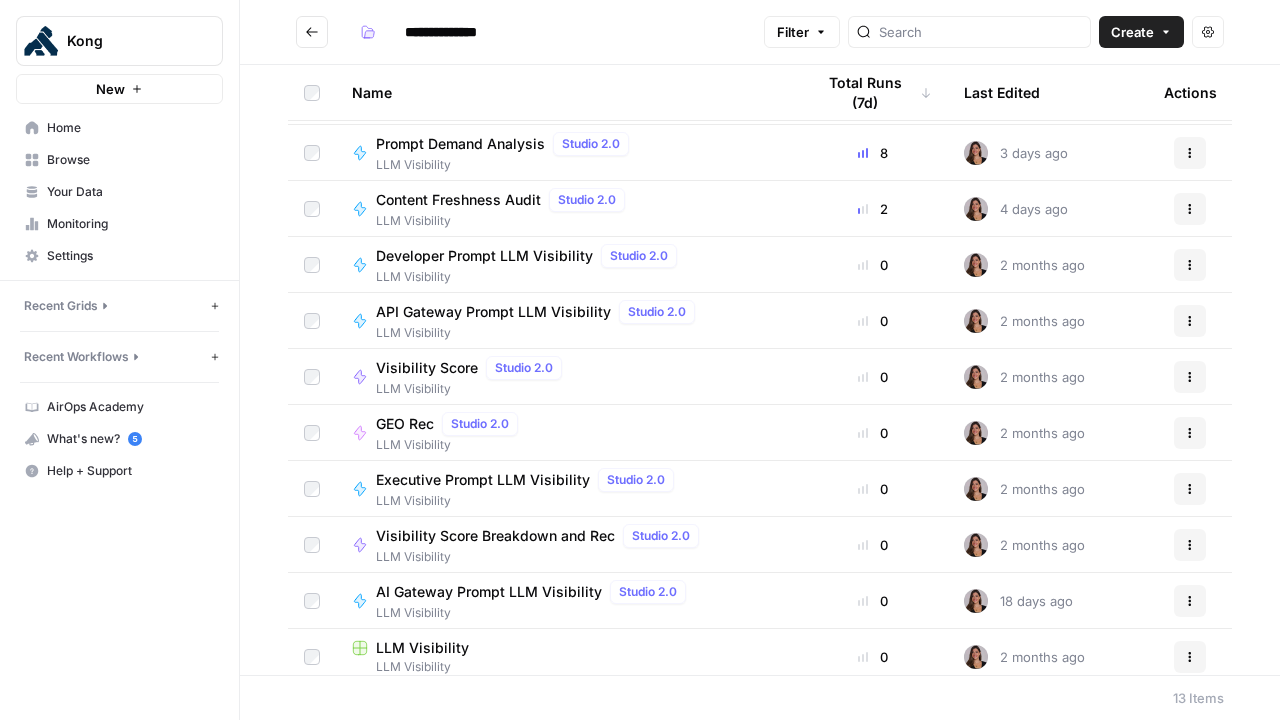 scroll, scrollTop: 56, scrollLeft: 0, axis: vertical 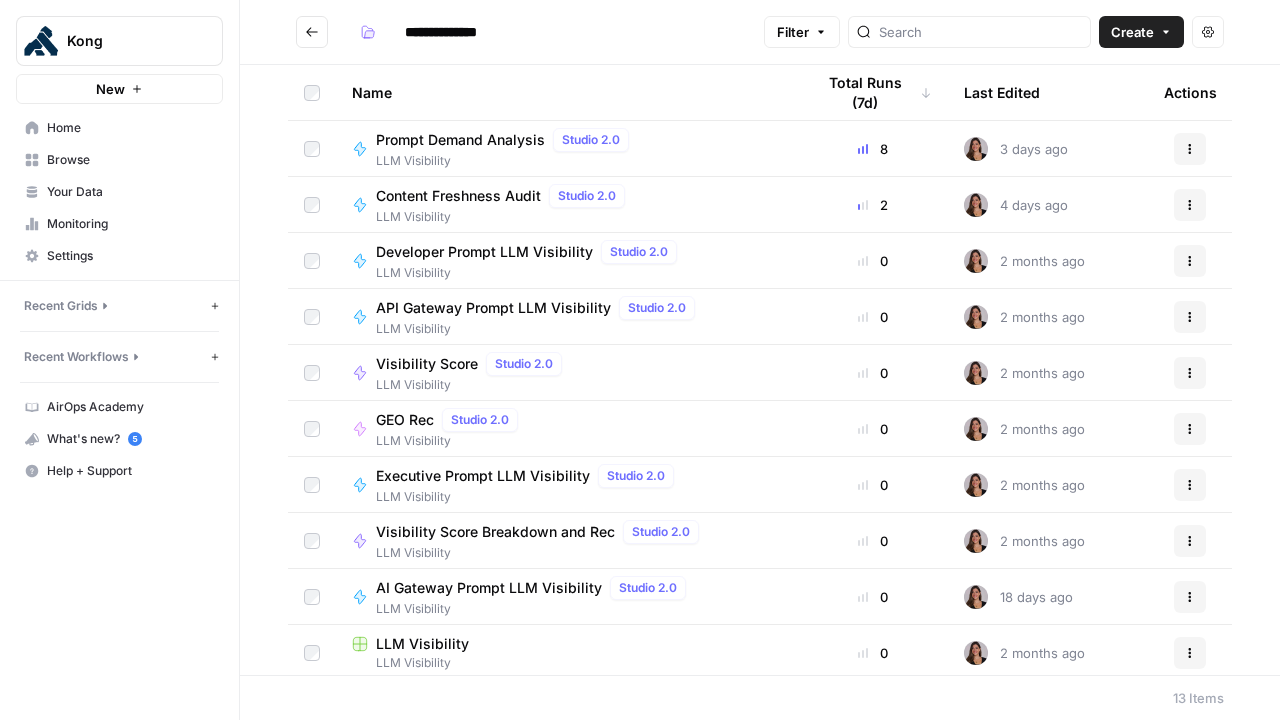click 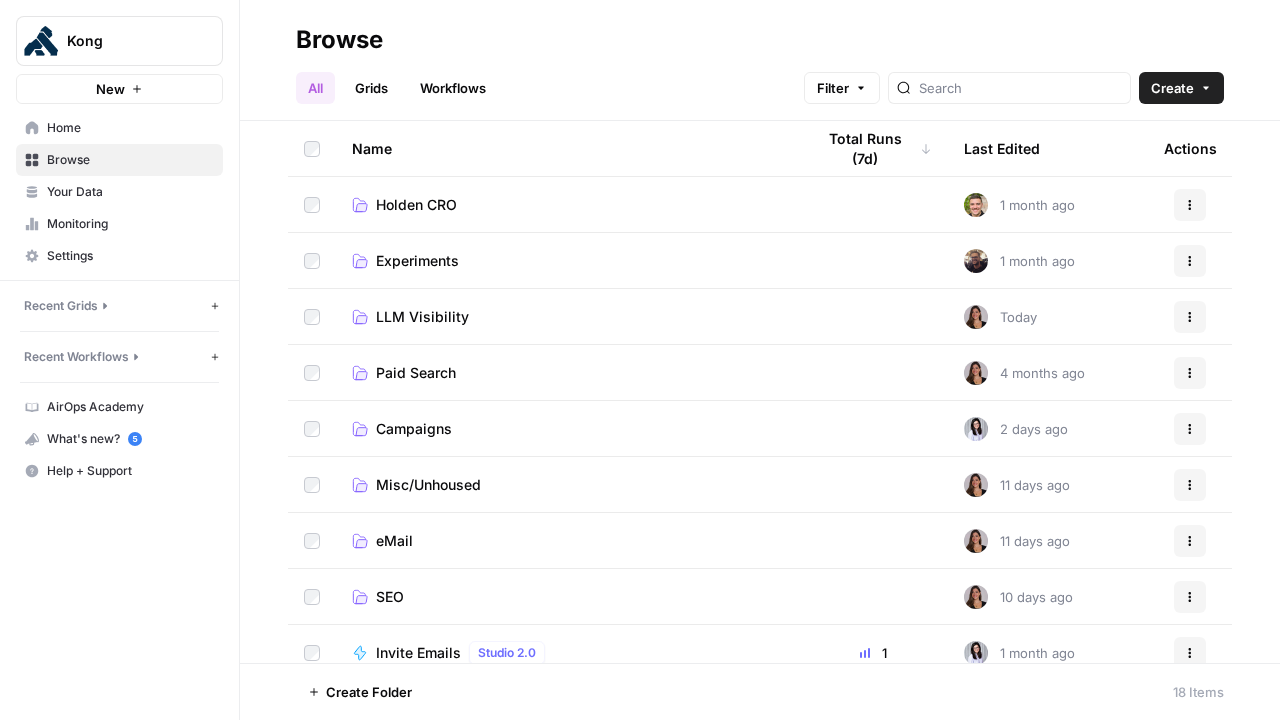 click on "SEO" at bounding box center [390, 597] 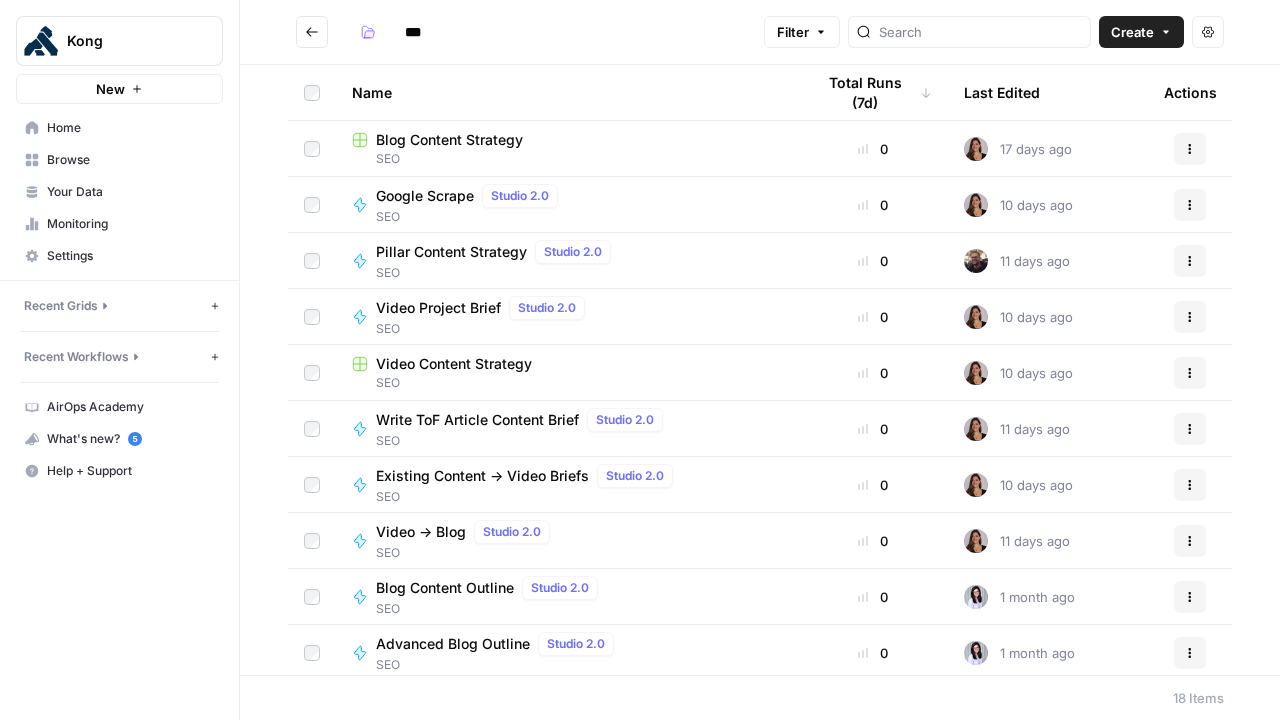 click on "Blog Content Strategy" at bounding box center (449, 140) 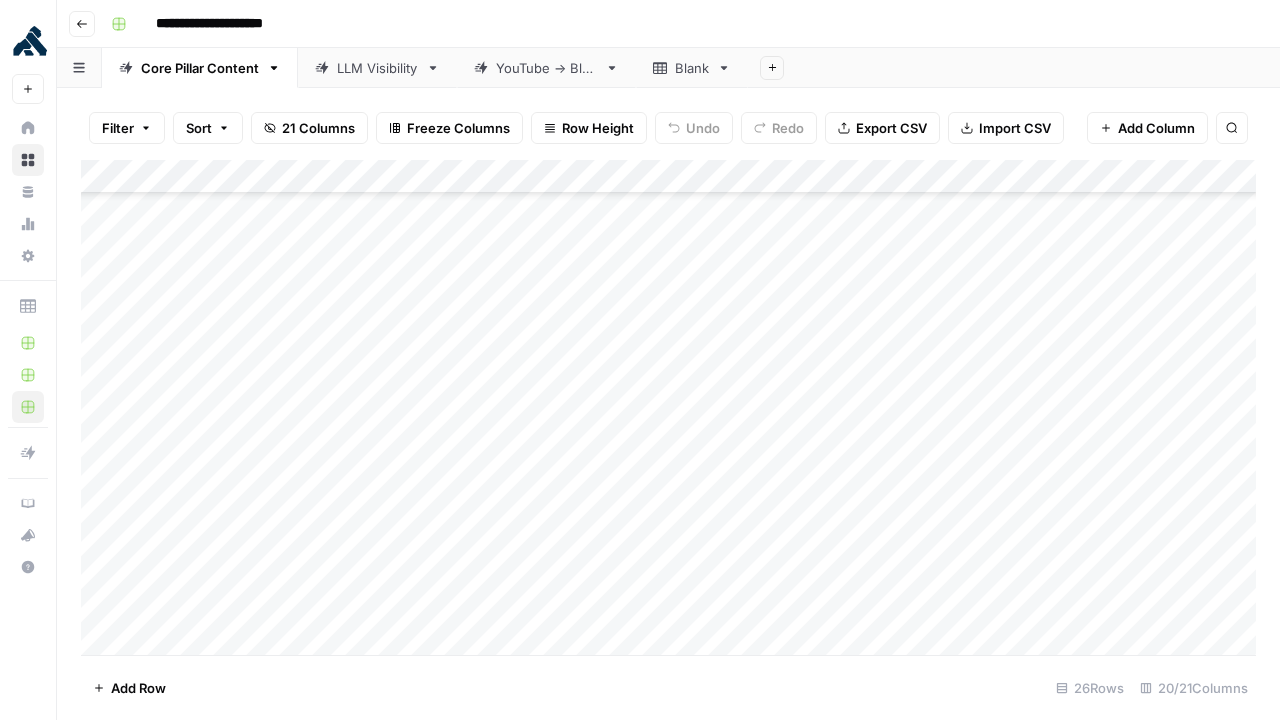 scroll, scrollTop: 454, scrollLeft: 0, axis: vertical 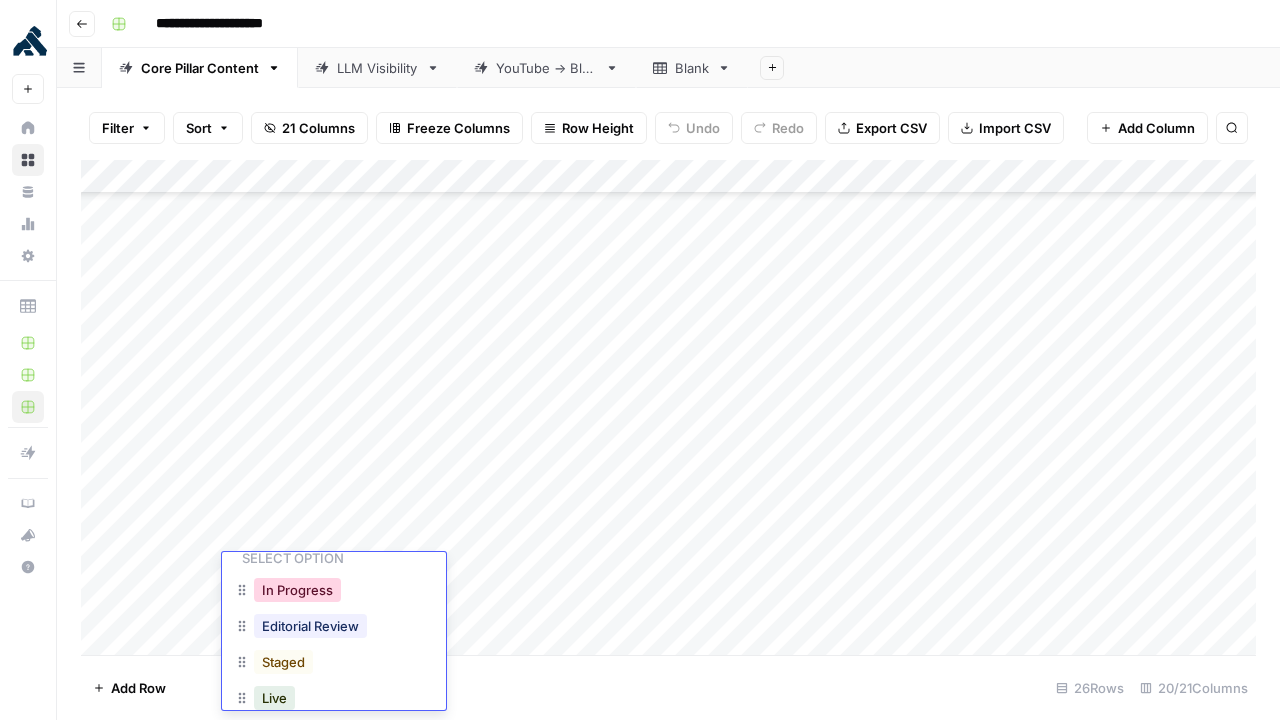click on "In Progress" at bounding box center [297, 590] 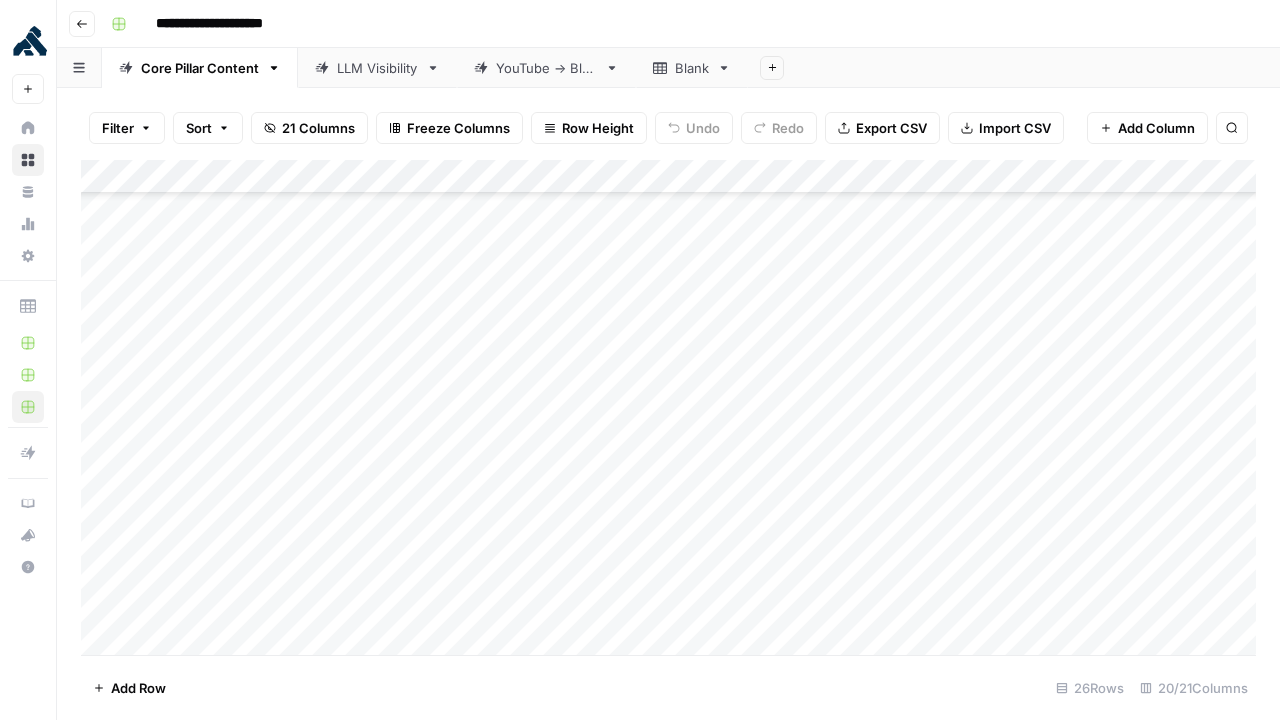 click on "Add Column" at bounding box center [668, 408] 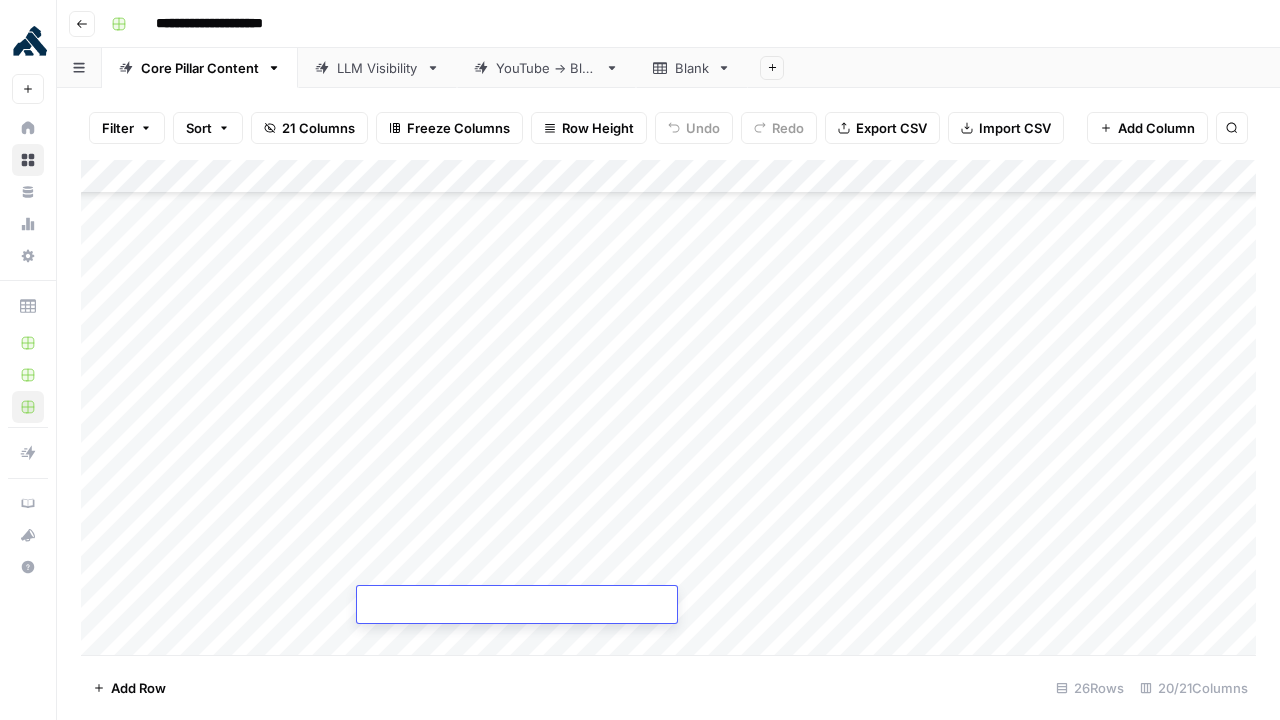 click at bounding box center [517, 606] 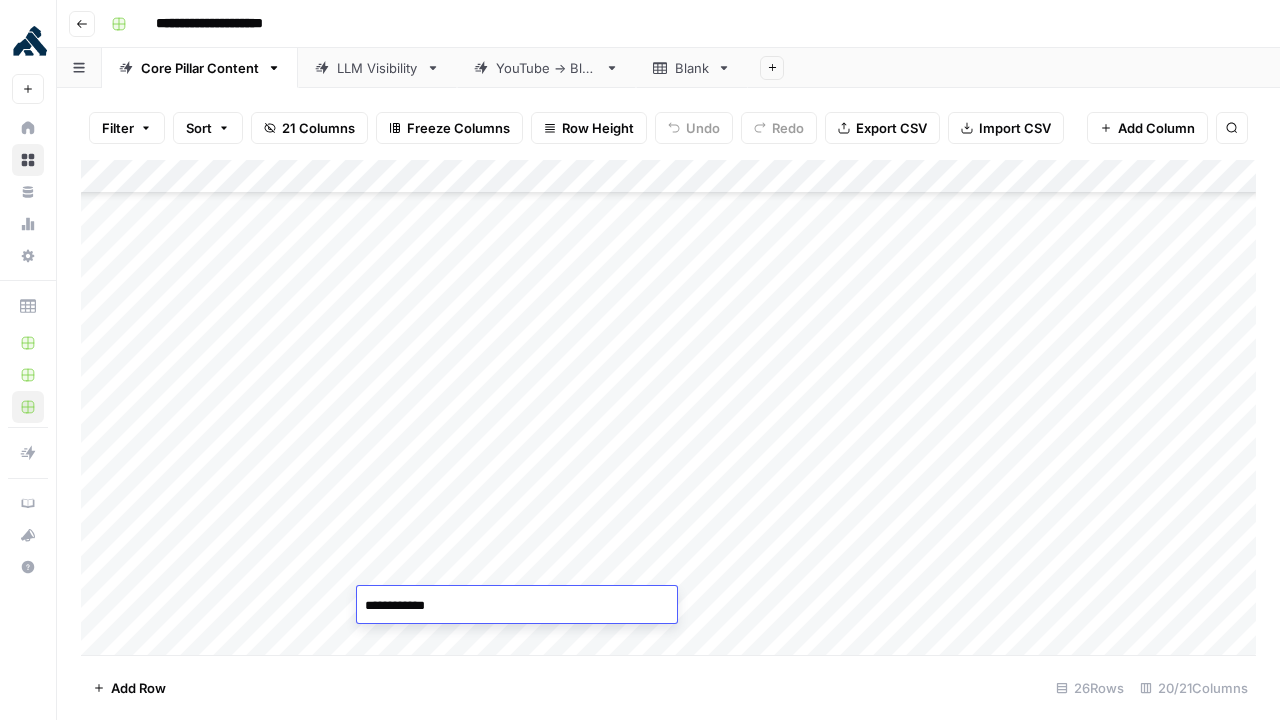 type on "**********" 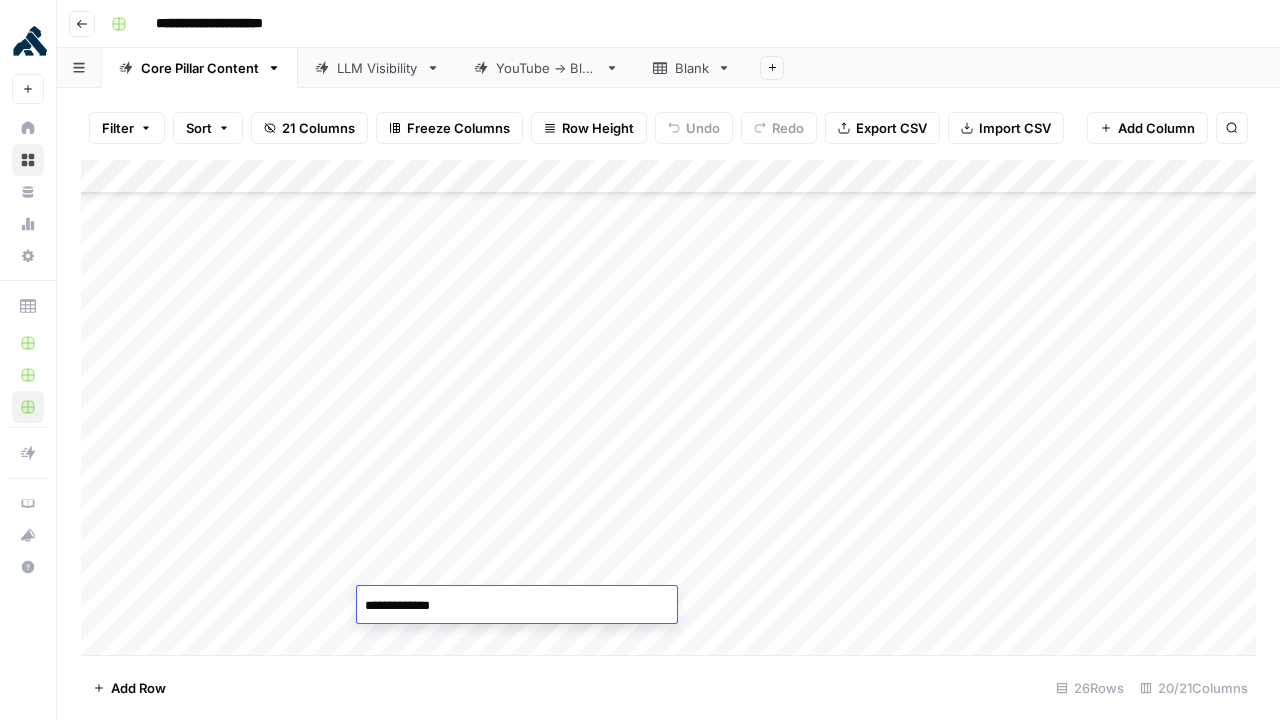 click on "Add Column" at bounding box center (668, 408) 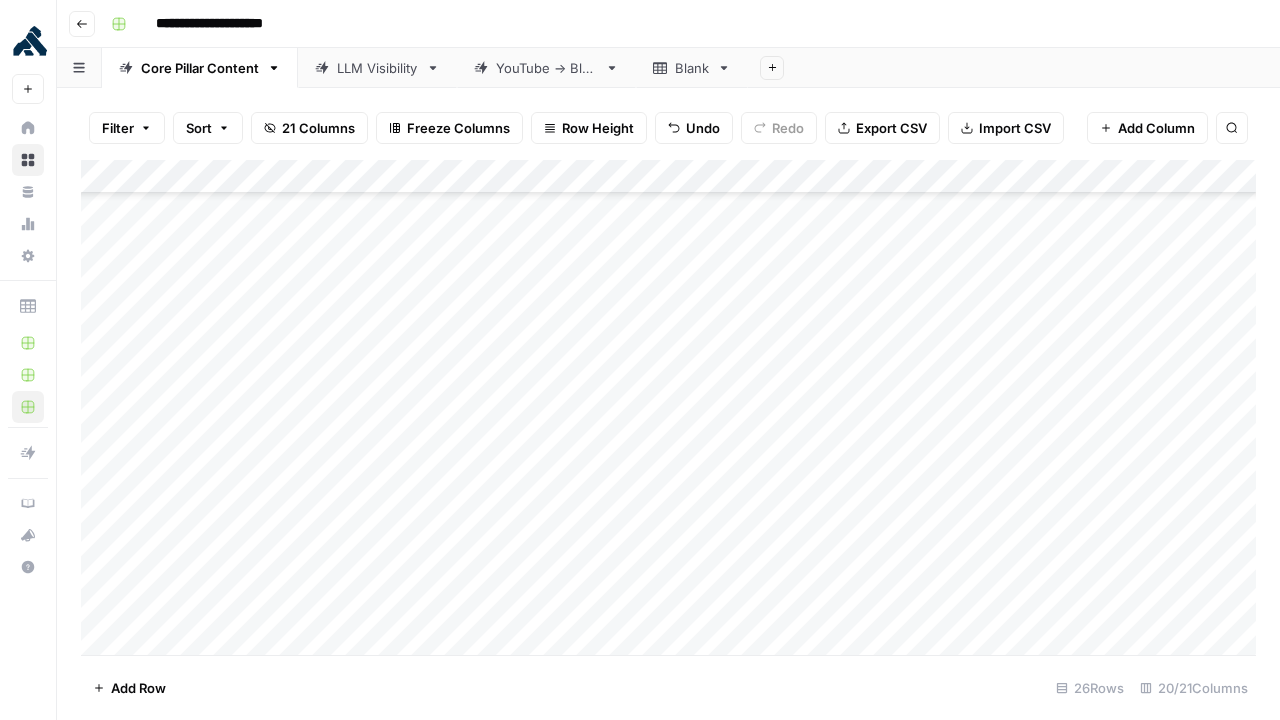 click on "Add Column" at bounding box center [668, 408] 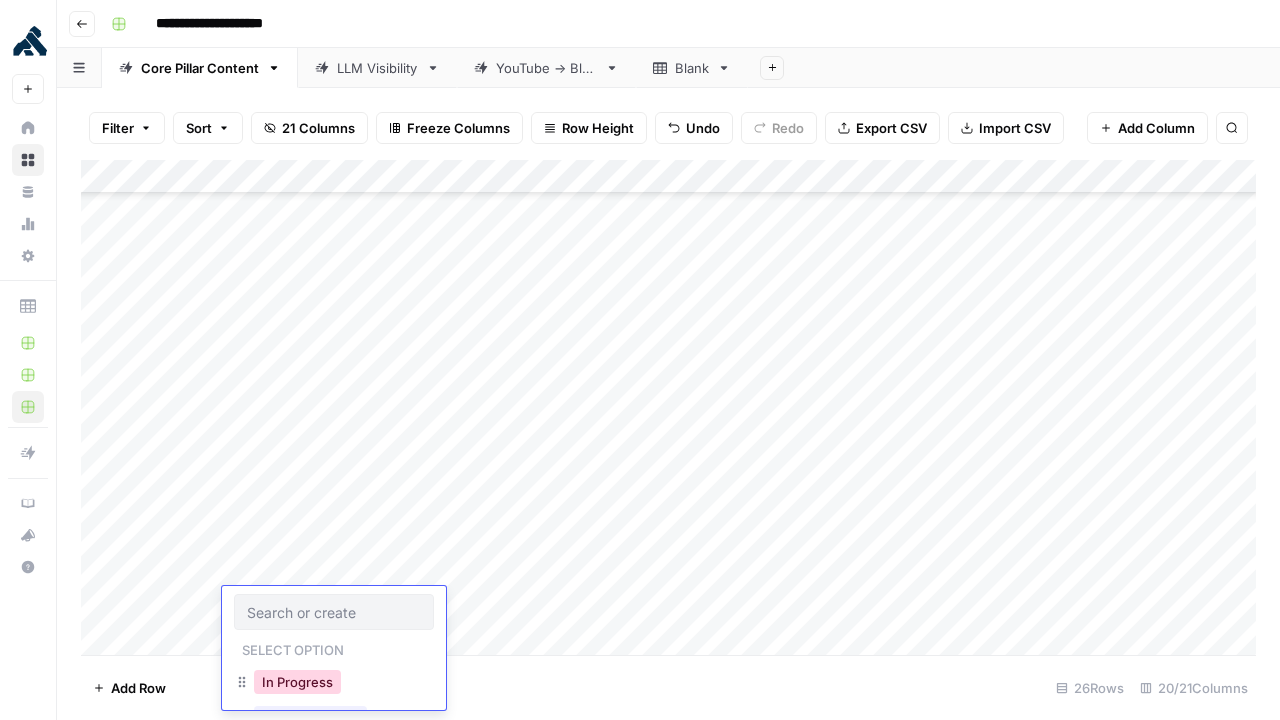 click on "In Progress" at bounding box center (297, 682) 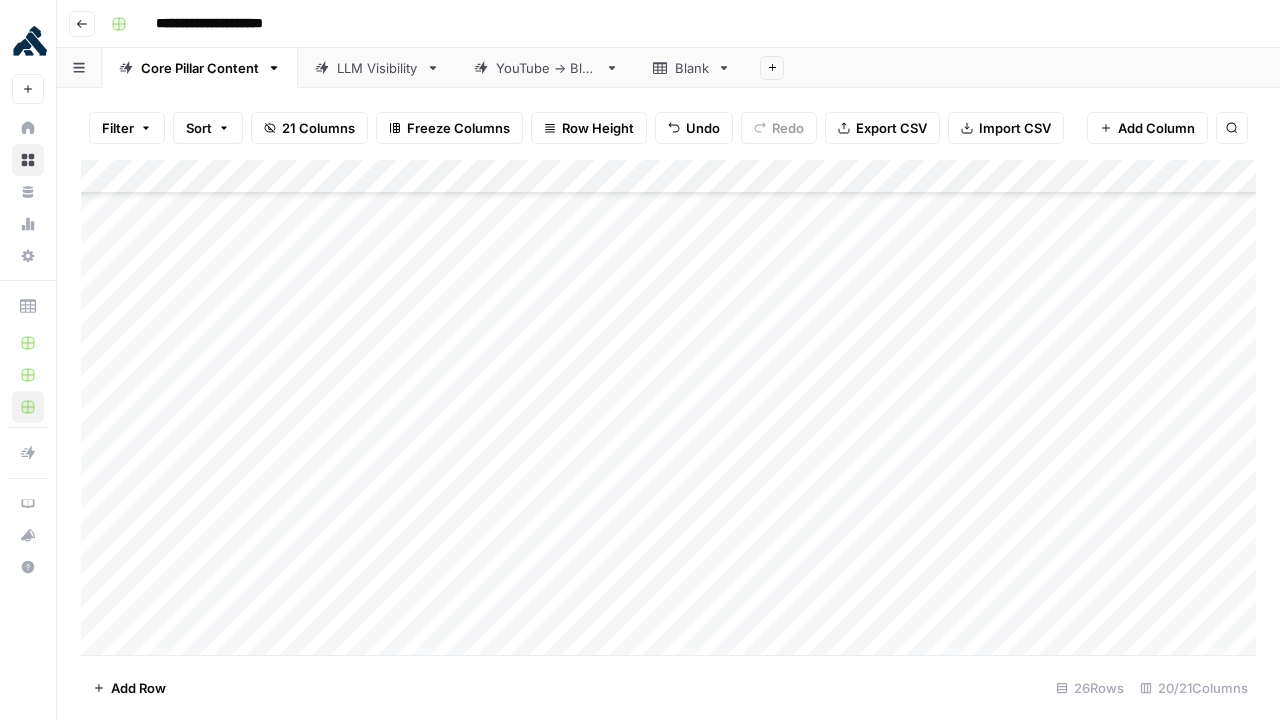 drag, startPoint x: 456, startPoint y: 607, endPoint x: 517, endPoint y: 611, distance: 61.13101 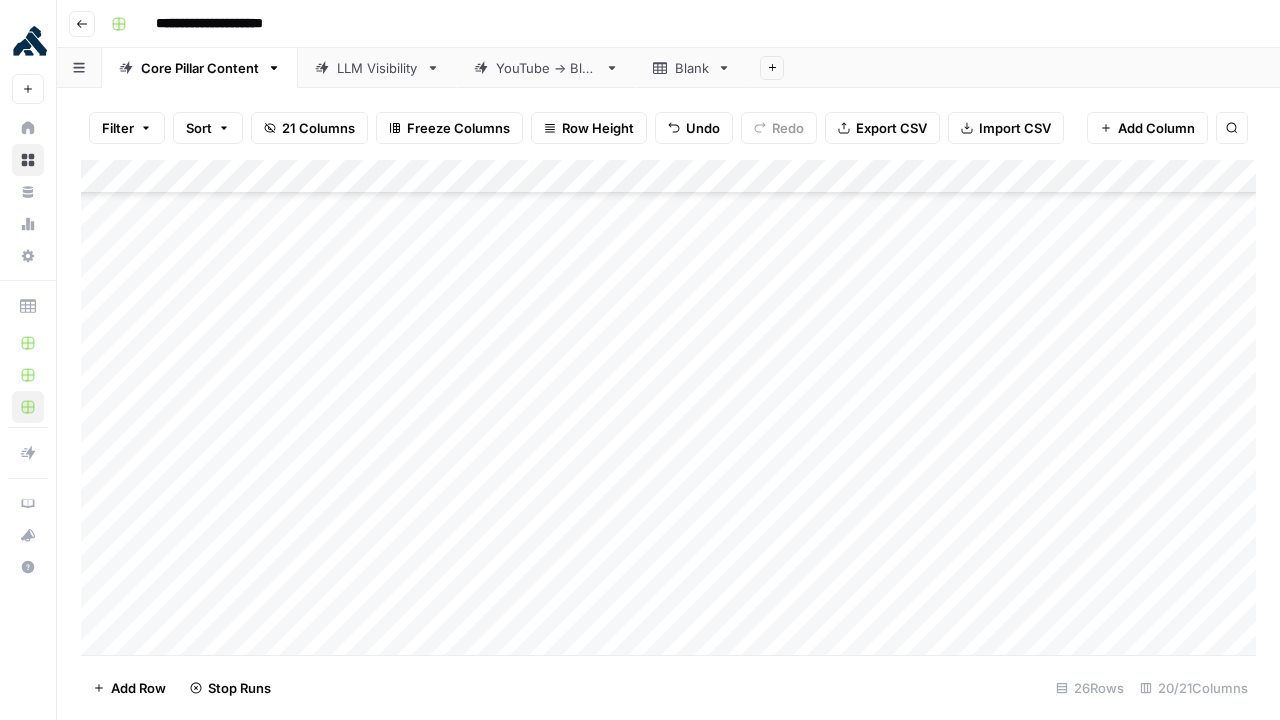 scroll, scrollTop: 370, scrollLeft: 0, axis: vertical 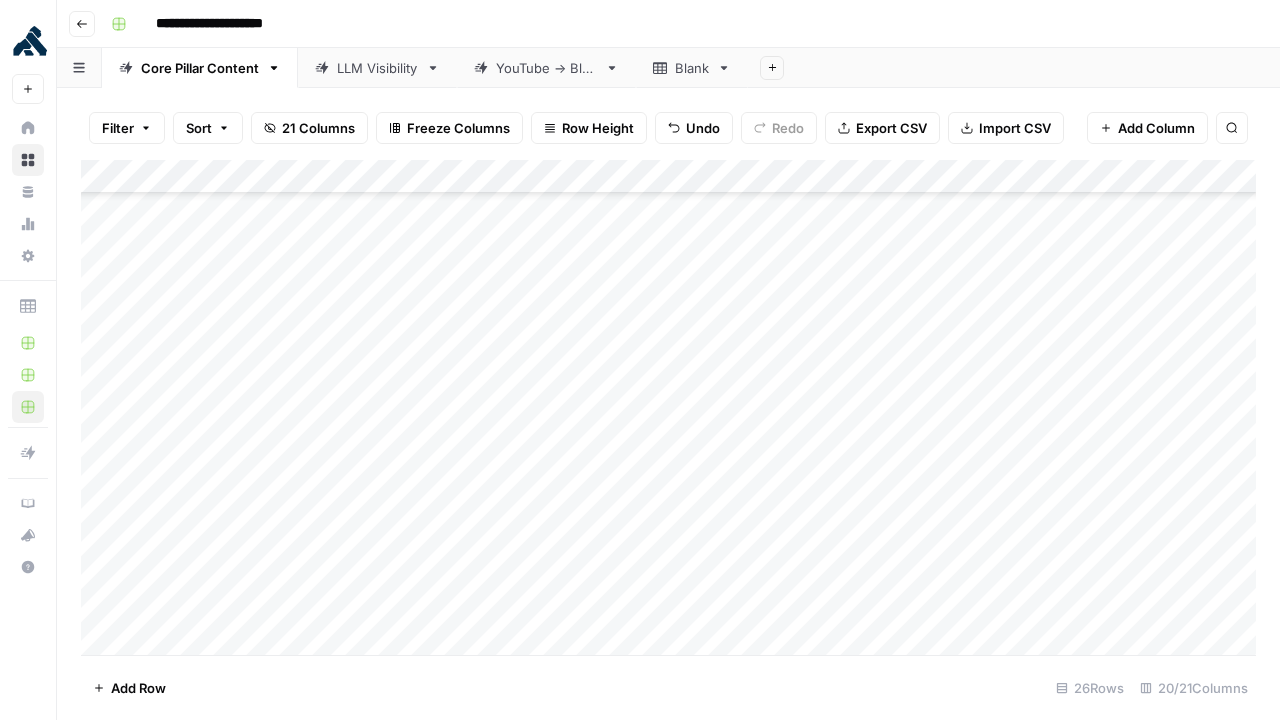 click on "Add Column" at bounding box center [668, 408] 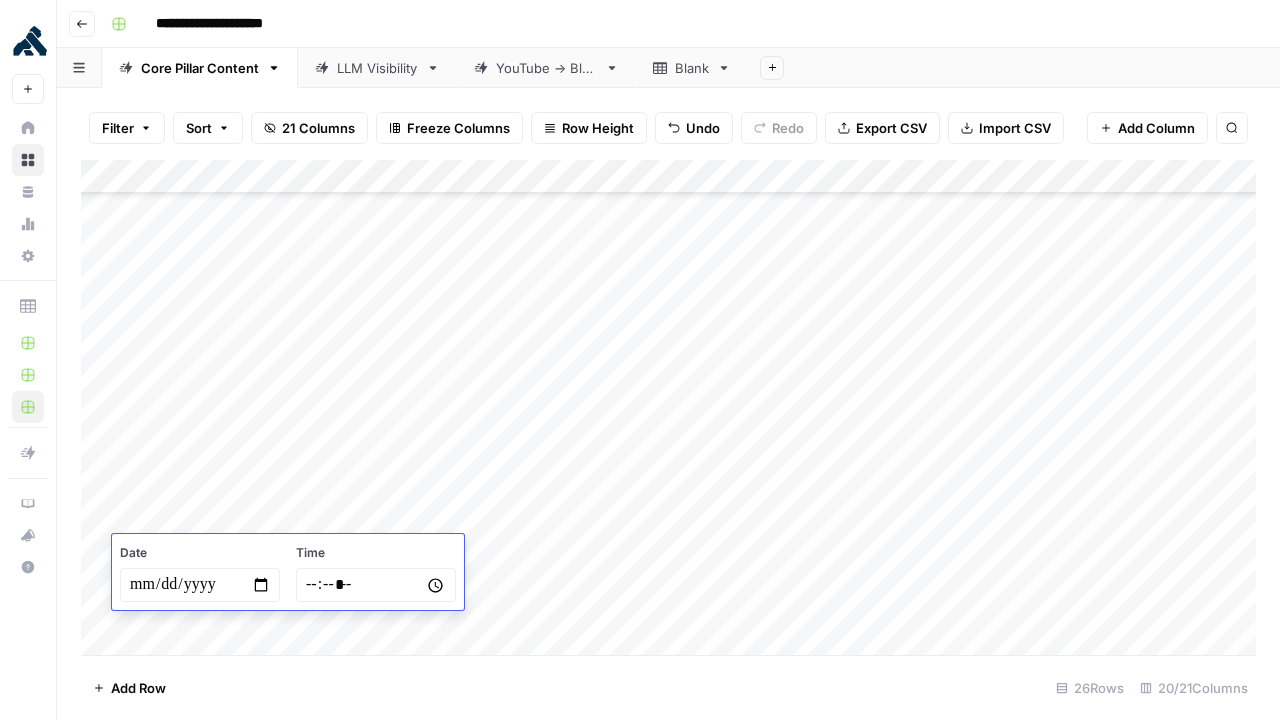 type on "**********" 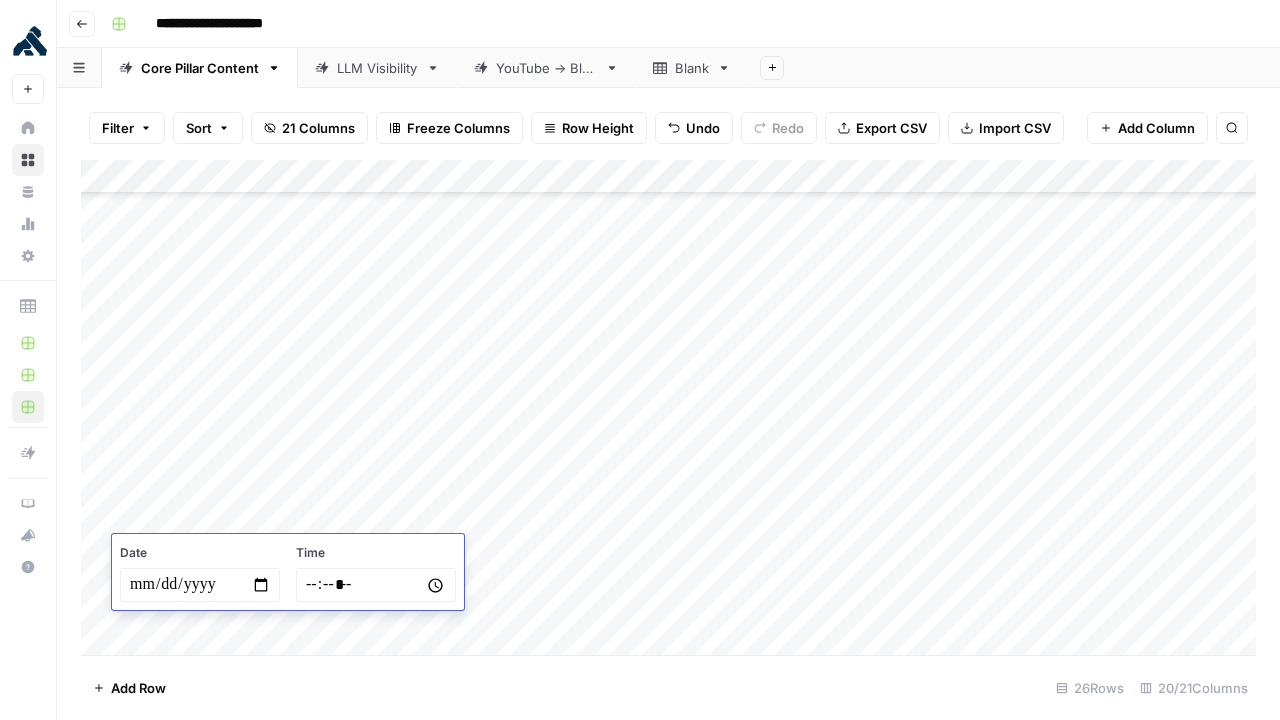 click on "Add Column" at bounding box center (668, 408) 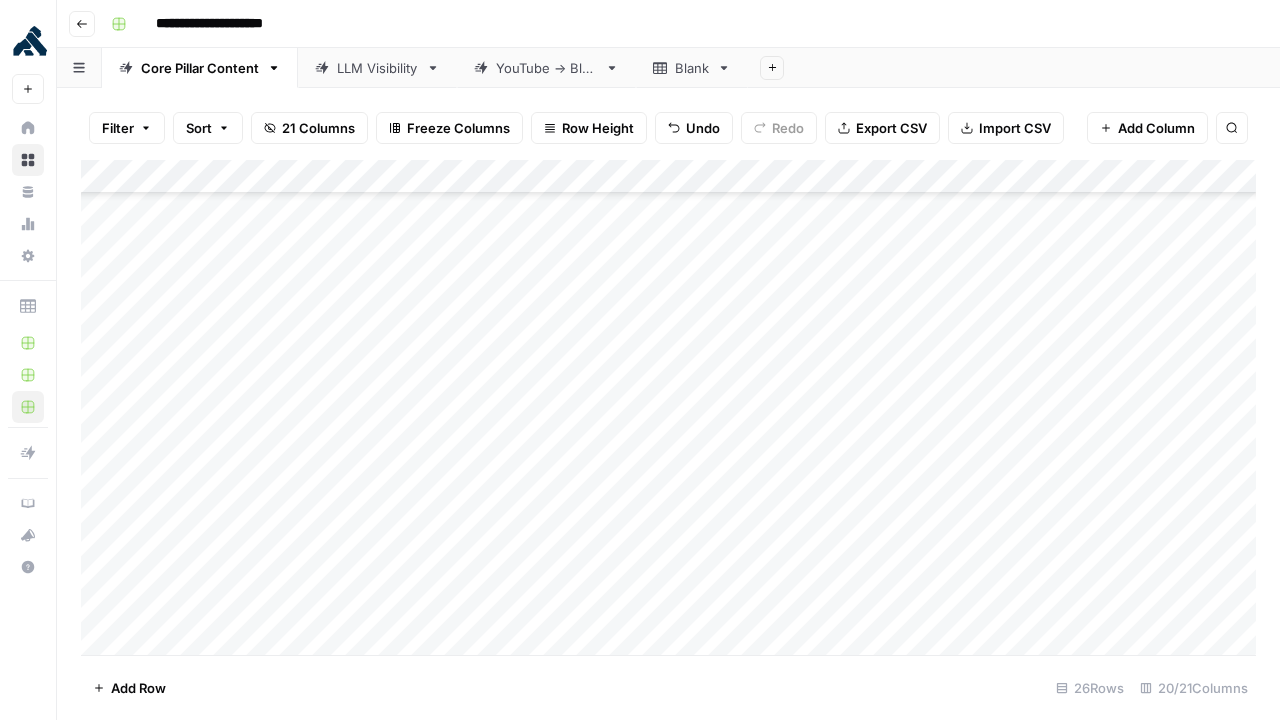 click on "Add Column" at bounding box center (668, 408) 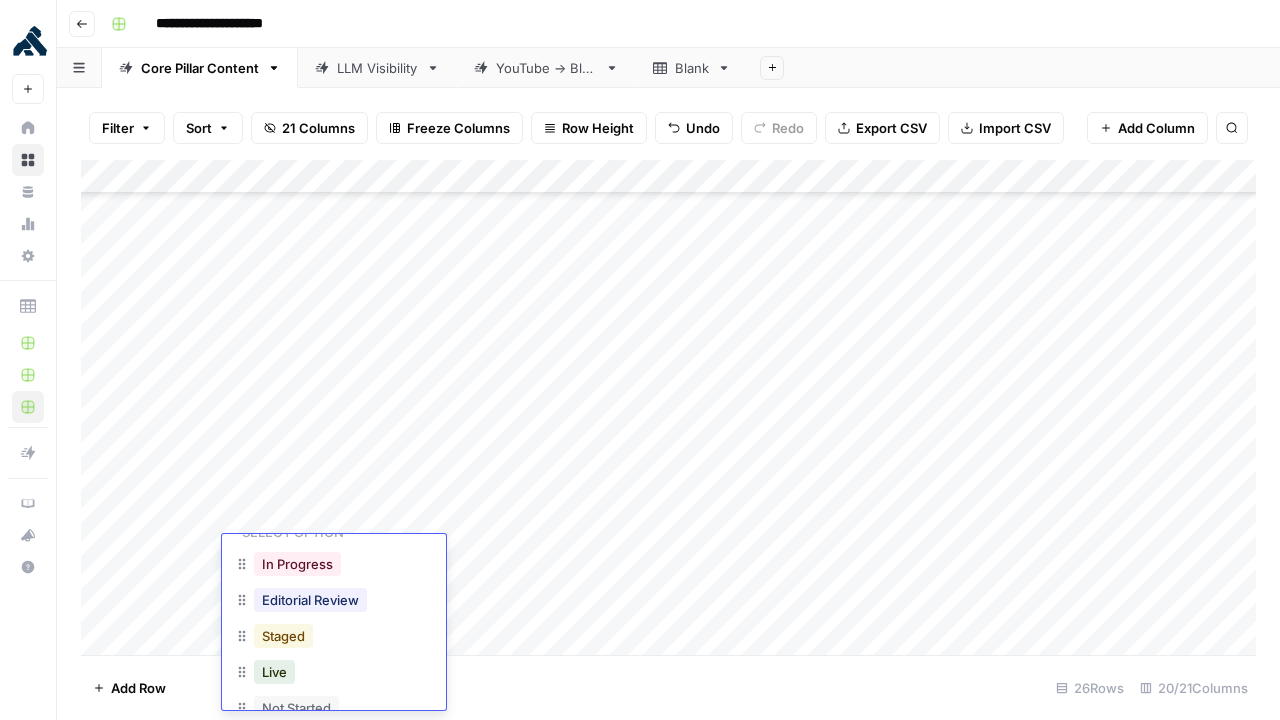 scroll, scrollTop: 88, scrollLeft: 0, axis: vertical 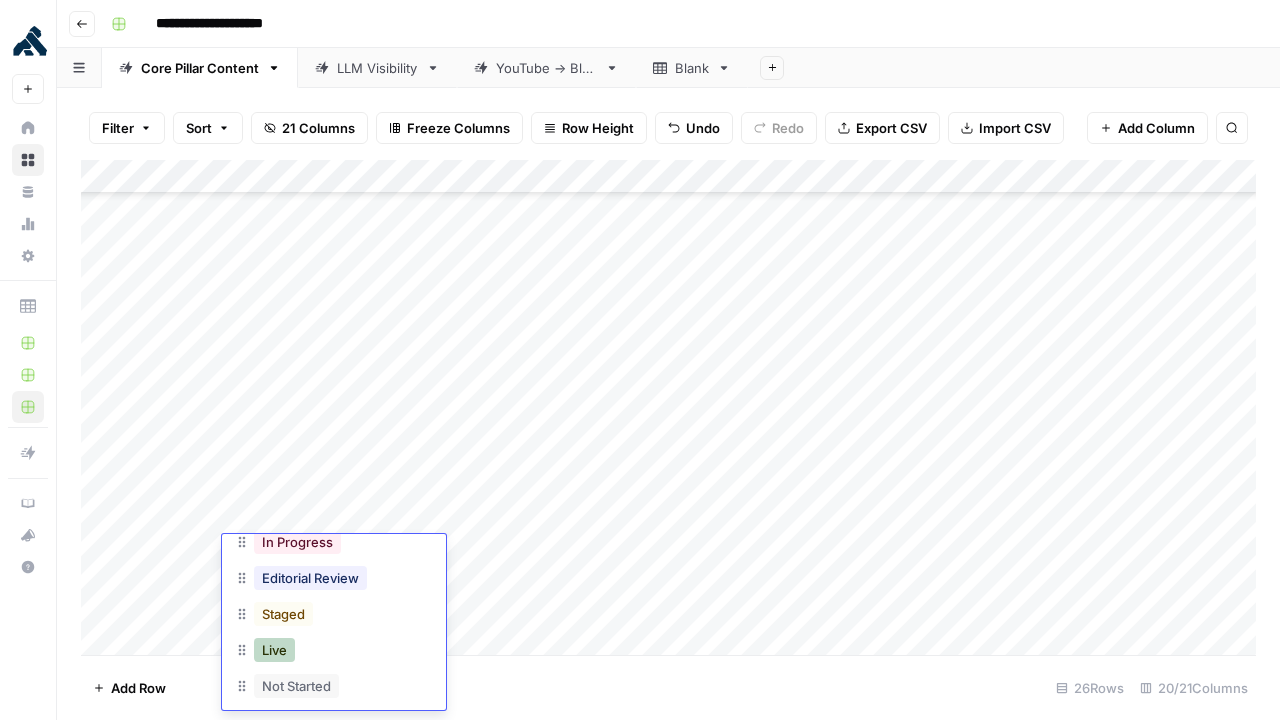 click on "Live" at bounding box center [274, 650] 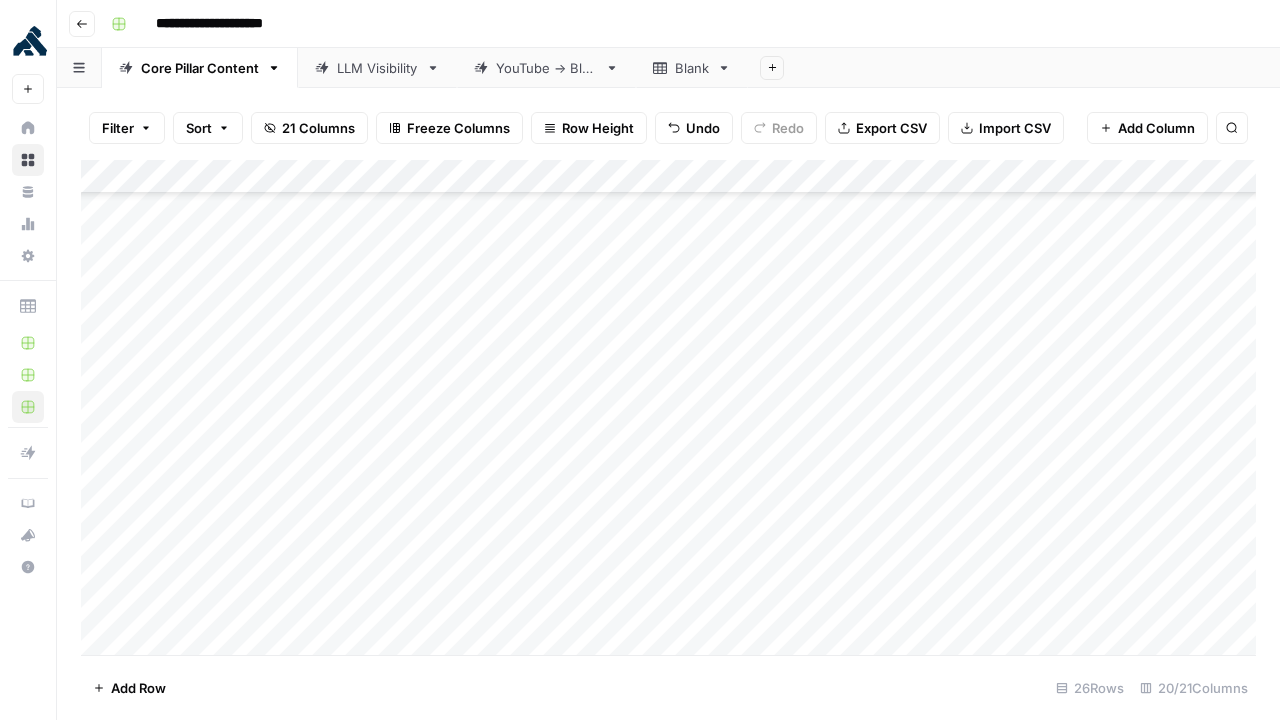 click on "Add Column" at bounding box center (668, 408) 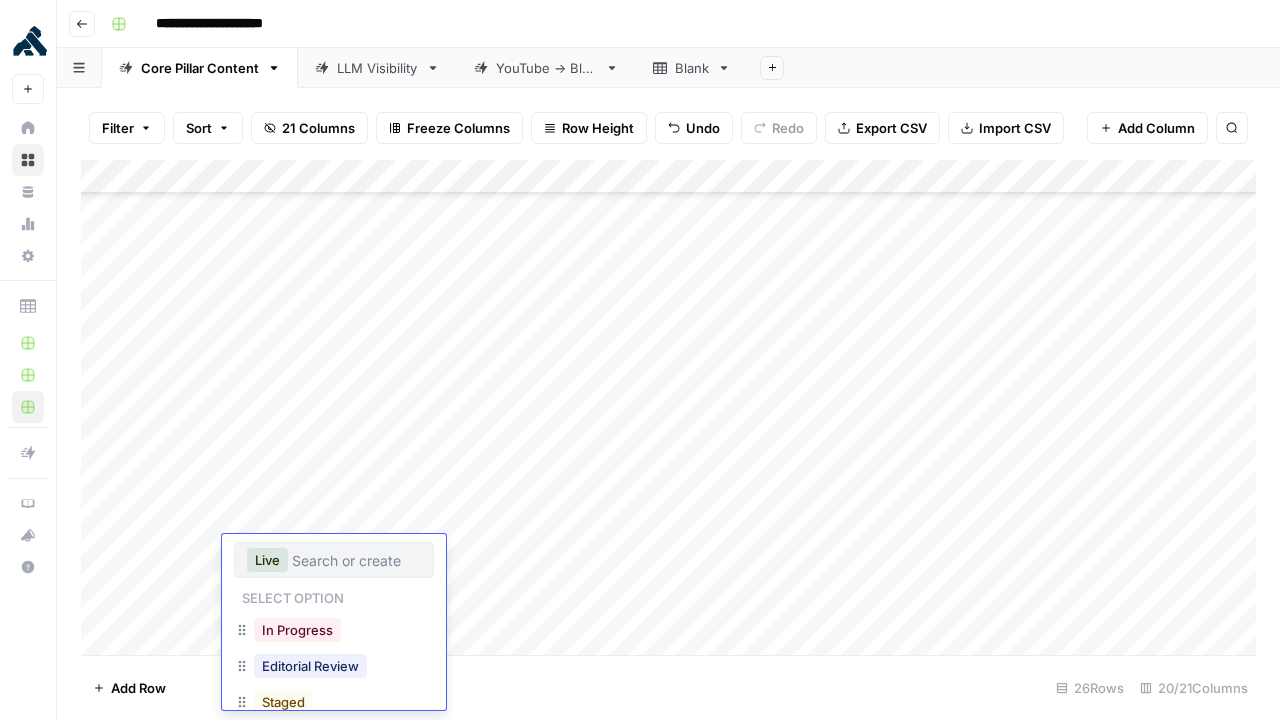 click on "Add Column" at bounding box center [668, 408] 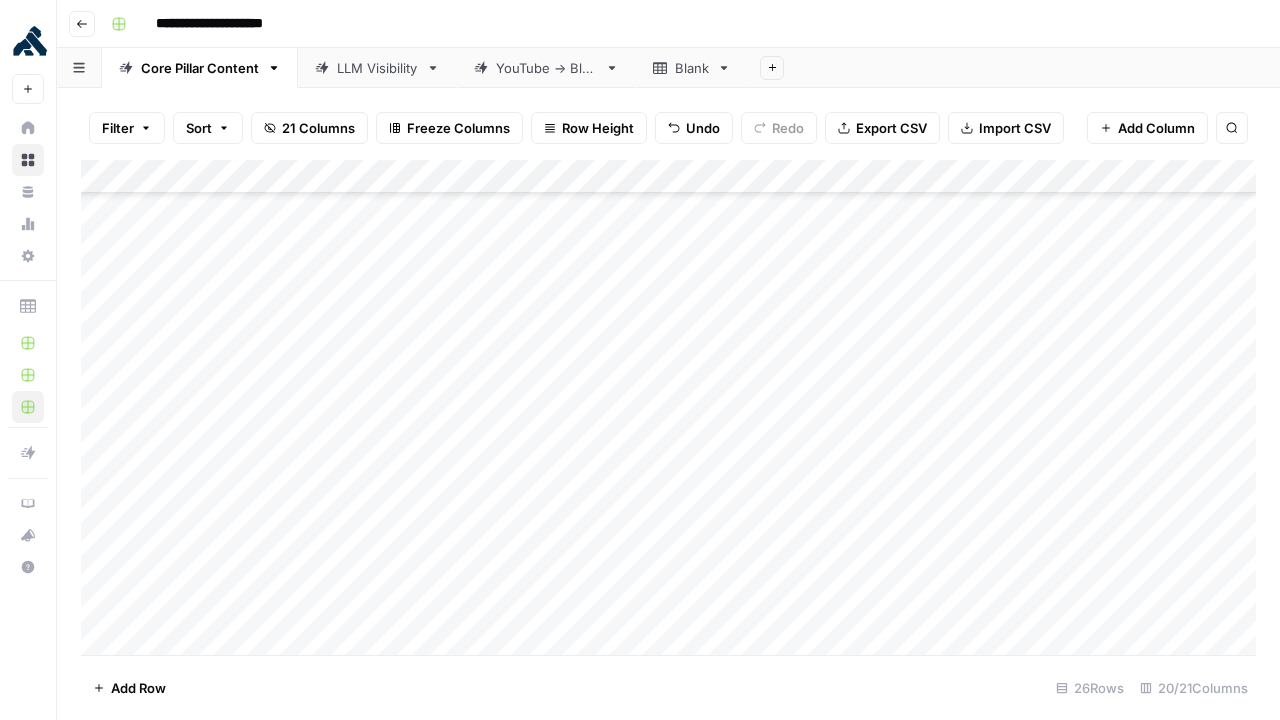 drag, startPoint x: 254, startPoint y: 560, endPoint x: 157, endPoint y: 560, distance: 97 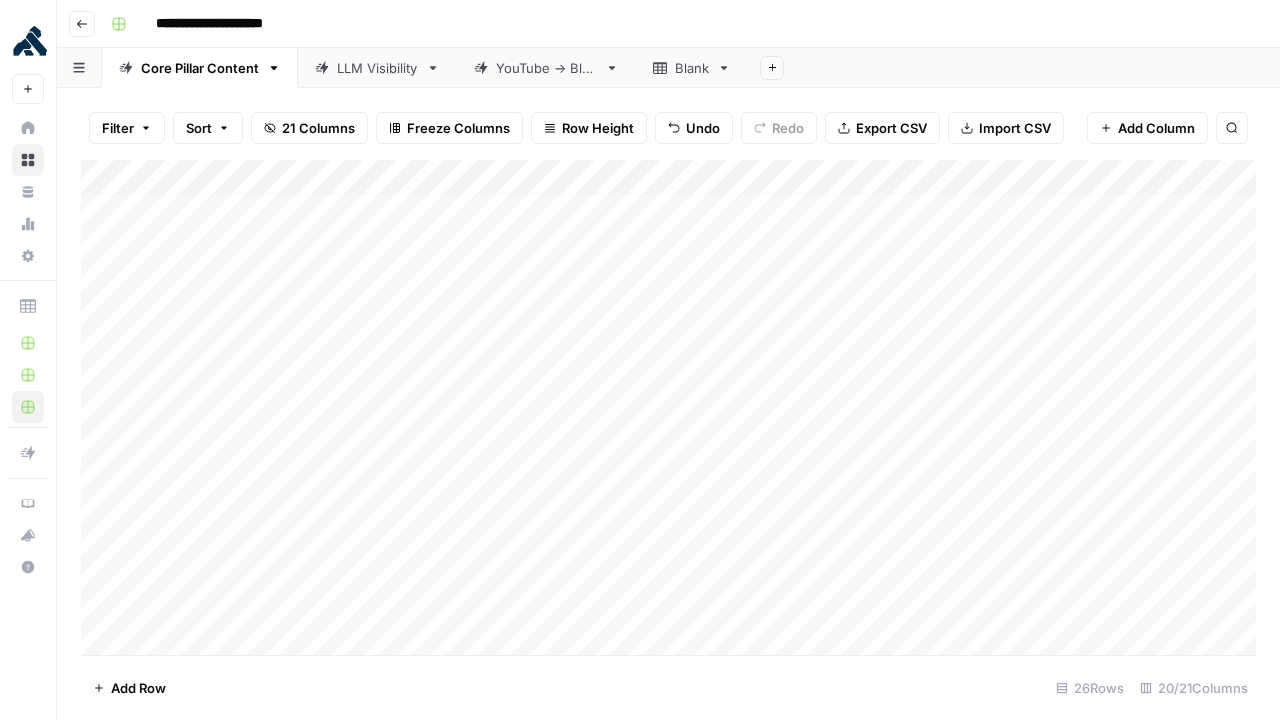 scroll, scrollTop: 0, scrollLeft: 0, axis: both 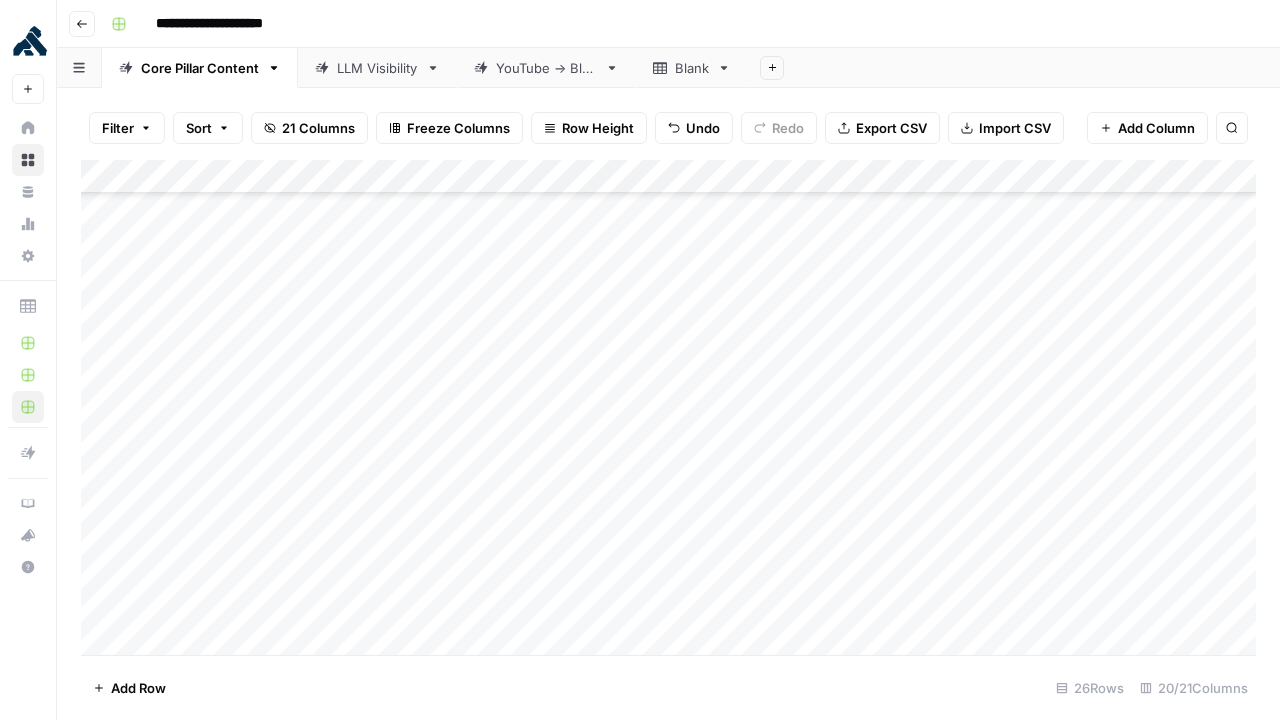 click on "Add Column" at bounding box center (668, 408) 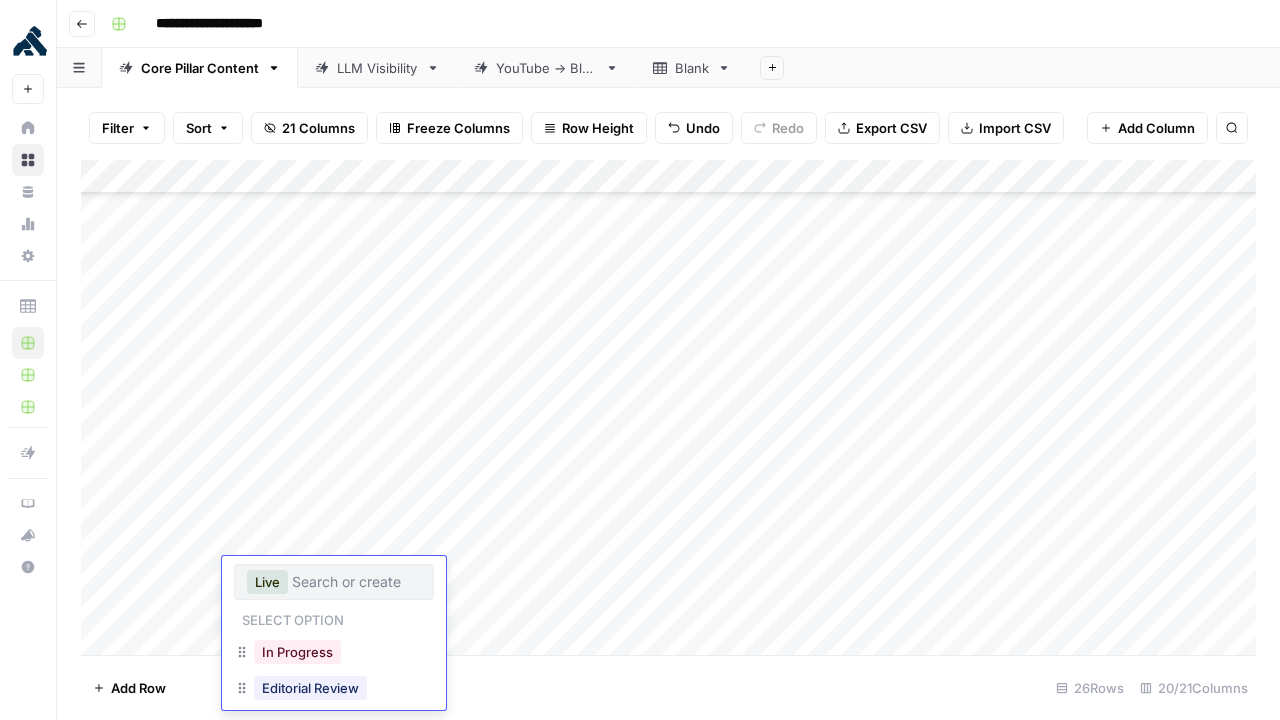 scroll, scrollTop: 352, scrollLeft: 0, axis: vertical 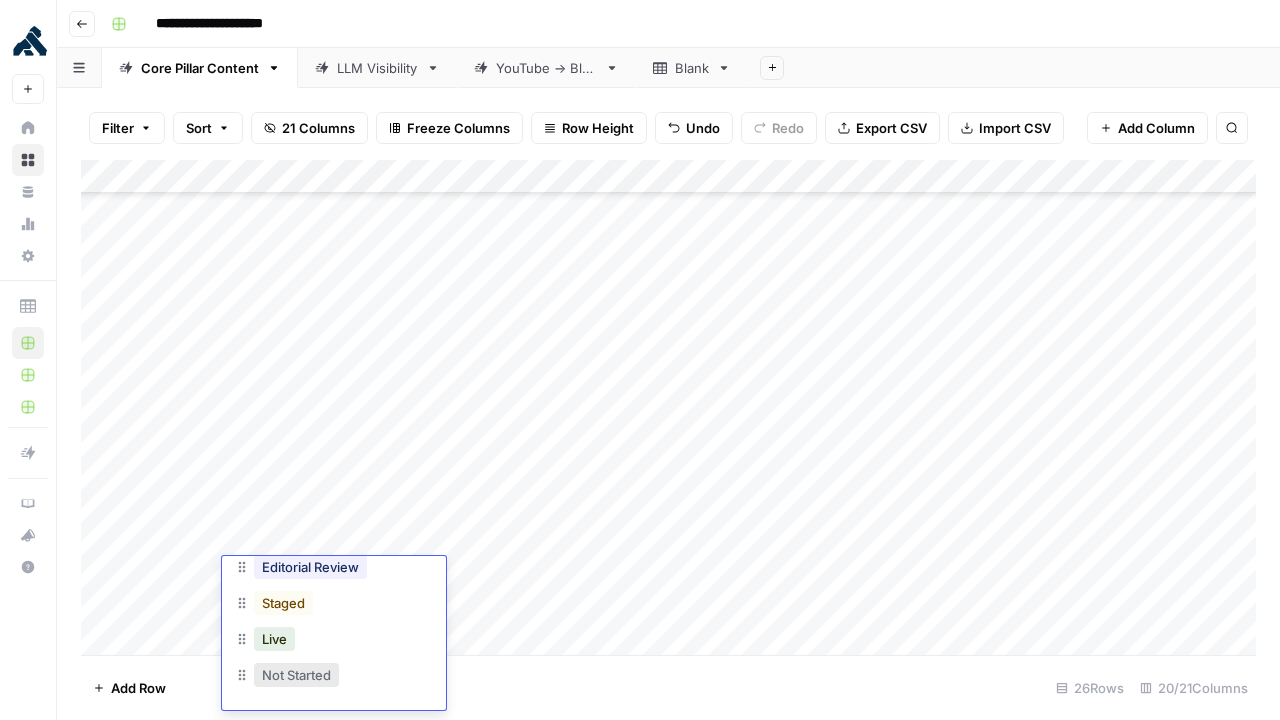 click on "Not Started" at bounding box center (296, 675) 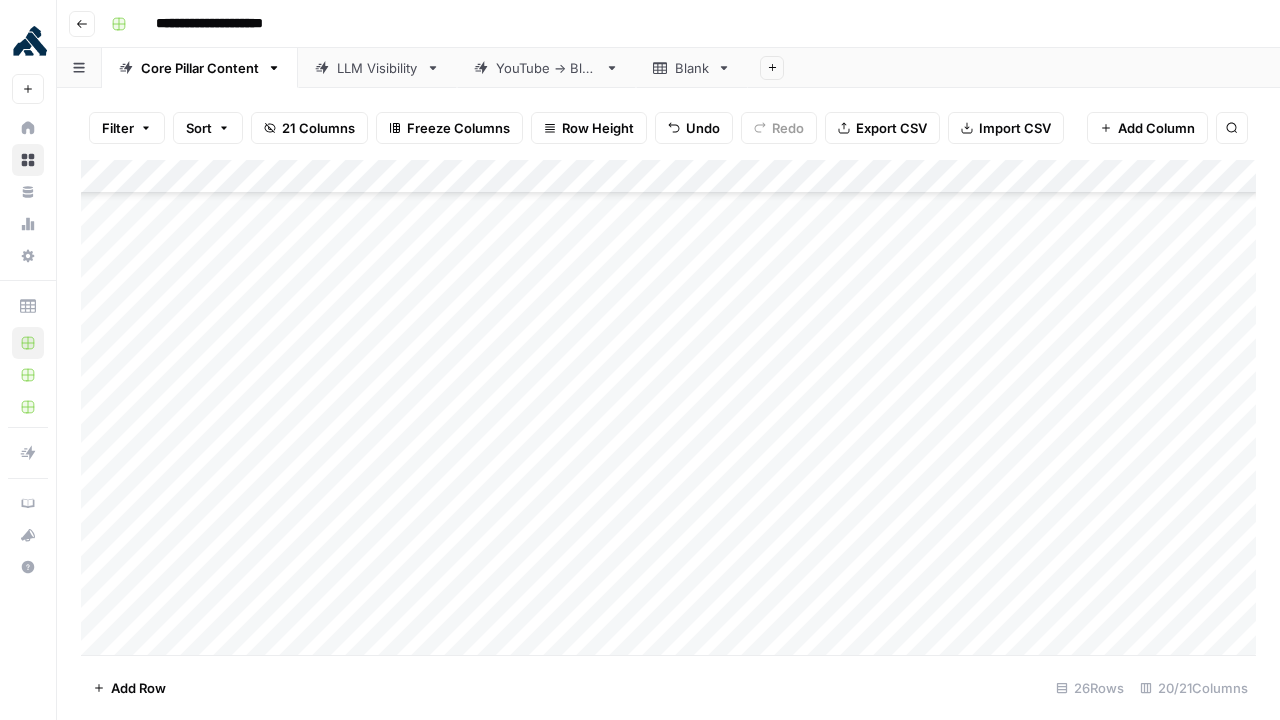 click on "Add Column" at bounding box center [668, 408] 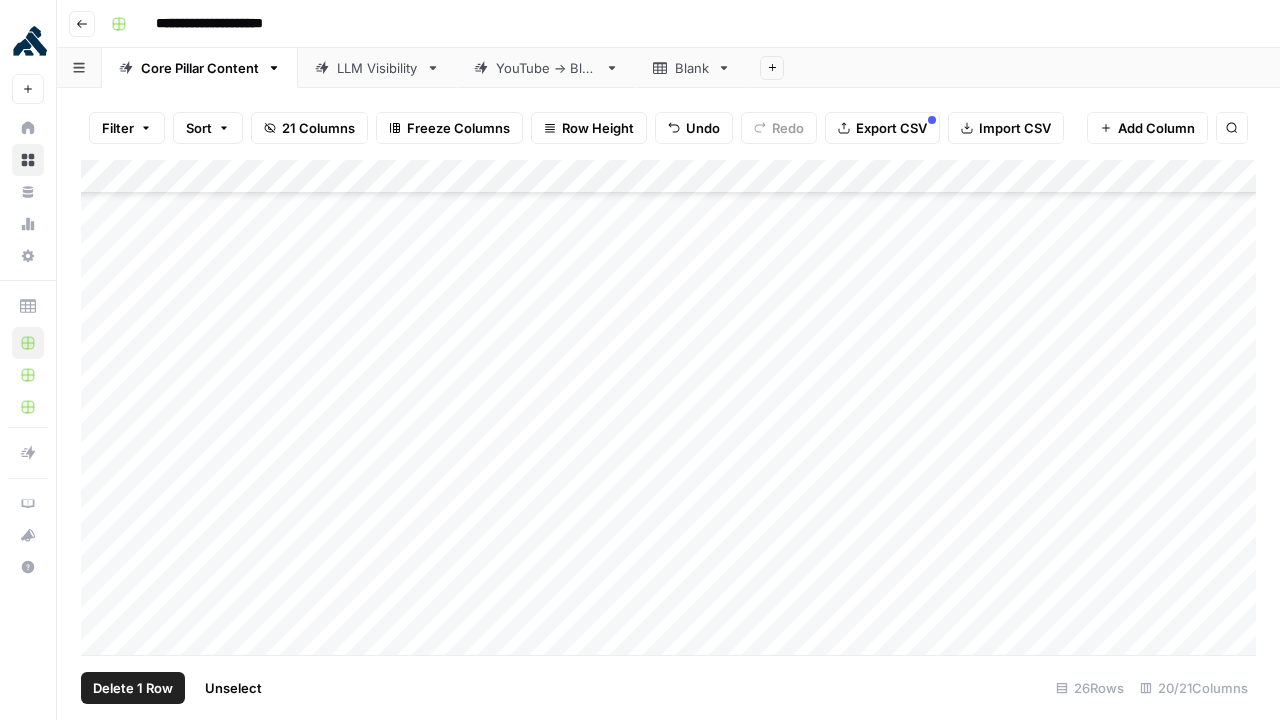 click on "Add Column" at bounding box center (668, 408) 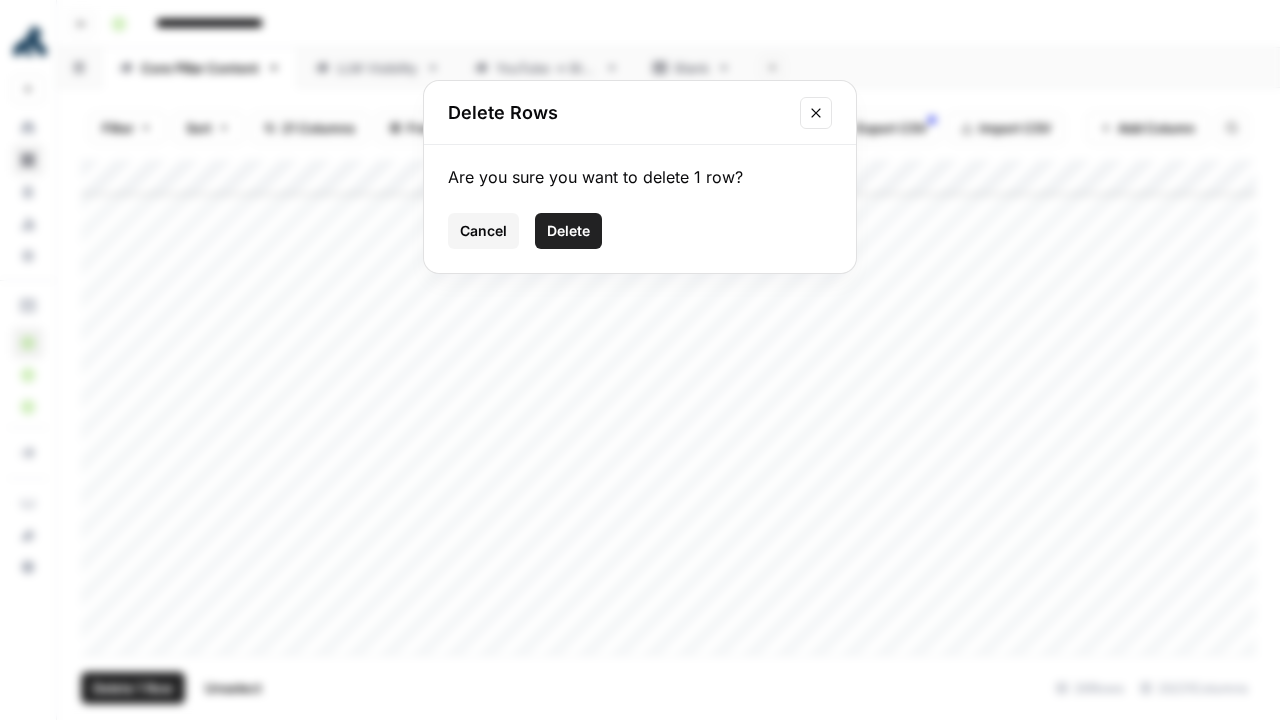 click on "Delete" at bounding box center [568, 231] 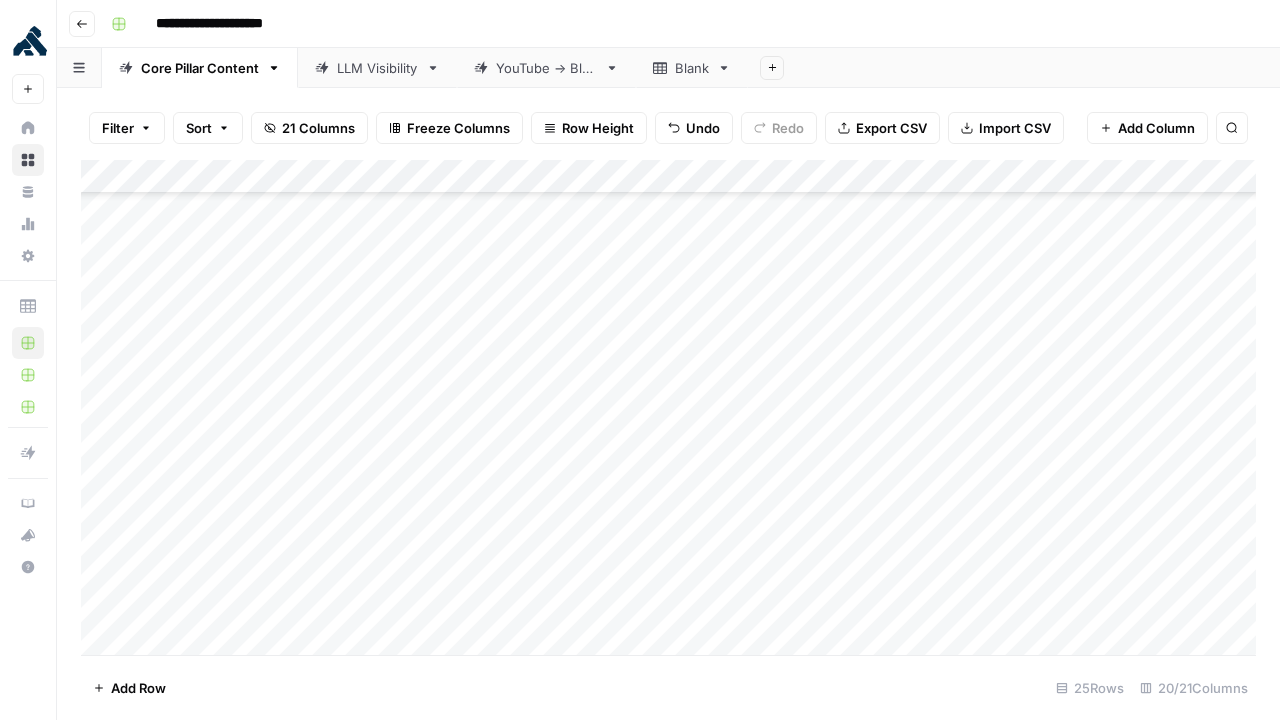 scroll, scrollTop: 420, scrollLeft: 0, axis: vertical 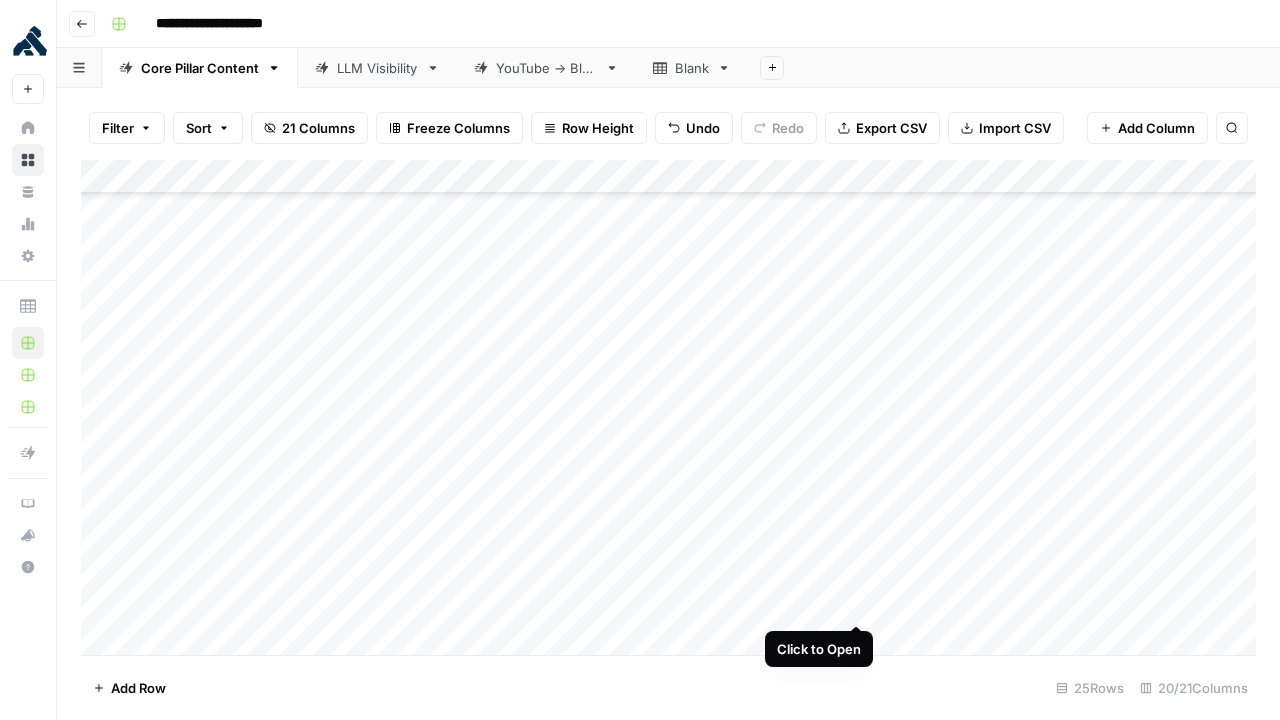 click on "Add Column" at bounding box center [668, 408] 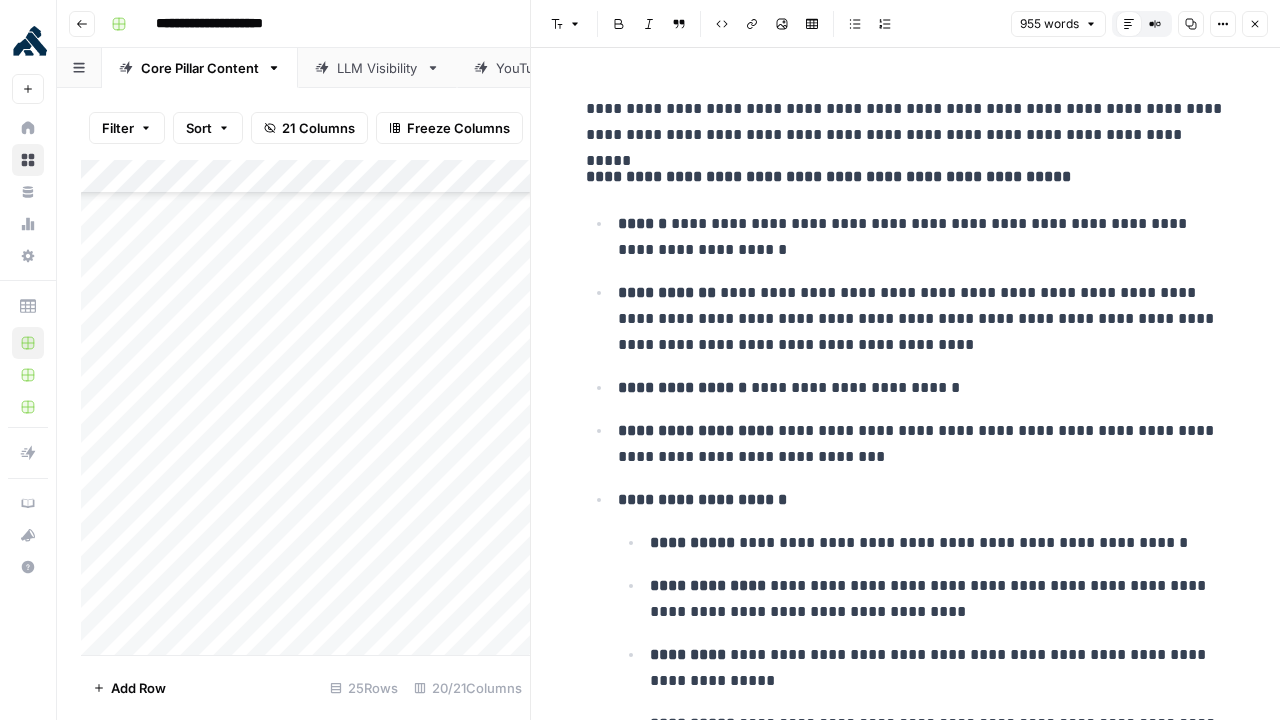 scroll, scrollTop: 354, scrollLeft: 0, axis: vertical 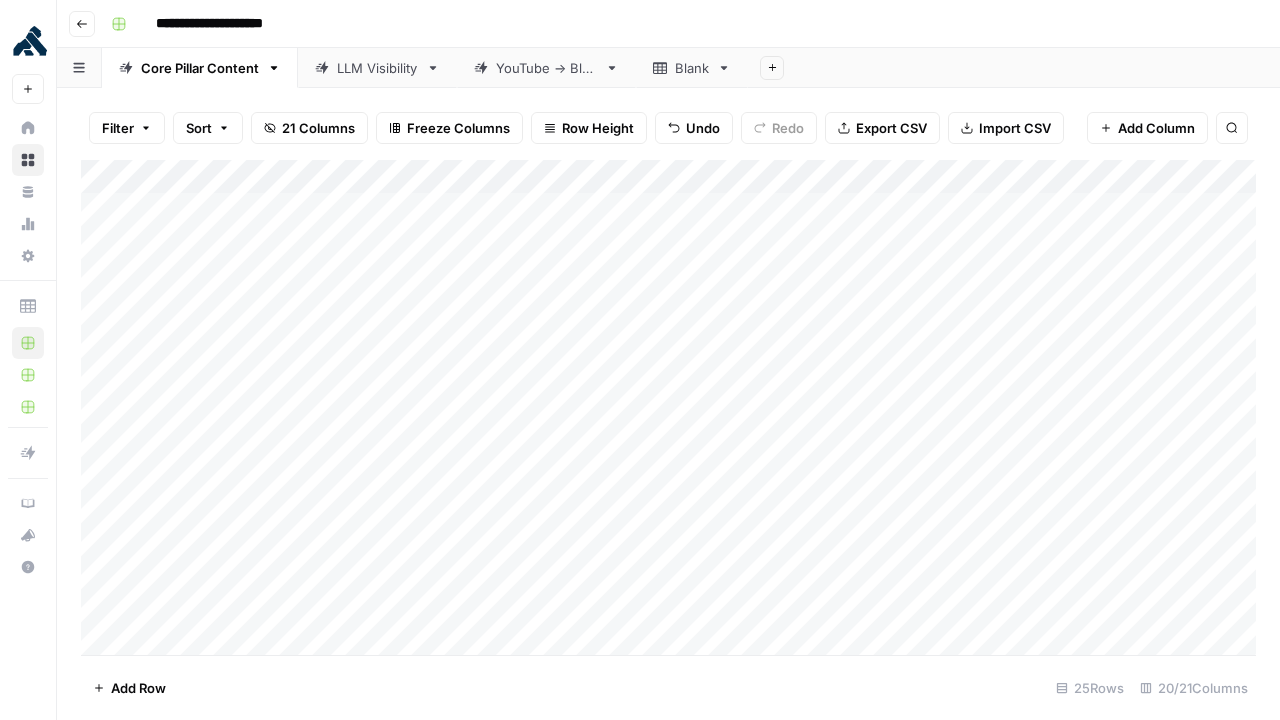 click on "Add Column" at bounding box center (668, 408) 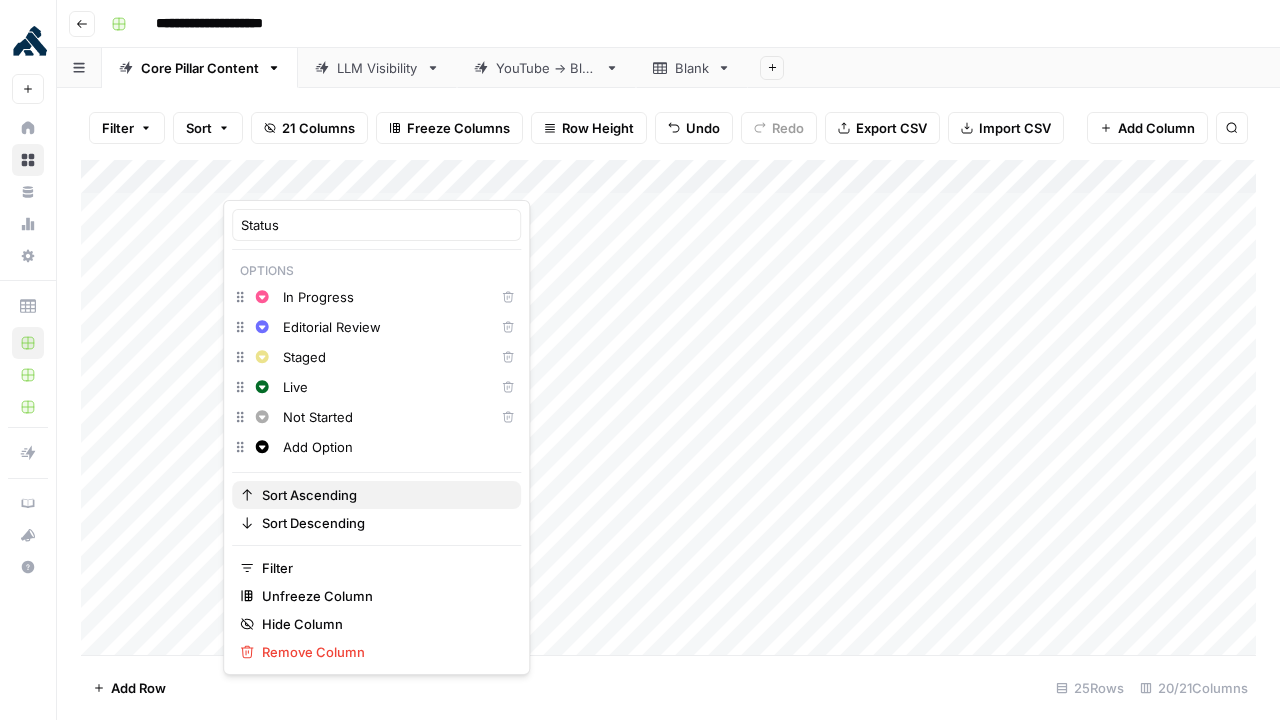 click on "Sort Ascending" at bounding box center [309, 495] 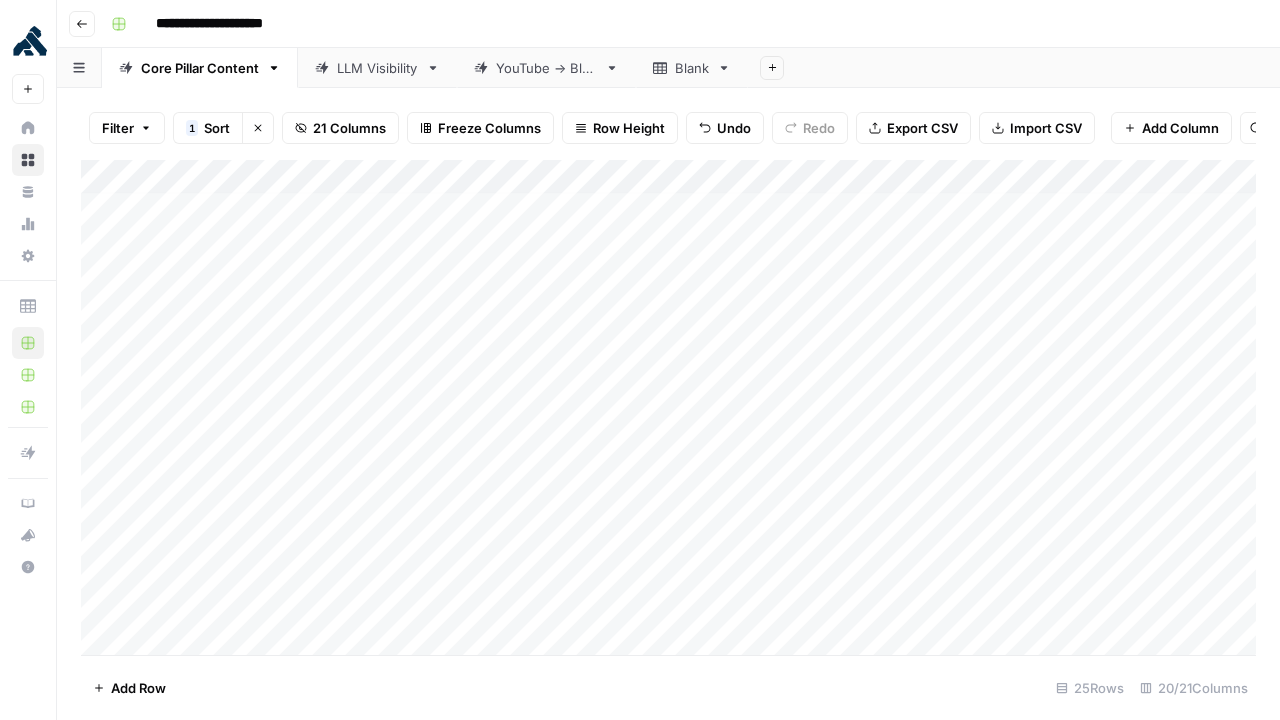 scroll, scrollTop: 0, scrollLeft: 0, axis: both 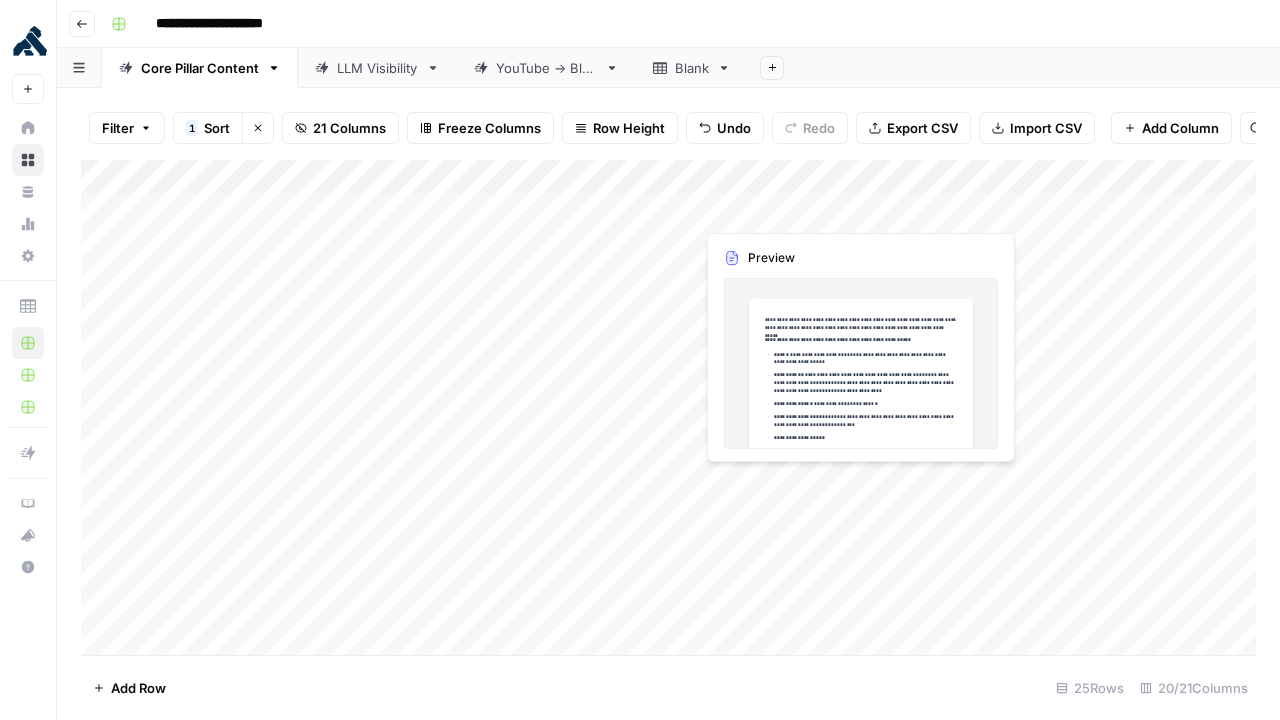click on "Add Column" at bounding box center [668, 408] 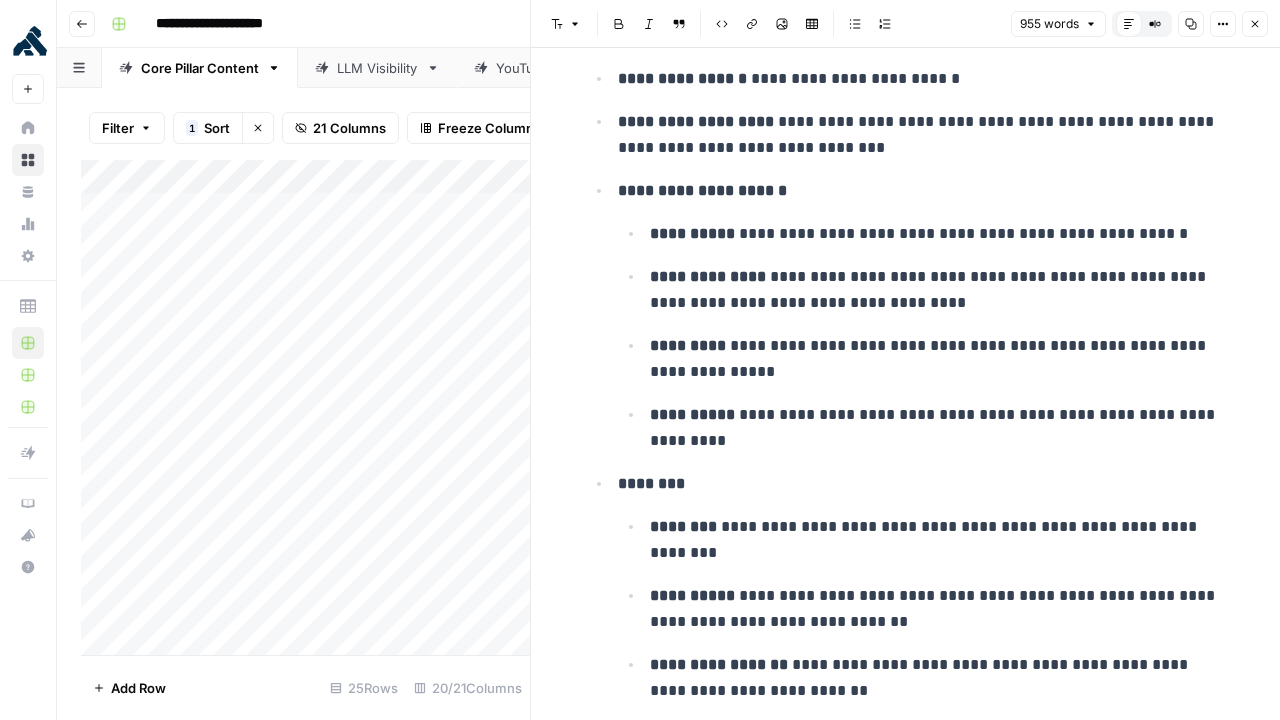 scroll, scrollTop: 0, scrollLeft: 0, axis: both 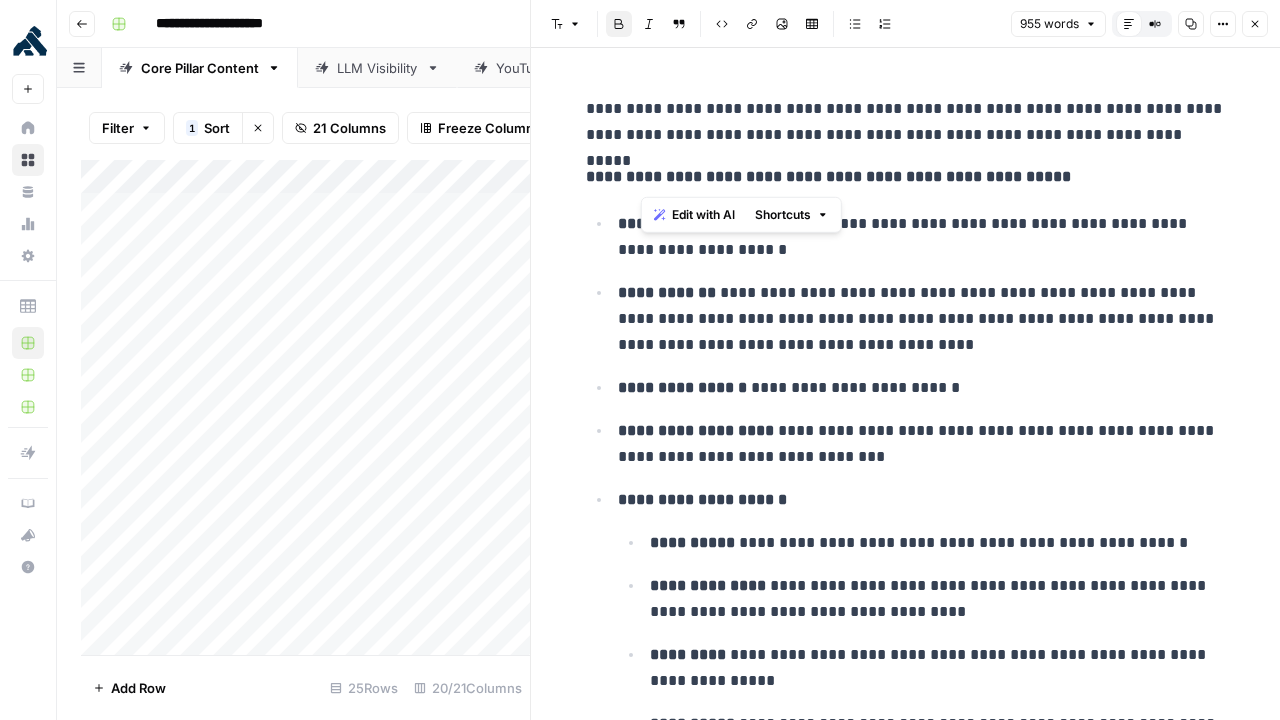 drag, startPoint x: 677, startPoint y: 178, endPoint x: 1095, endPoint y: 176, distance: 418.0048 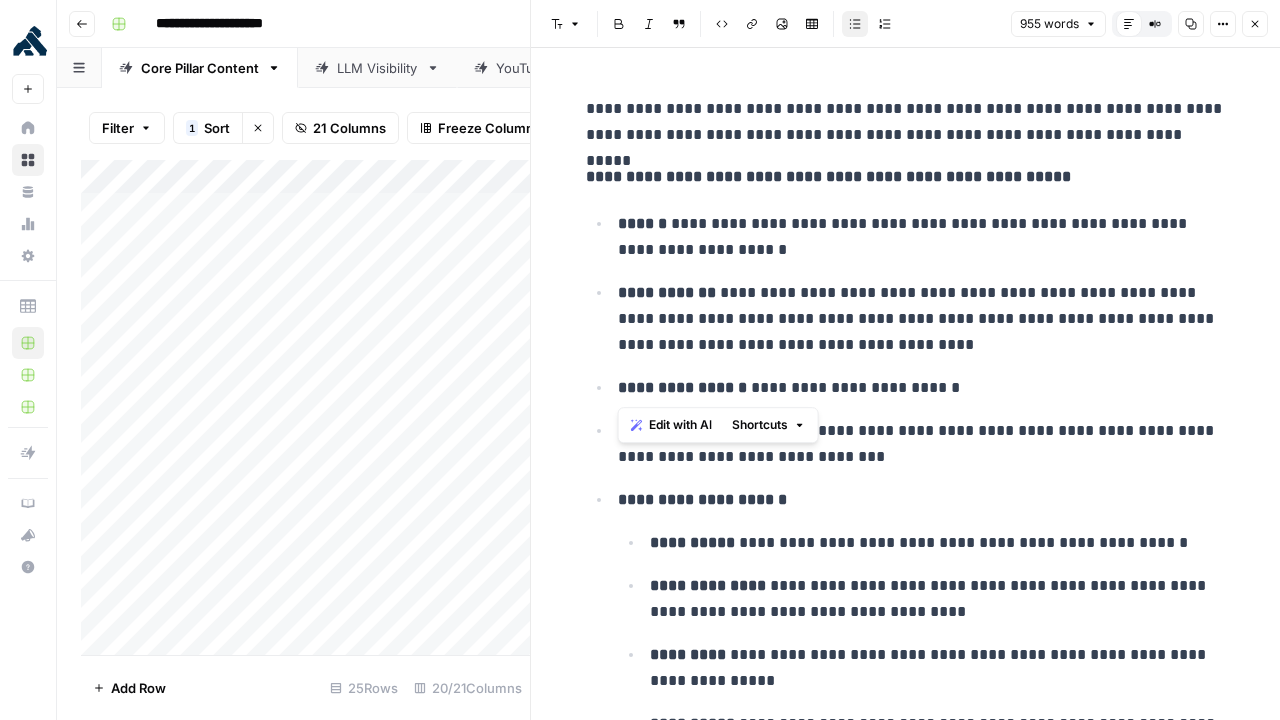 drag, startPoint x: 714, startPoint y: 289, endPoint x: 886, endPoint y: 358, distance: 185.32404 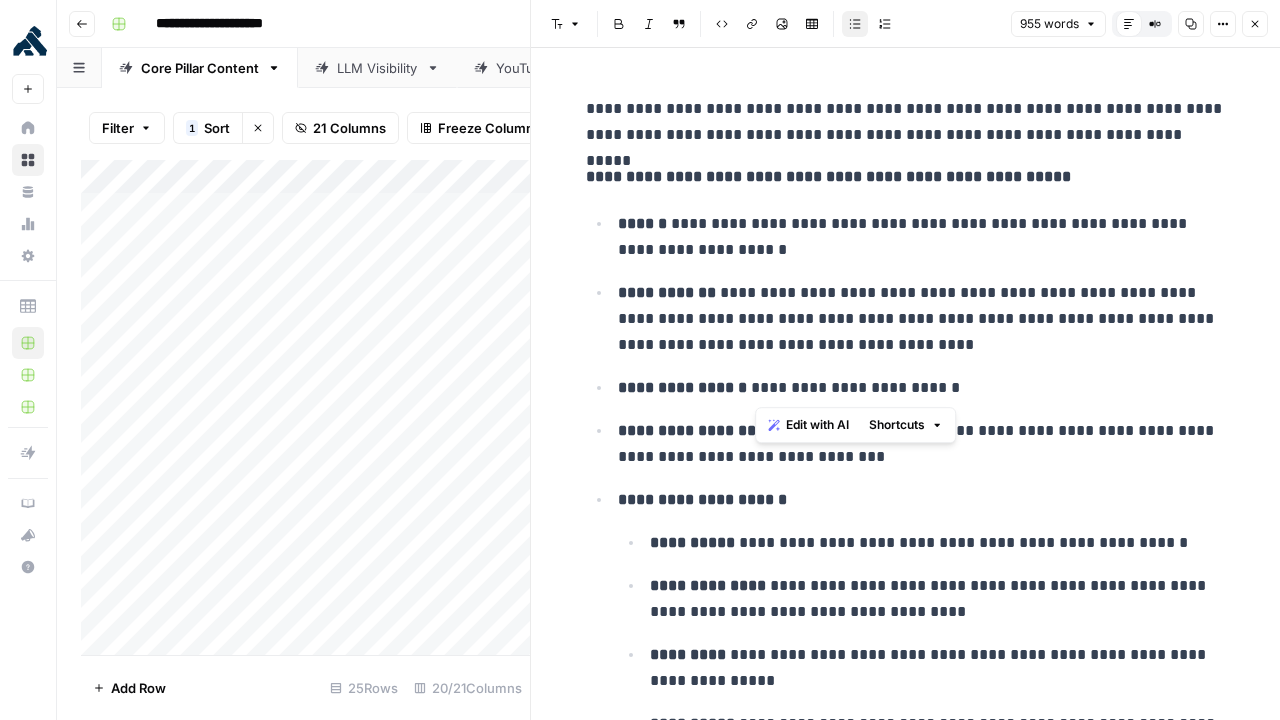 drag, startPoint x: 901, startPoint y: 382, endPoint x: 757, endPoint y: 386, distance: 144.05554 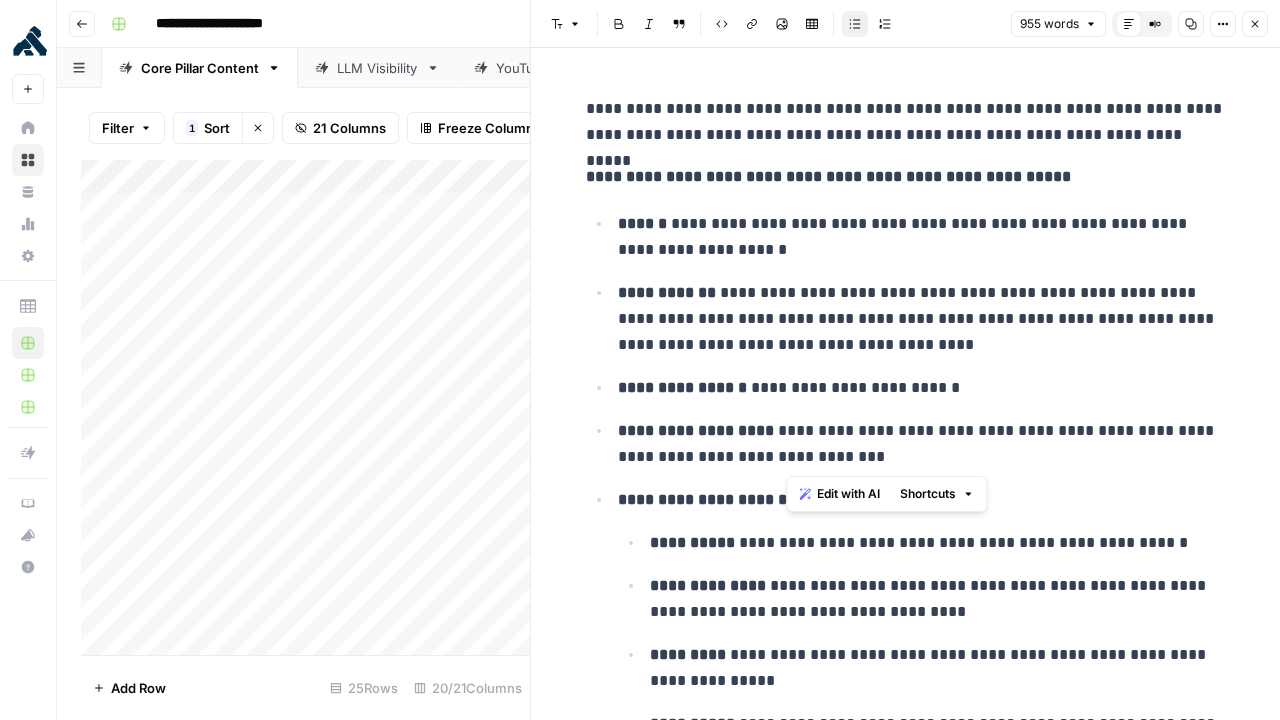 drag, startPoint x: 918, startPoint y: 458, endPoint x: 791, endPoint y: 432, distance: 129.6341 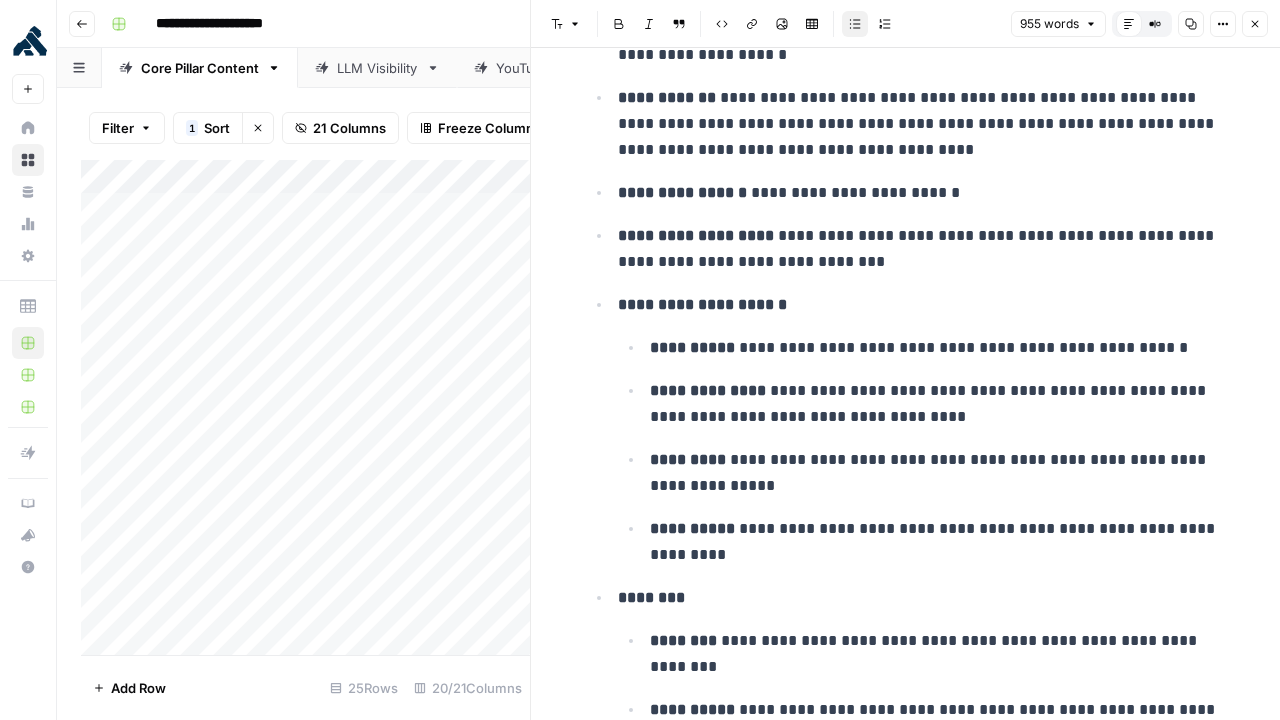 scroll, scrollTop: 200, scrollLeft: 0, axis: vertical 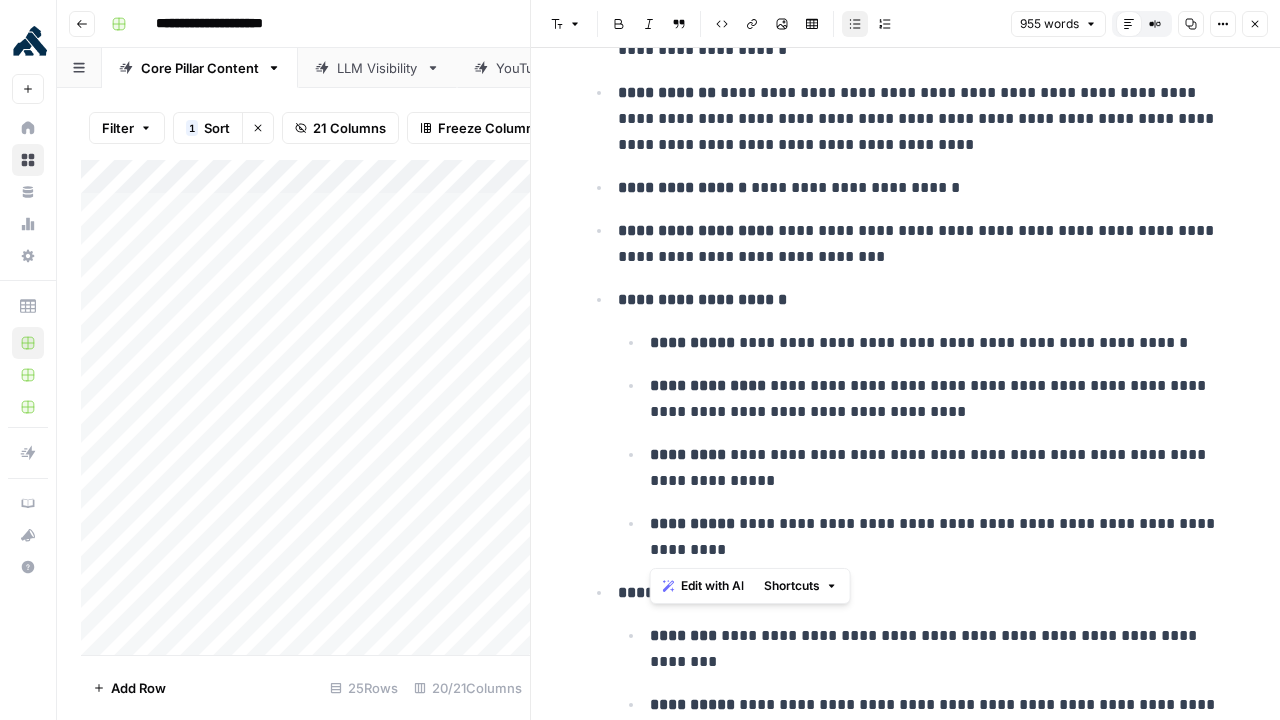 drag, startPoint x: 653, startPoint y: 339, endPoint x: 745, endPoint y: 554, distance: 233.8568 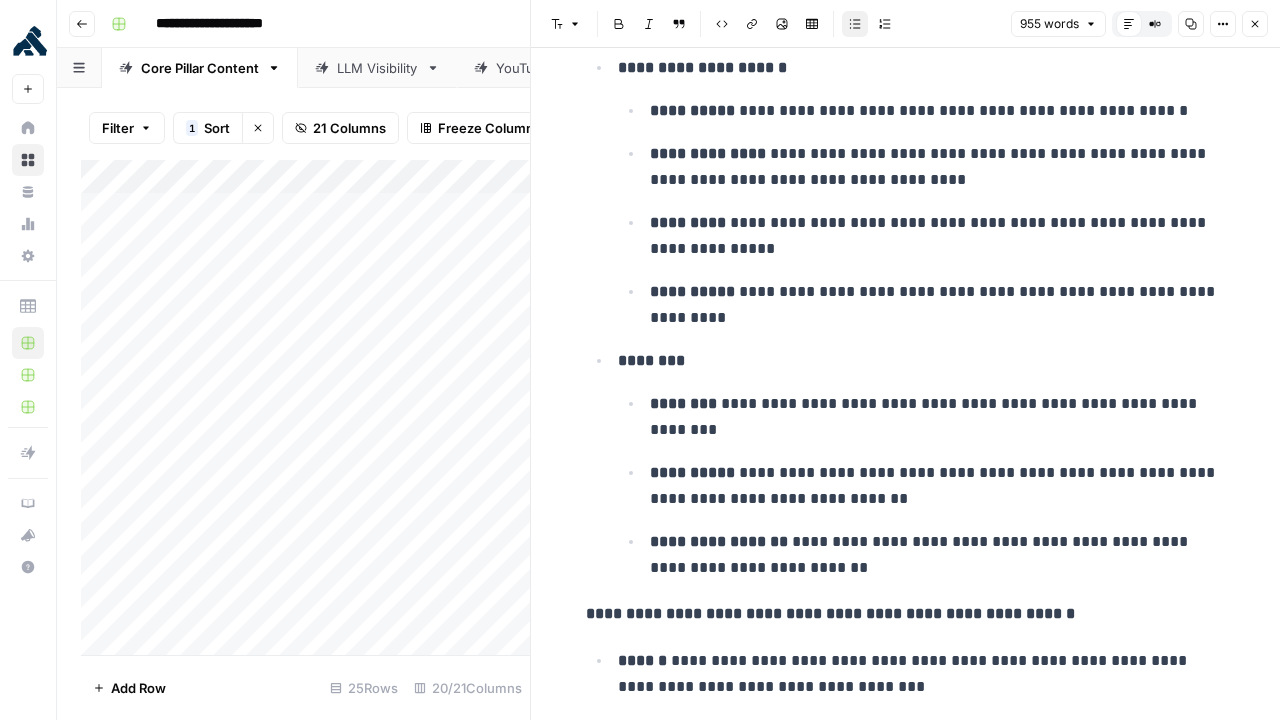 scroll, scrollTop: 484, scrollLeft: 0, axis: vertical 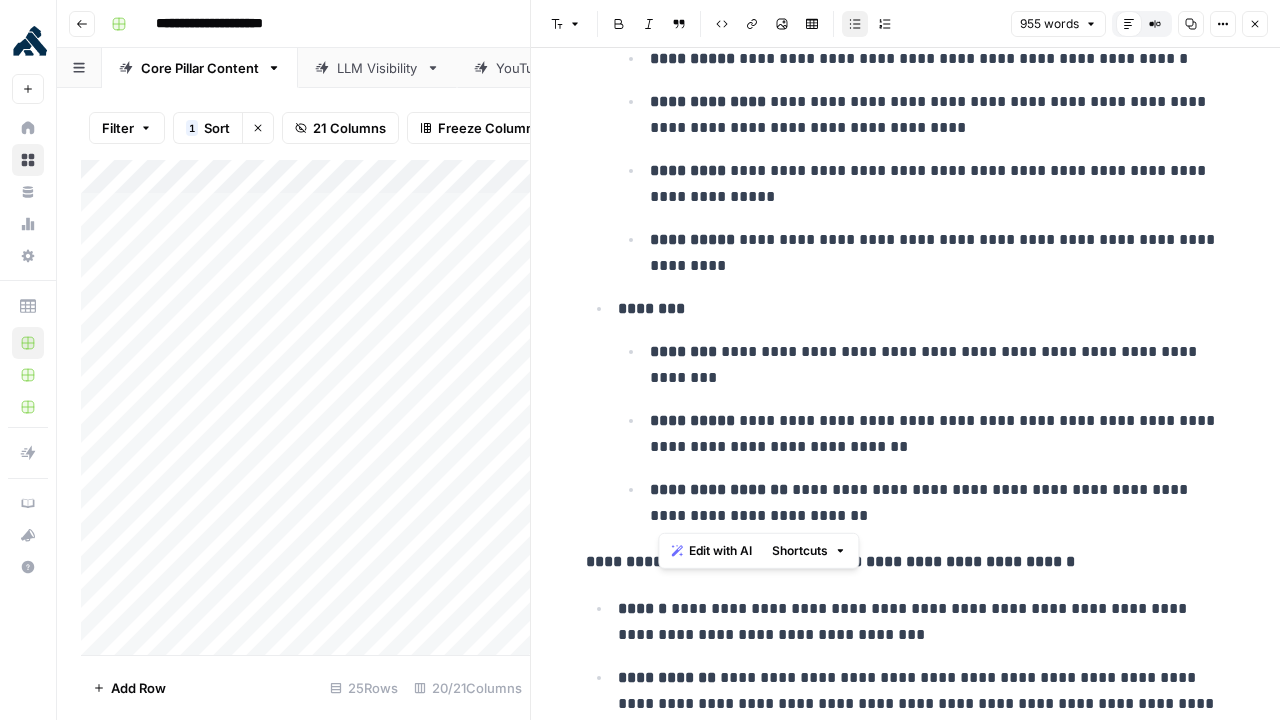 drag, startPoint x: 654, startPoint y: 350, endPoint x: 810, endPoint y: 510, distance: 223.46364 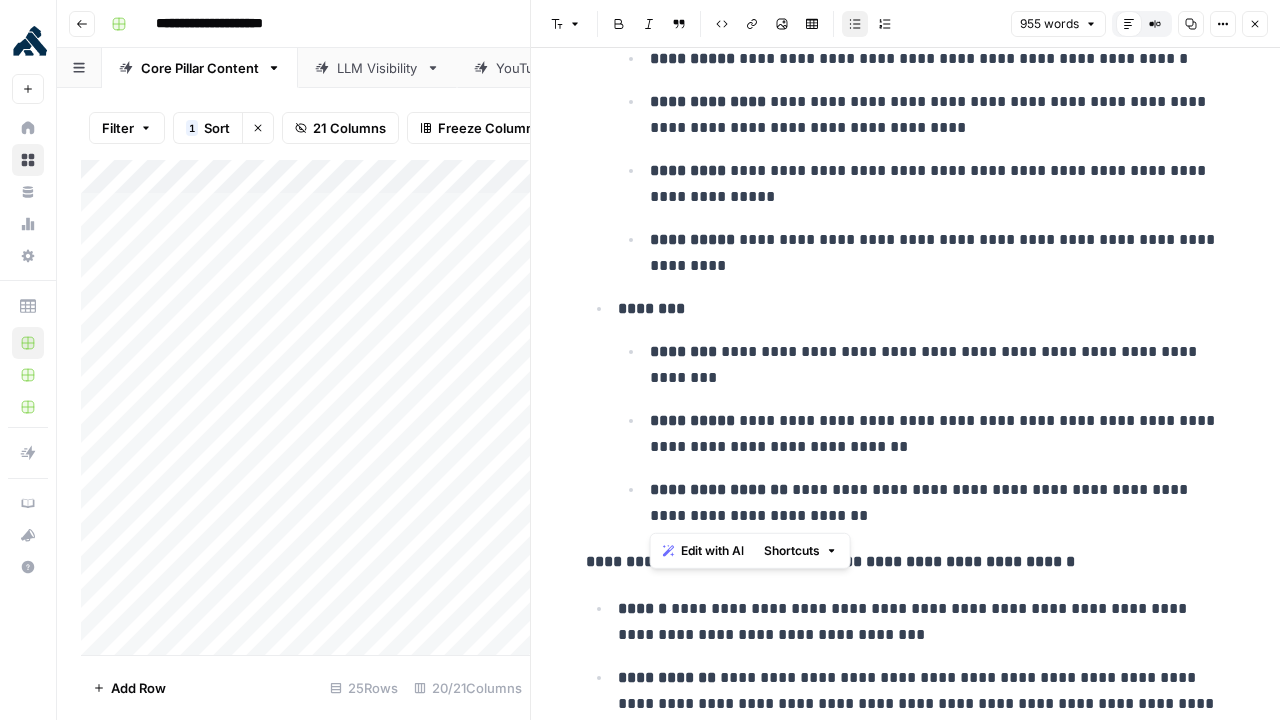 drag, startPoint x: 649, startPoint y: 349, endPoint x: 820, endPoint y: 525, distance: 245.39153 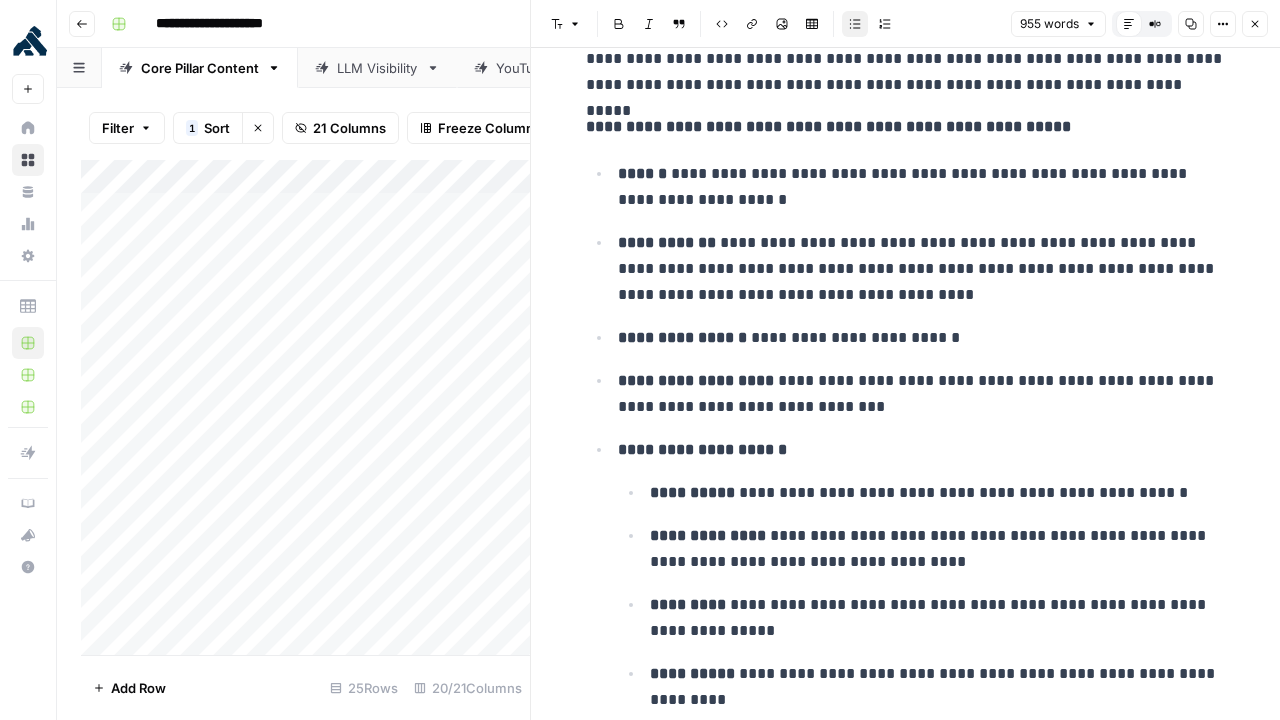 scroll, scrollTop: 32, scrollLeft: 0, axis: vertical 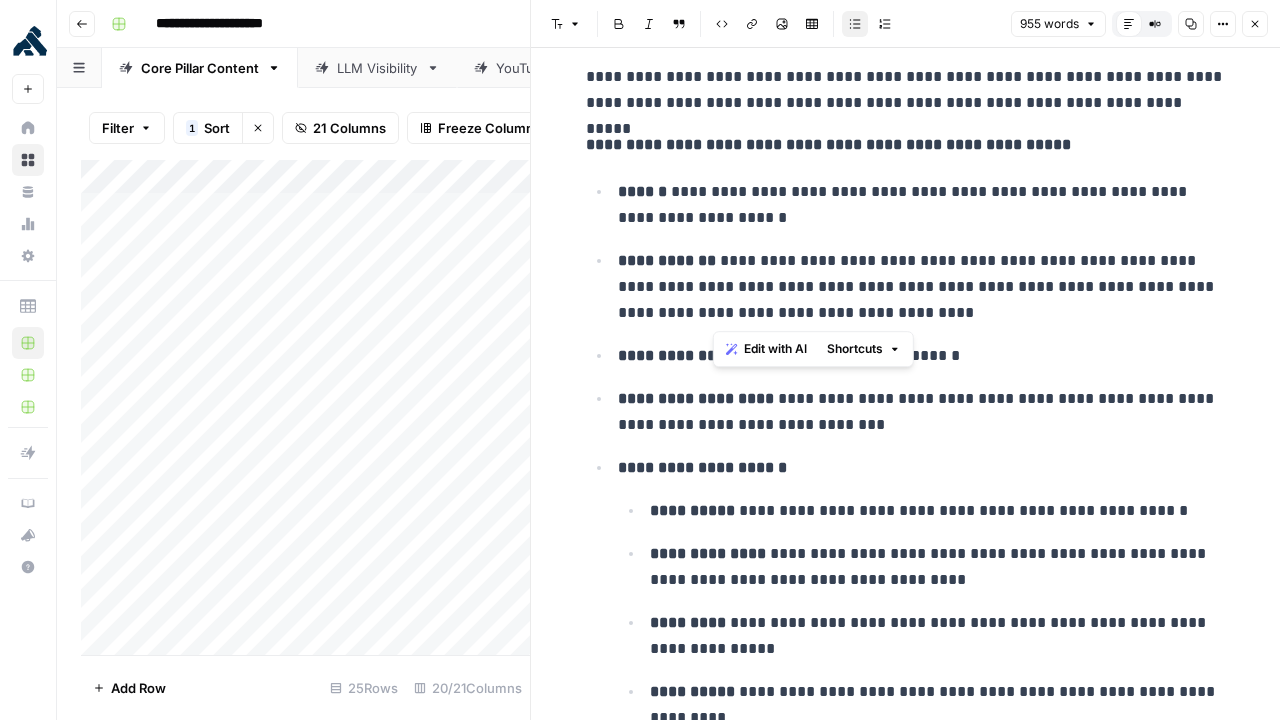 drag, startPoint x: 712, startPoint y: 259, endPoint x: 867, endPoint y: 310, distance: 163.17476 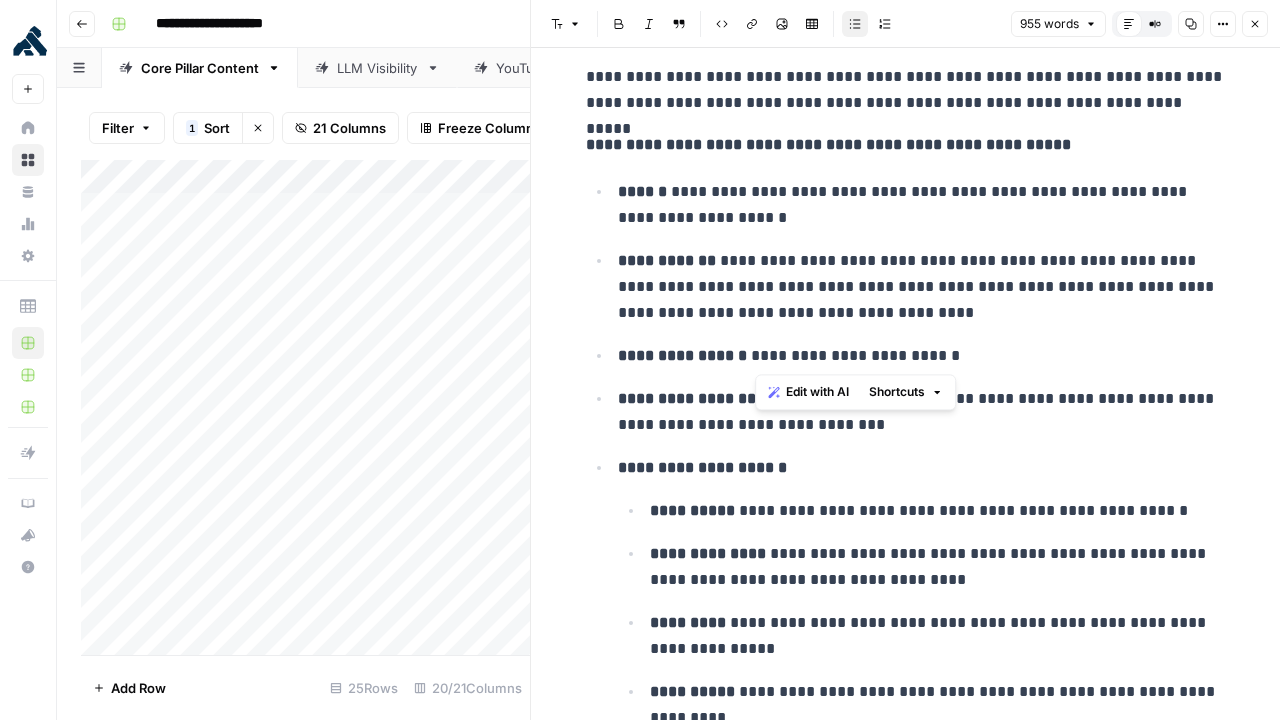 drag, startPoint x: 952, startPoint y: 356, endPoint x: 757, endPoint y: 365, distance: 195.20758 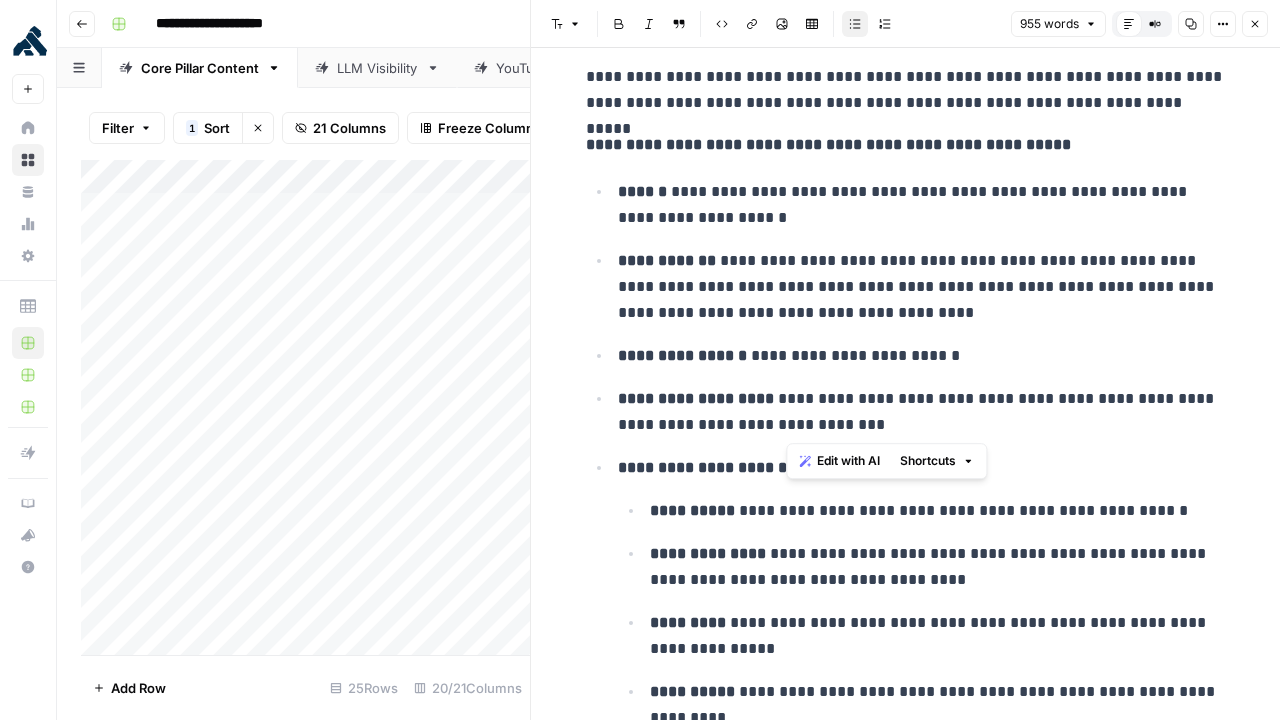 drag, startPoint x: 887, startPoint y: 426, endPoint x: 789, endPoint y: 401, distance: 101.13852 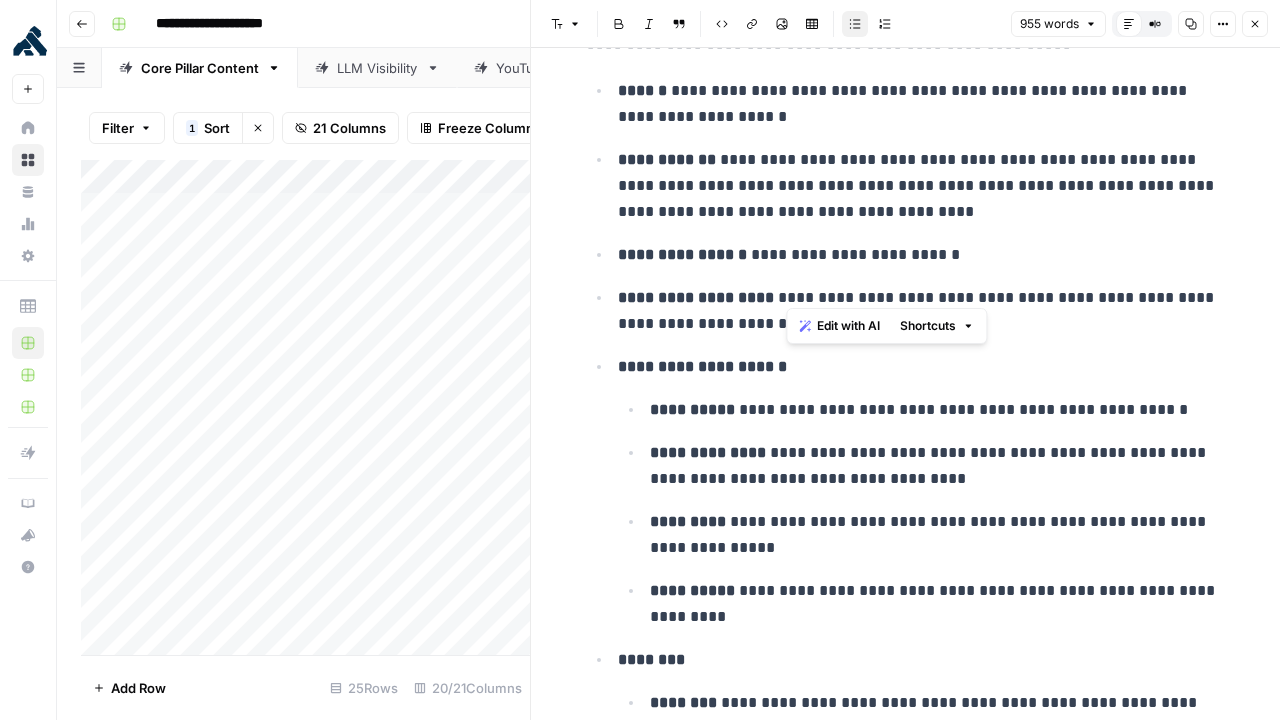 scroll, scrollTop: 176, scrollLeft: 0, axis: vertical 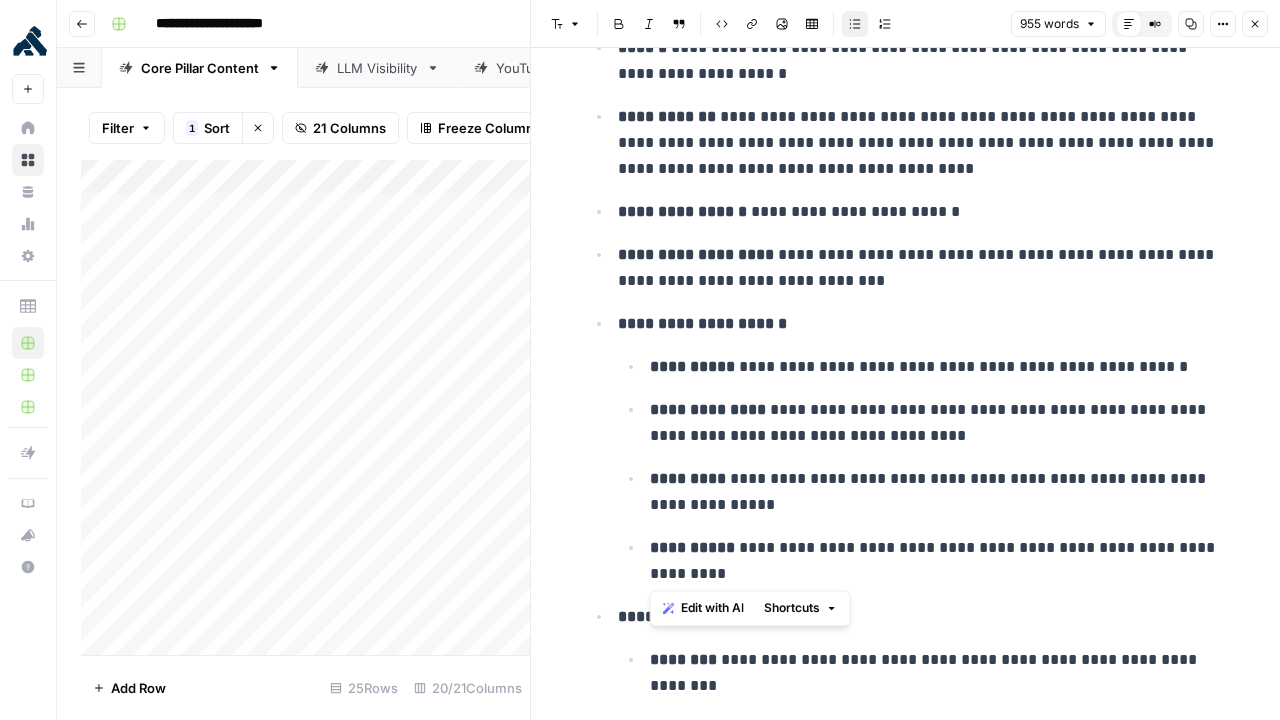 drag, startPoint x: 749, startPoint y: 573, endPoint x: 646, endPoint y: 365, distance: 232.10558 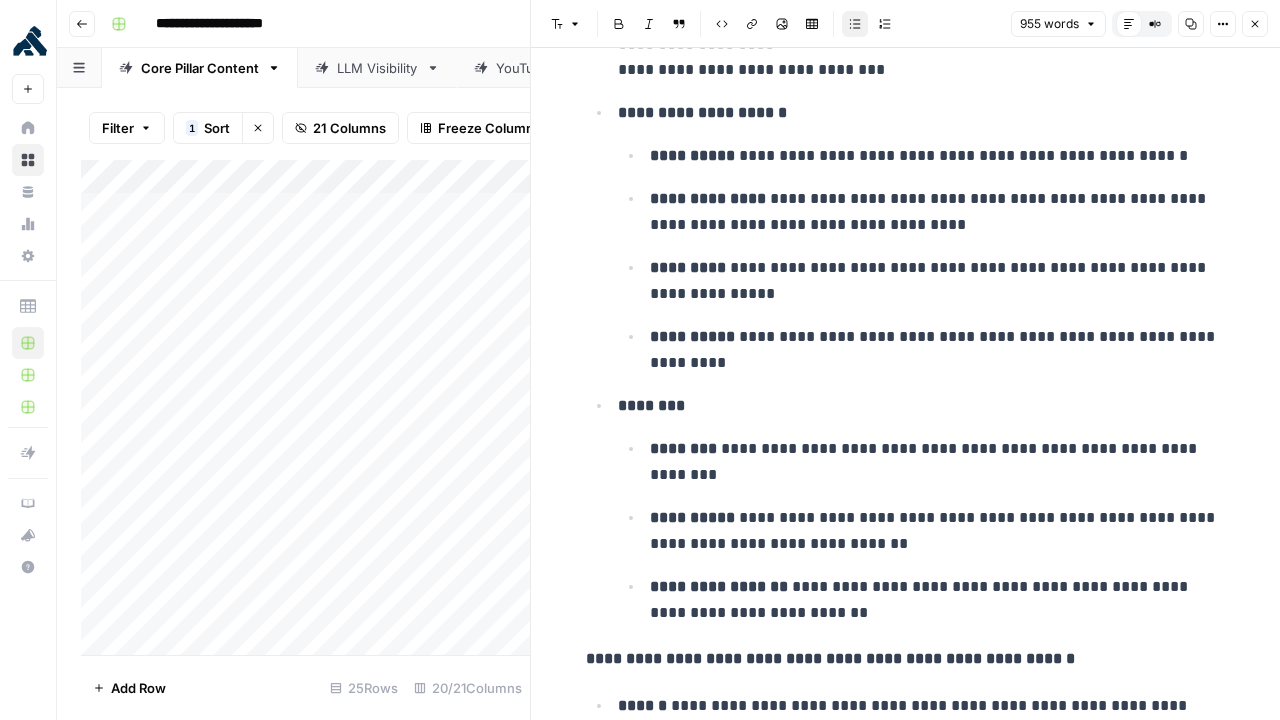 scroll, scrollTop: 470, scrollLeft: 0, axis: vertical 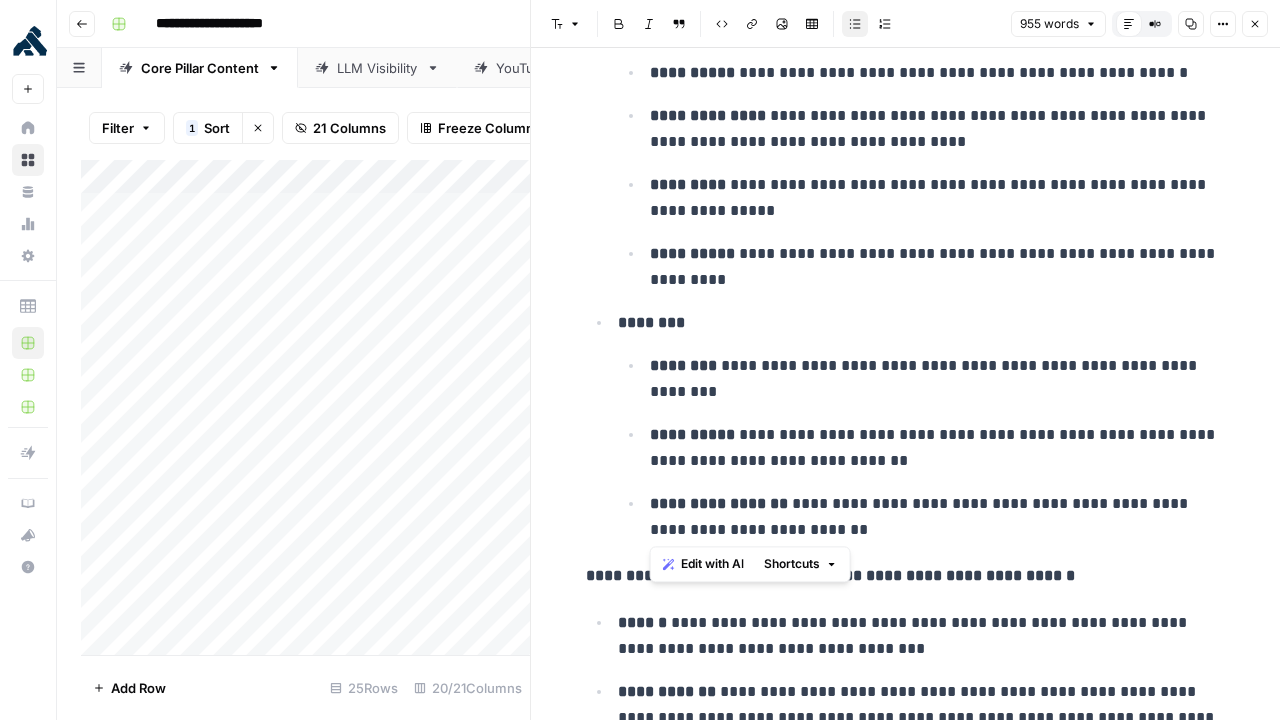 drag, startPoint x: 649, startPoint y: 367, endPoint x: 817, endPoint y: 533, distance: 236.1779 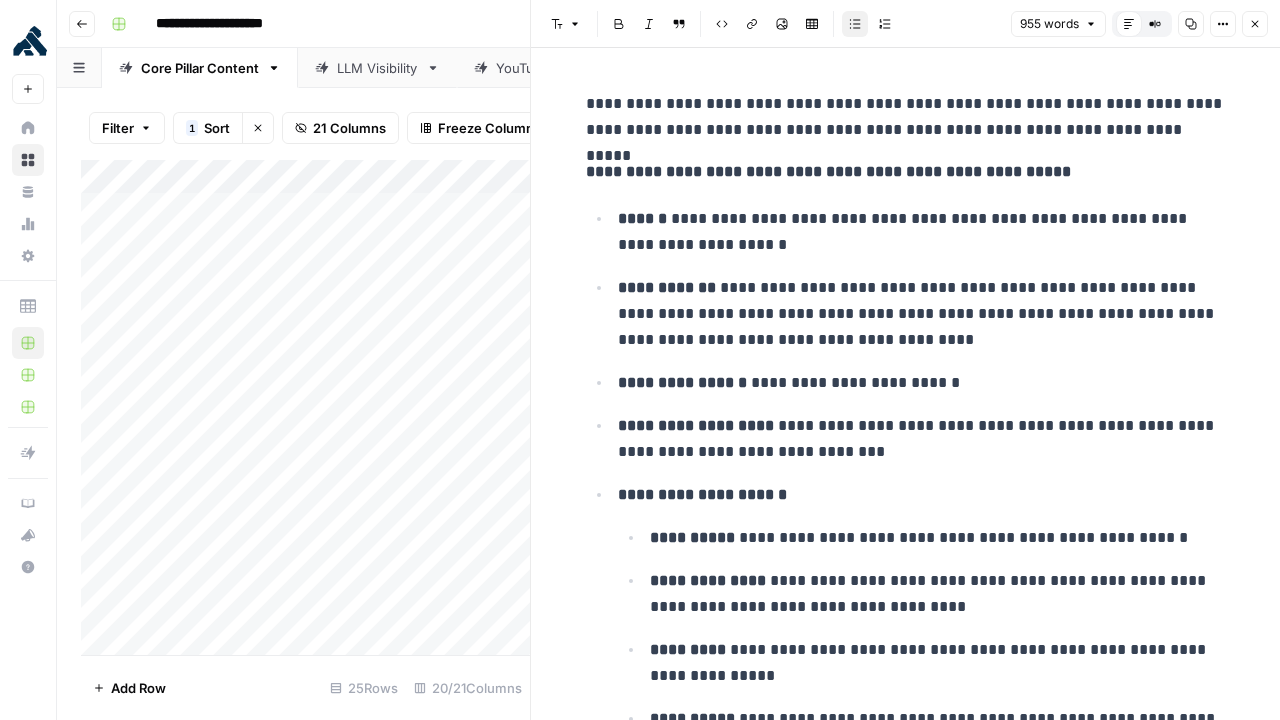 scroll, scrollTop: 0, scrollLeft: 0, axis: both 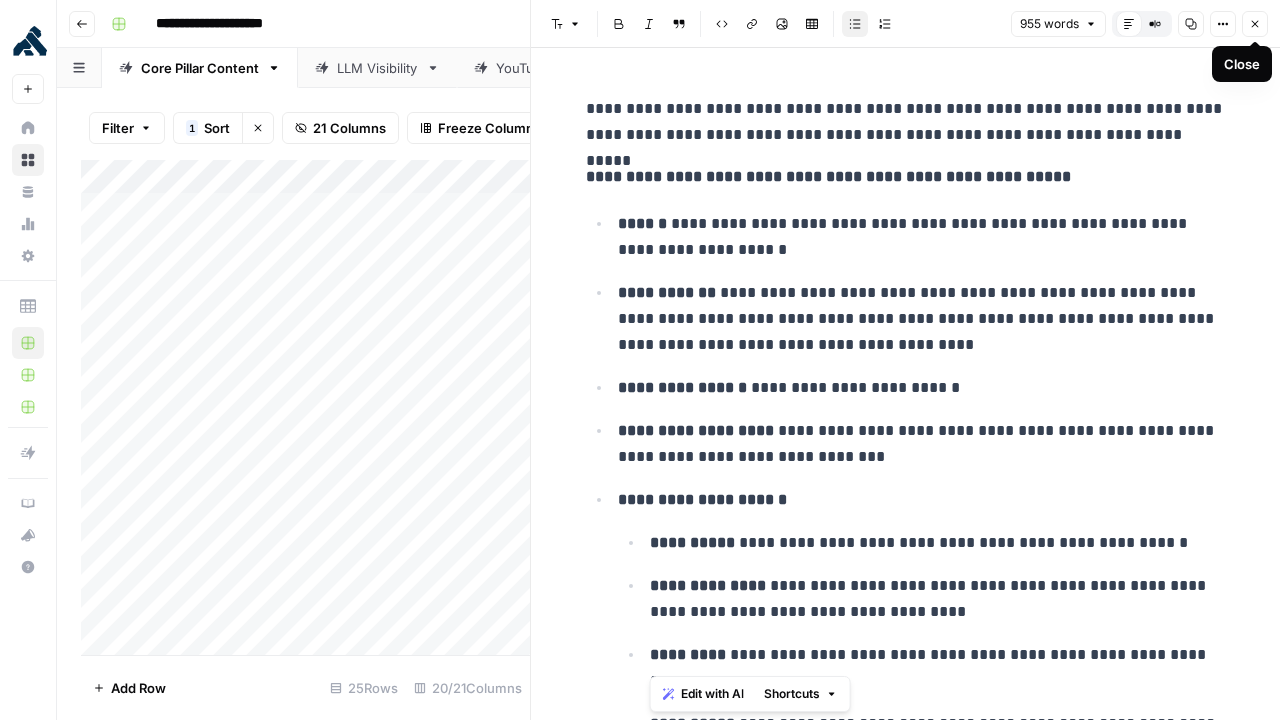 click 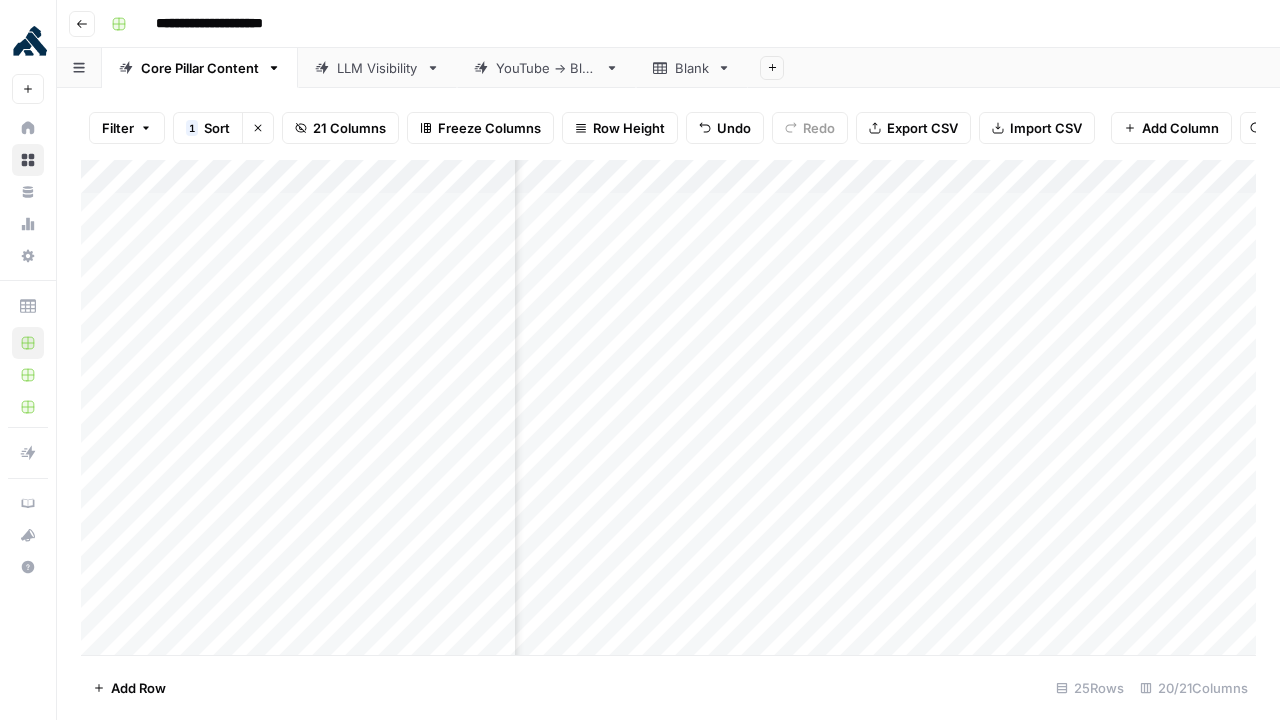 scroll, scrollTop: 0, scrollLeft: 166, axis: horizontal 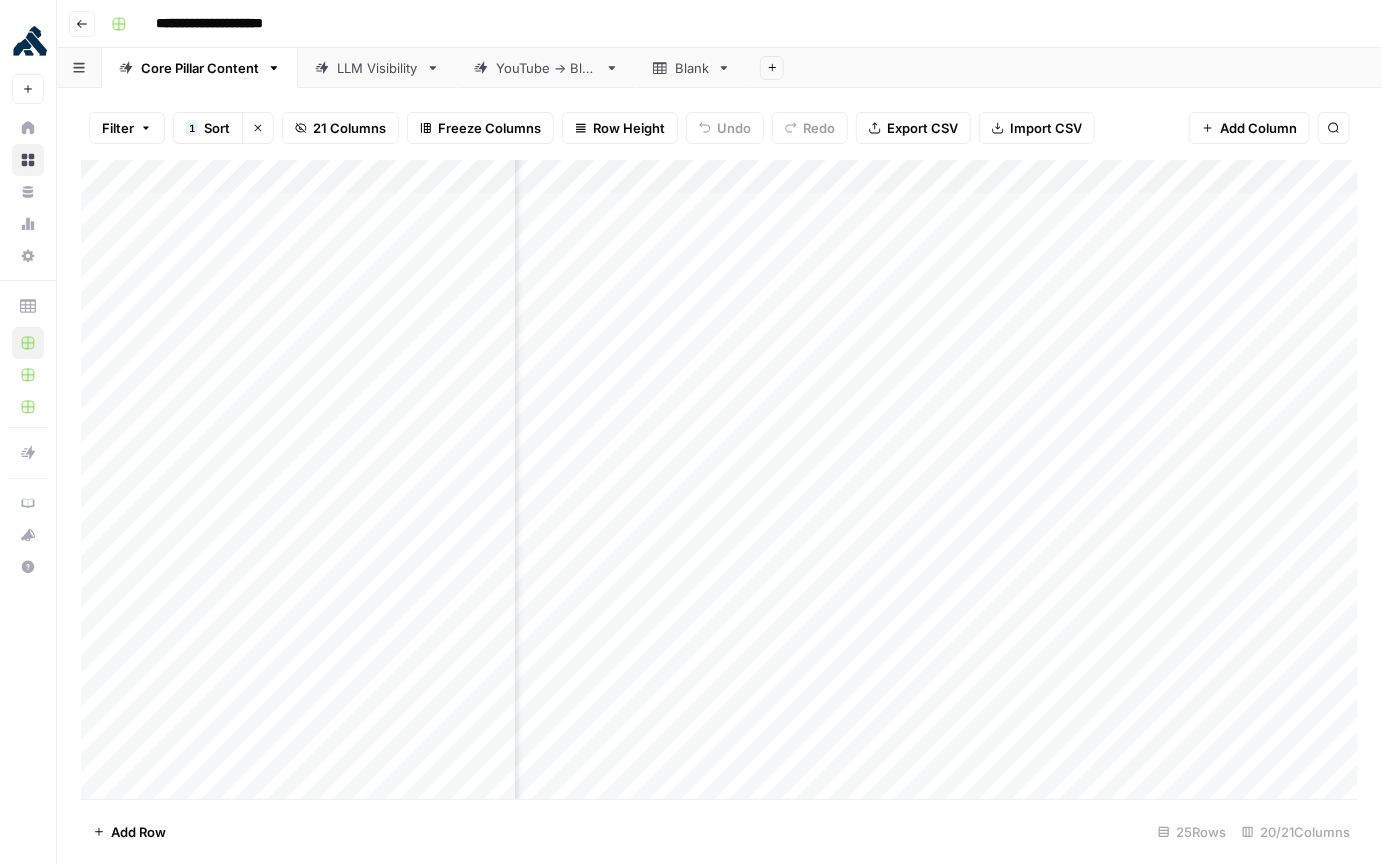 click on "Add Column" at bounding box center (719, 480) 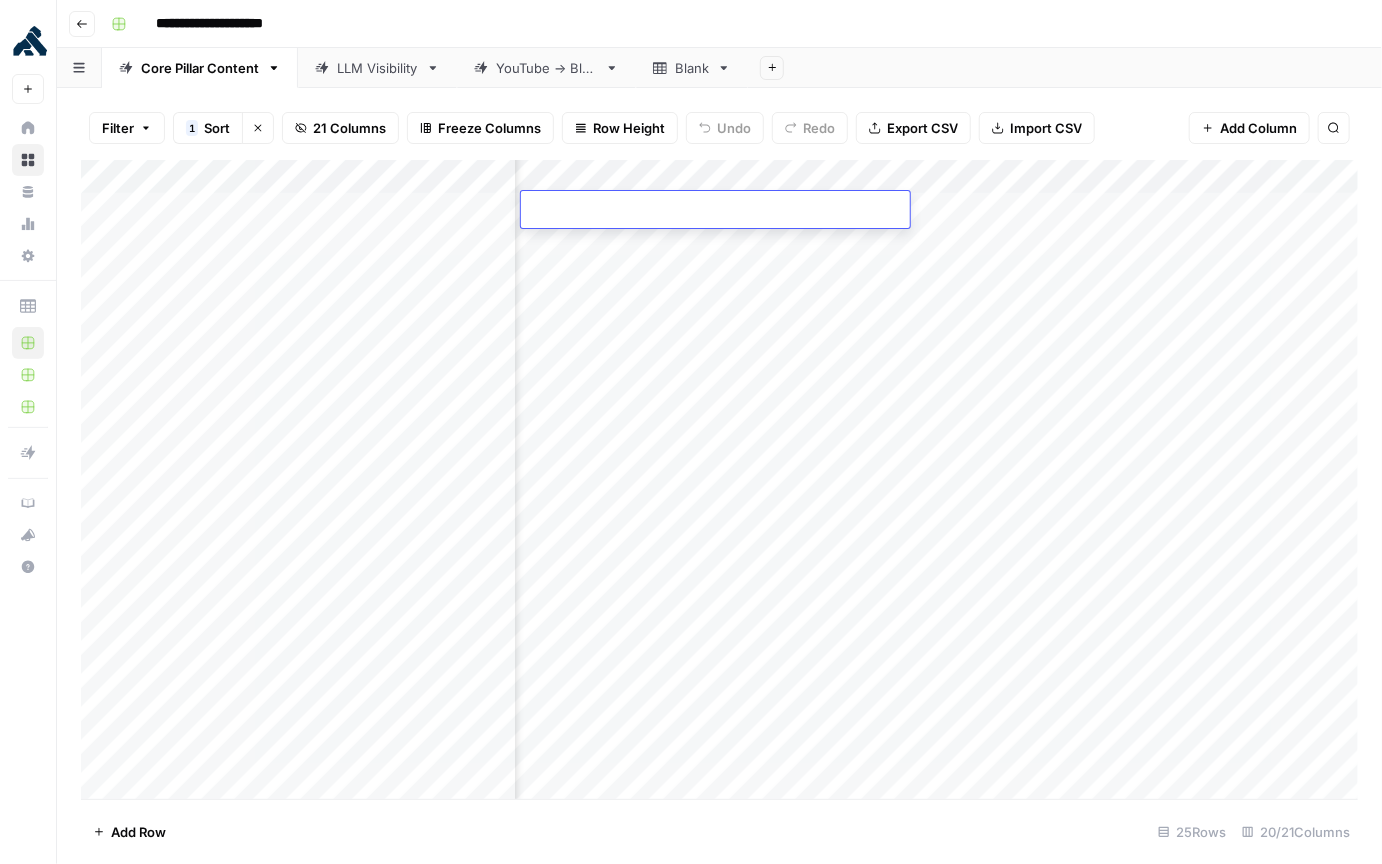 click on "**********" at bounding box center (691, 432) 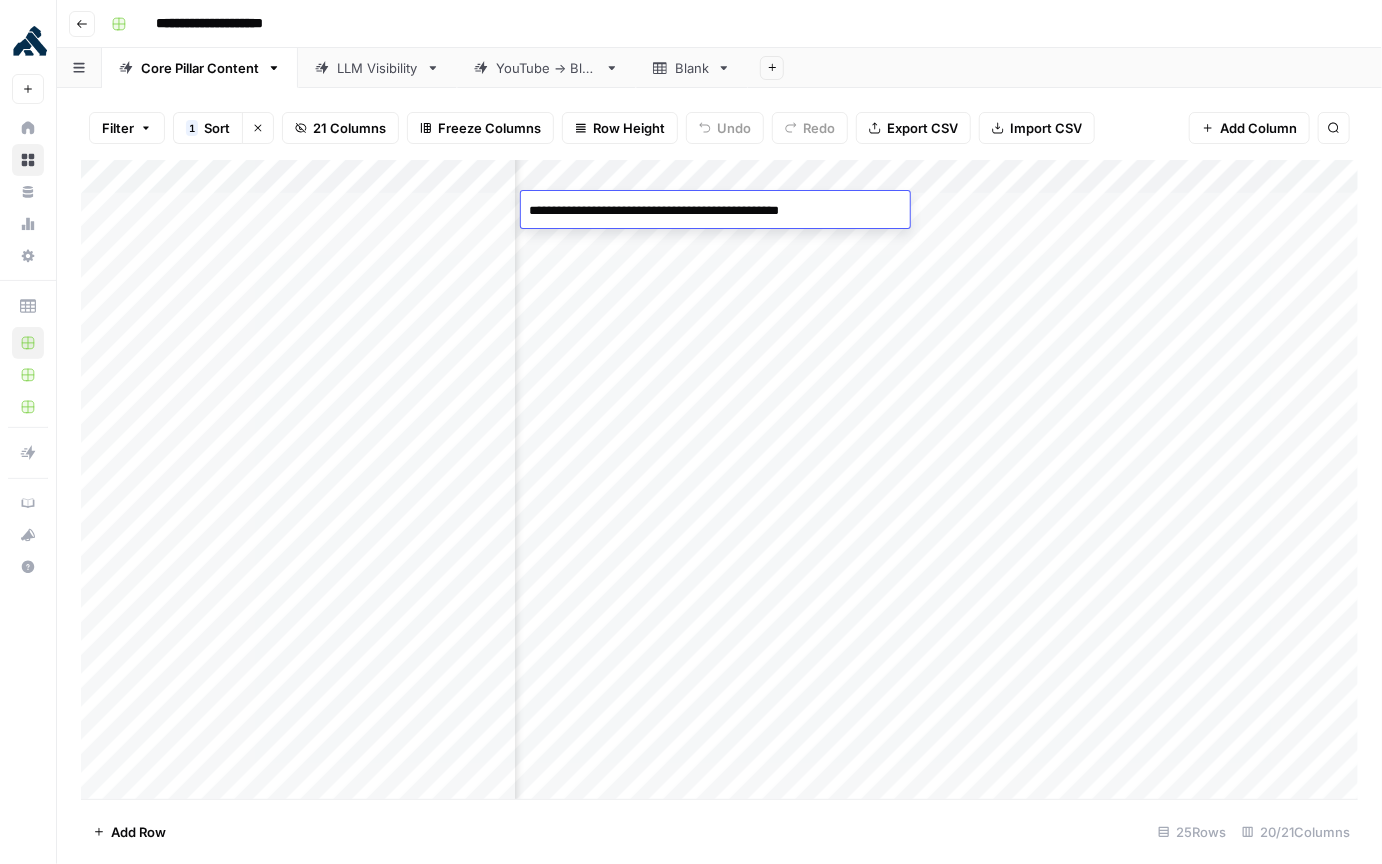 click on "**********" at bounding box center [715, 211] 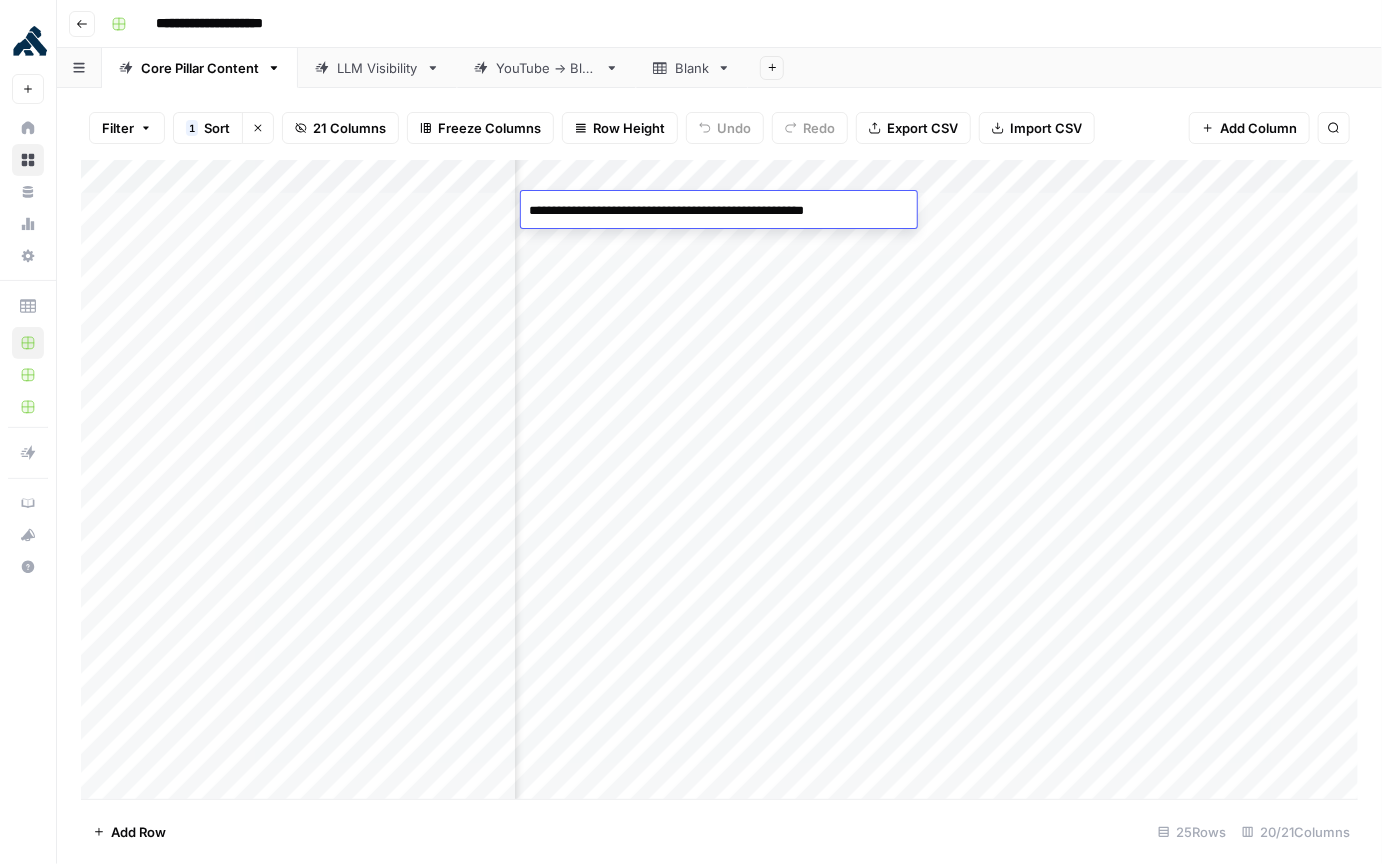 drag, startPoint x: 745, startPoint y: 213, endPoint x: 777, endPoint y: 224, distance: 33.83785 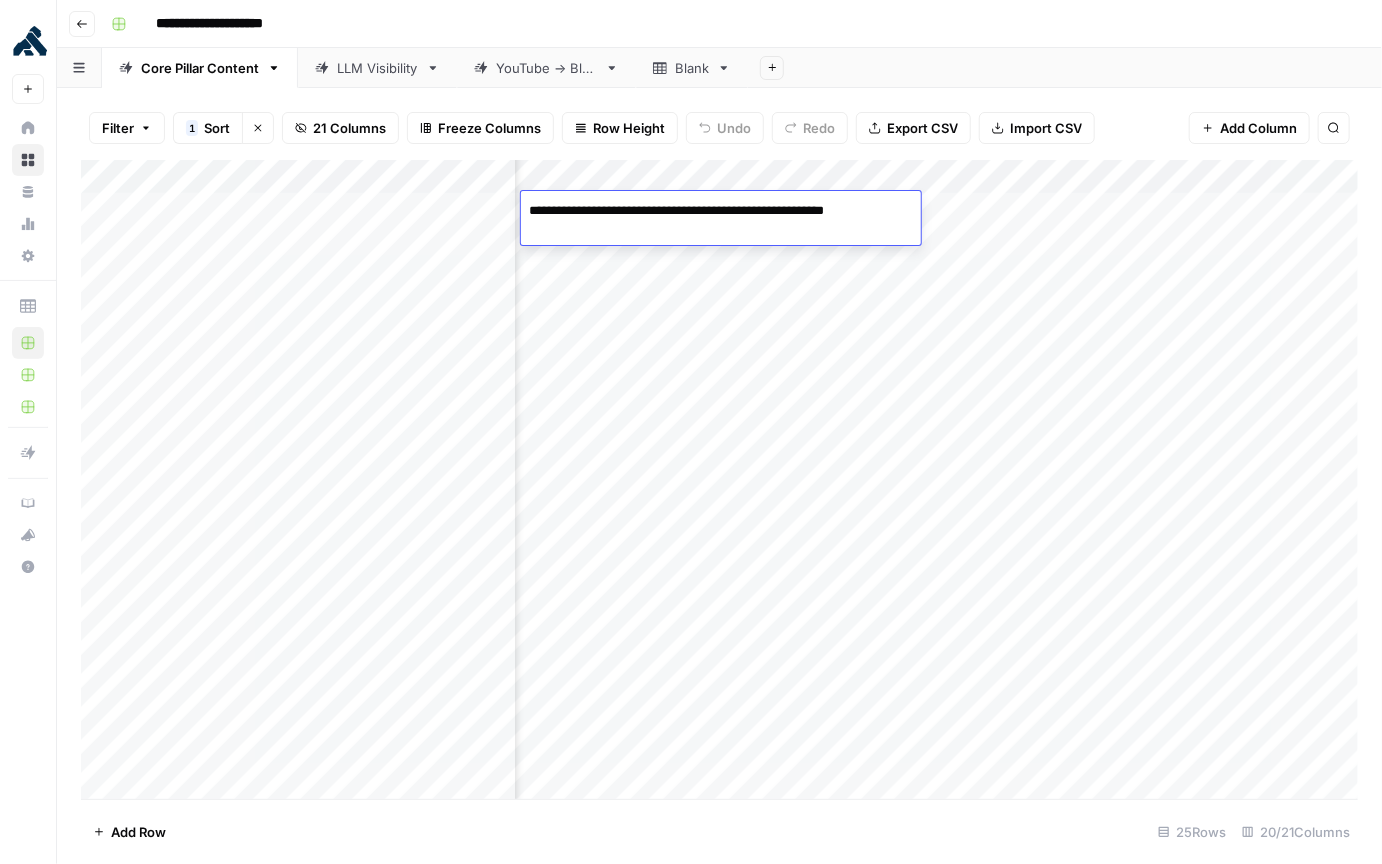 drag, startPoint x: 822, startPoint y: 223, endPoint x: 874, endPoint y: 243, distance: 55.713554 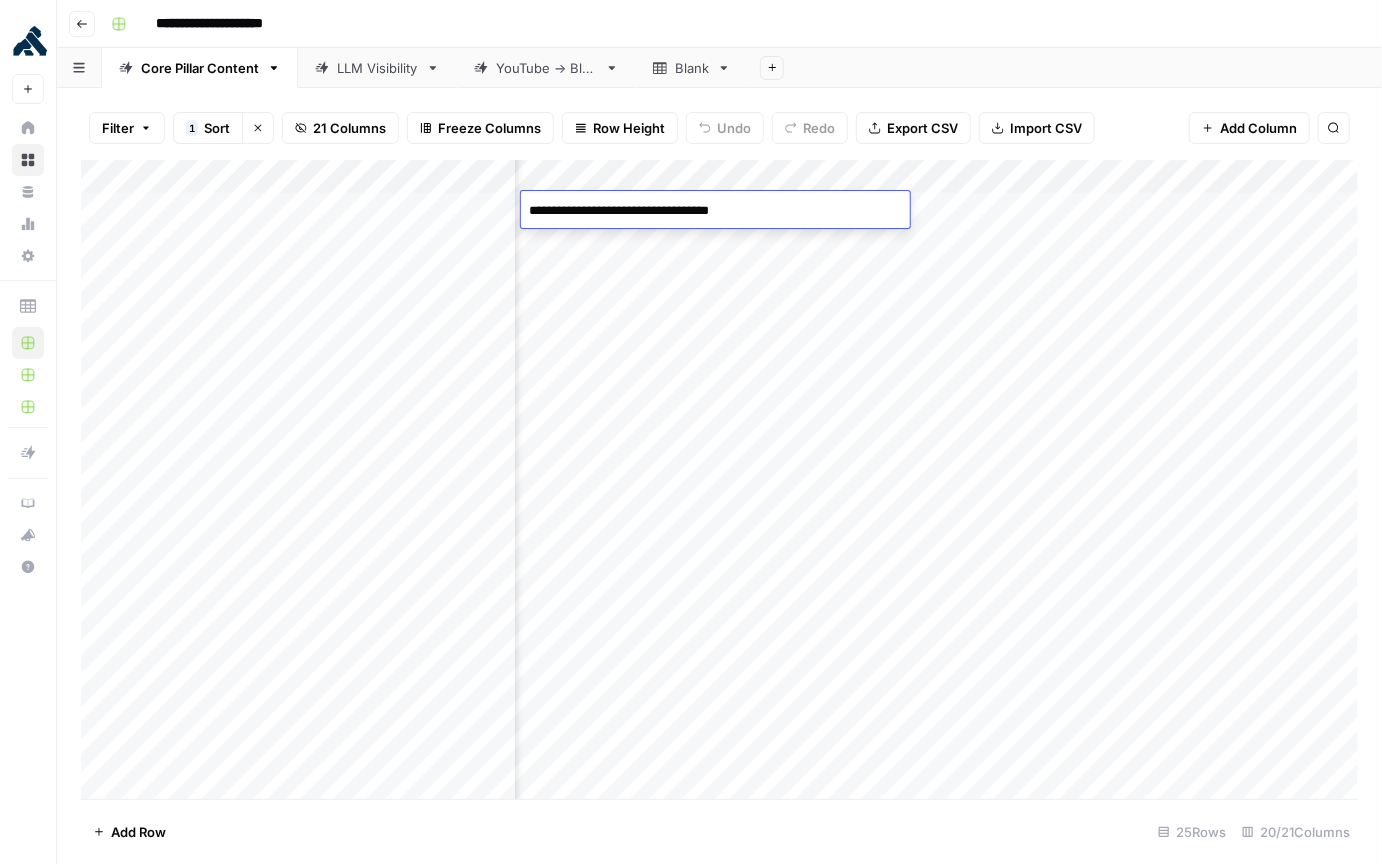 drag, startPoint x: 530, startPoint y: 211, endPoint x: 580, endPoint y: 219, distance: 50.635956 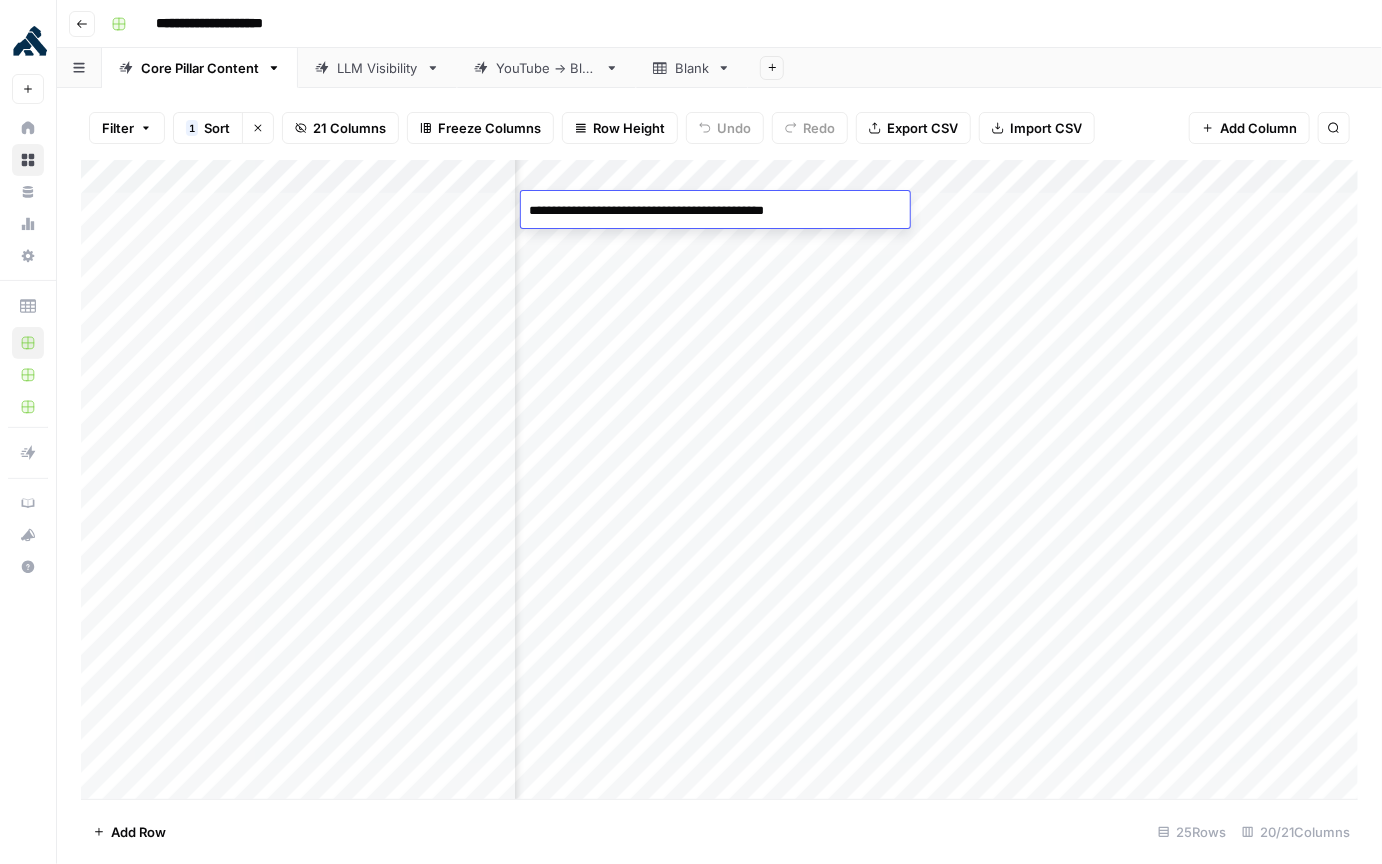 drag, startPoint x: 597, startPoint y: 211, endPoint x: 499, endPoint y: 213, distance: 98.02041 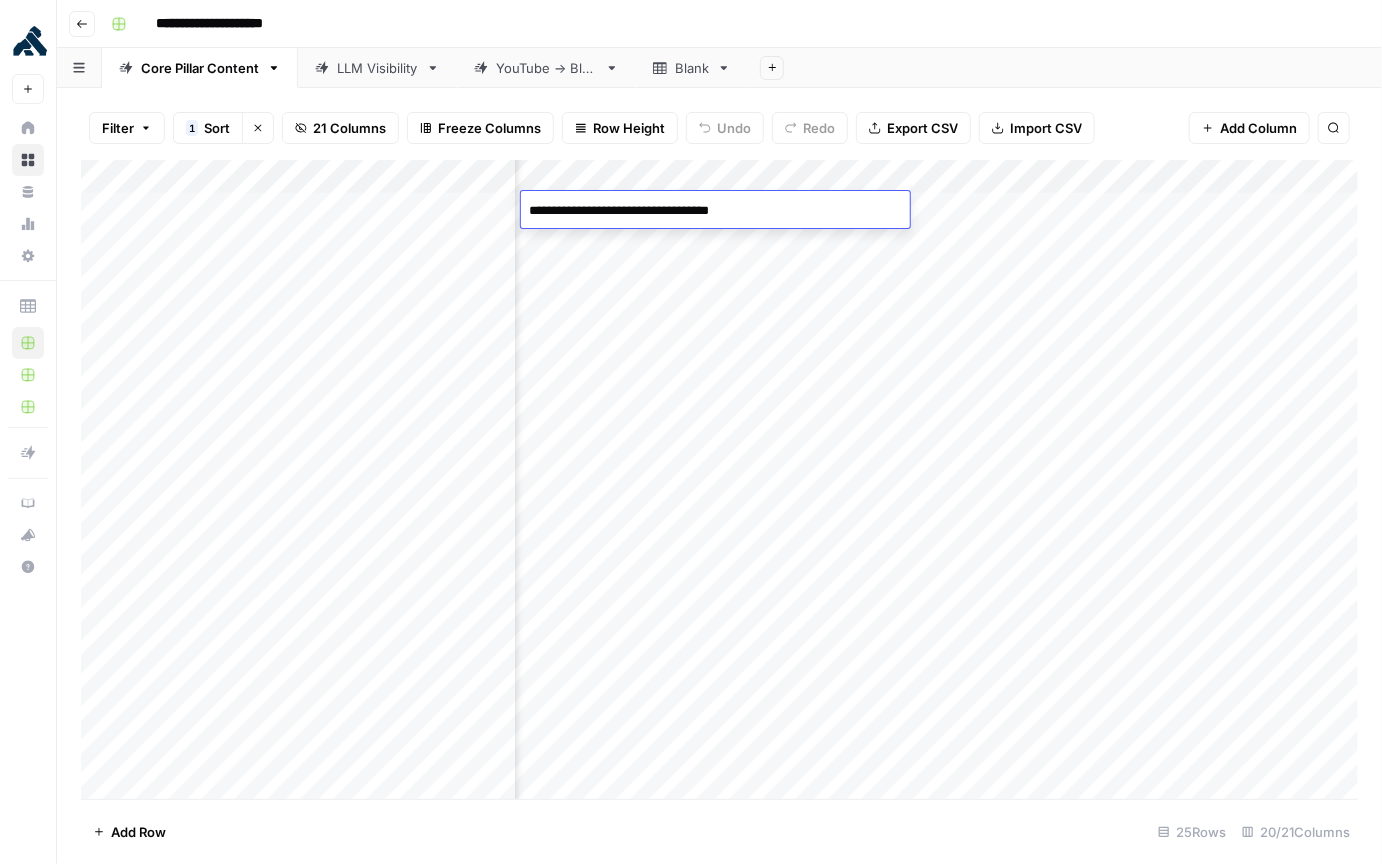 drag, startPoint x: 784, startPoint y: 213, endPoint x: 525, endPoint y: 212, distance: 259.00192 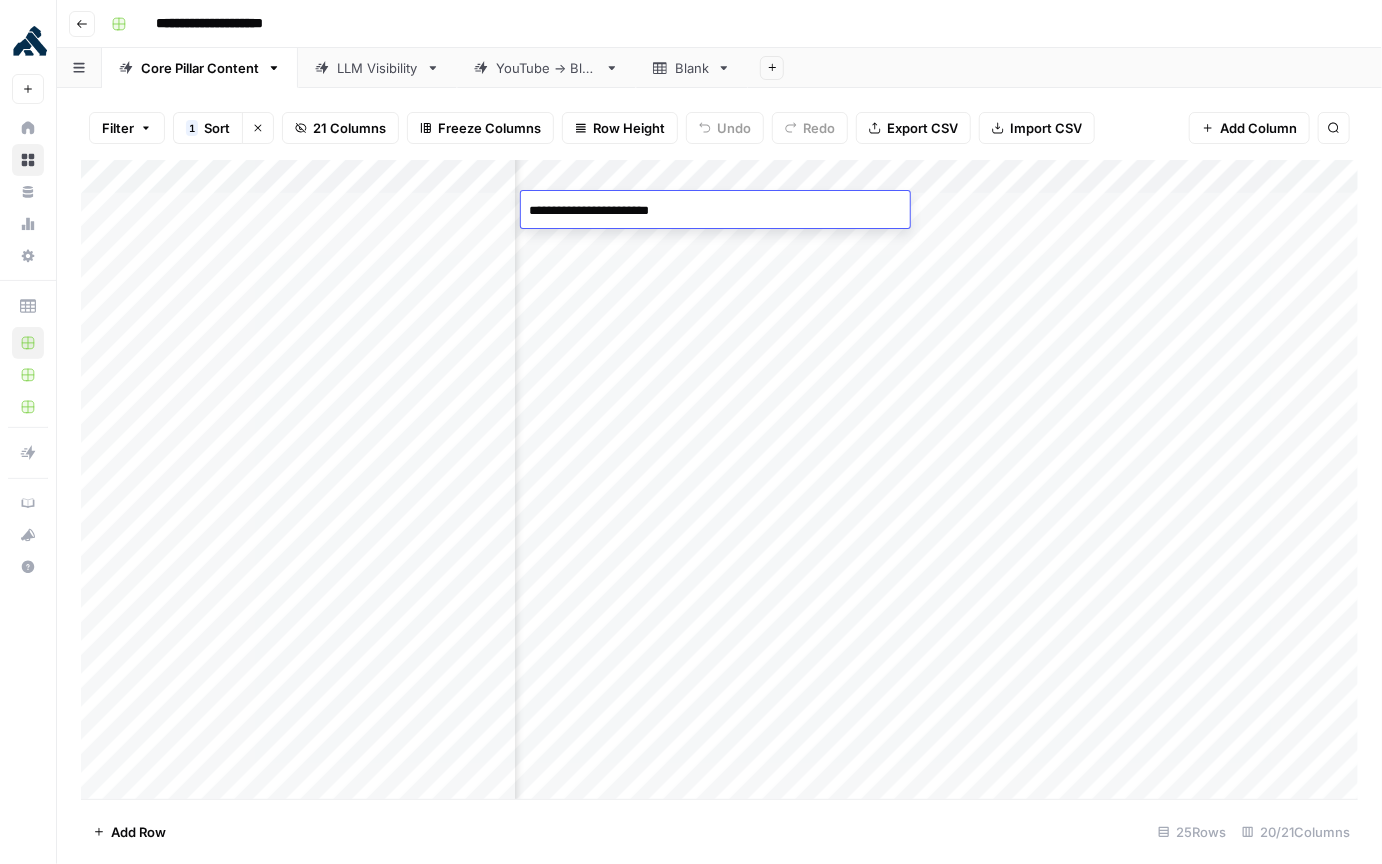 click on "**********" at bounding box center (715, 211) 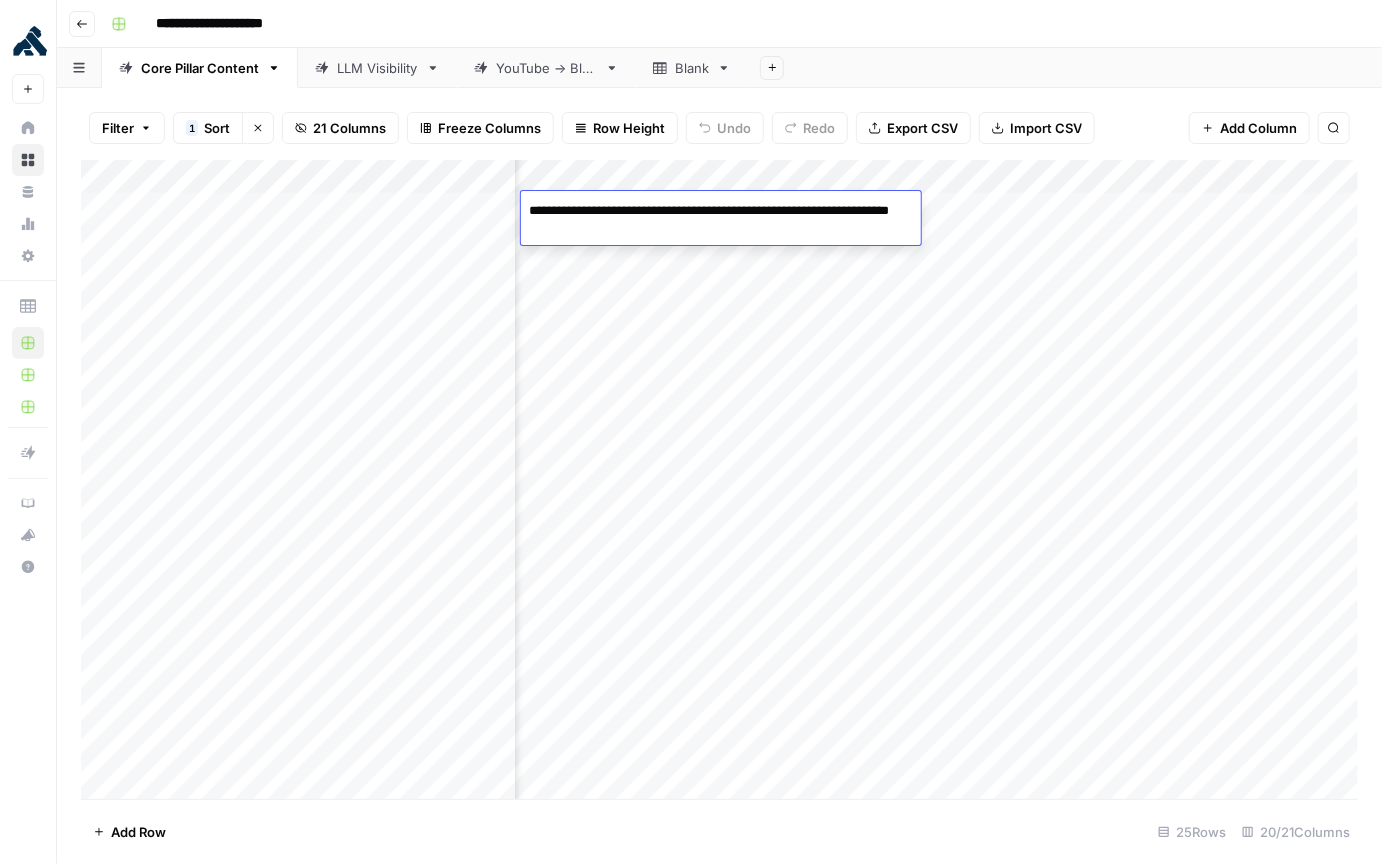 click on "Add Column" at bounding box center (719, 480) 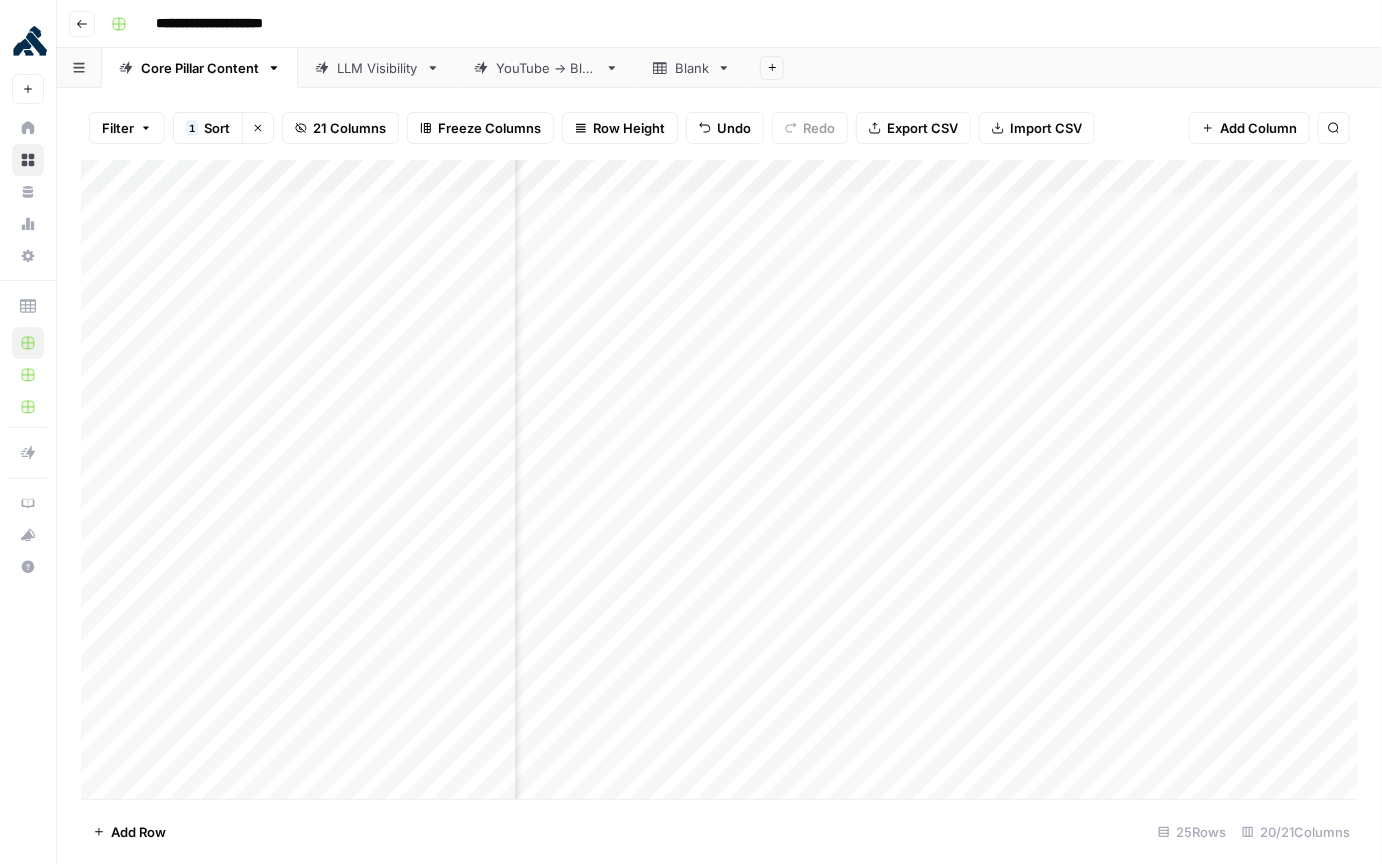 click on "Add Column" at bounding box center (719, 480) 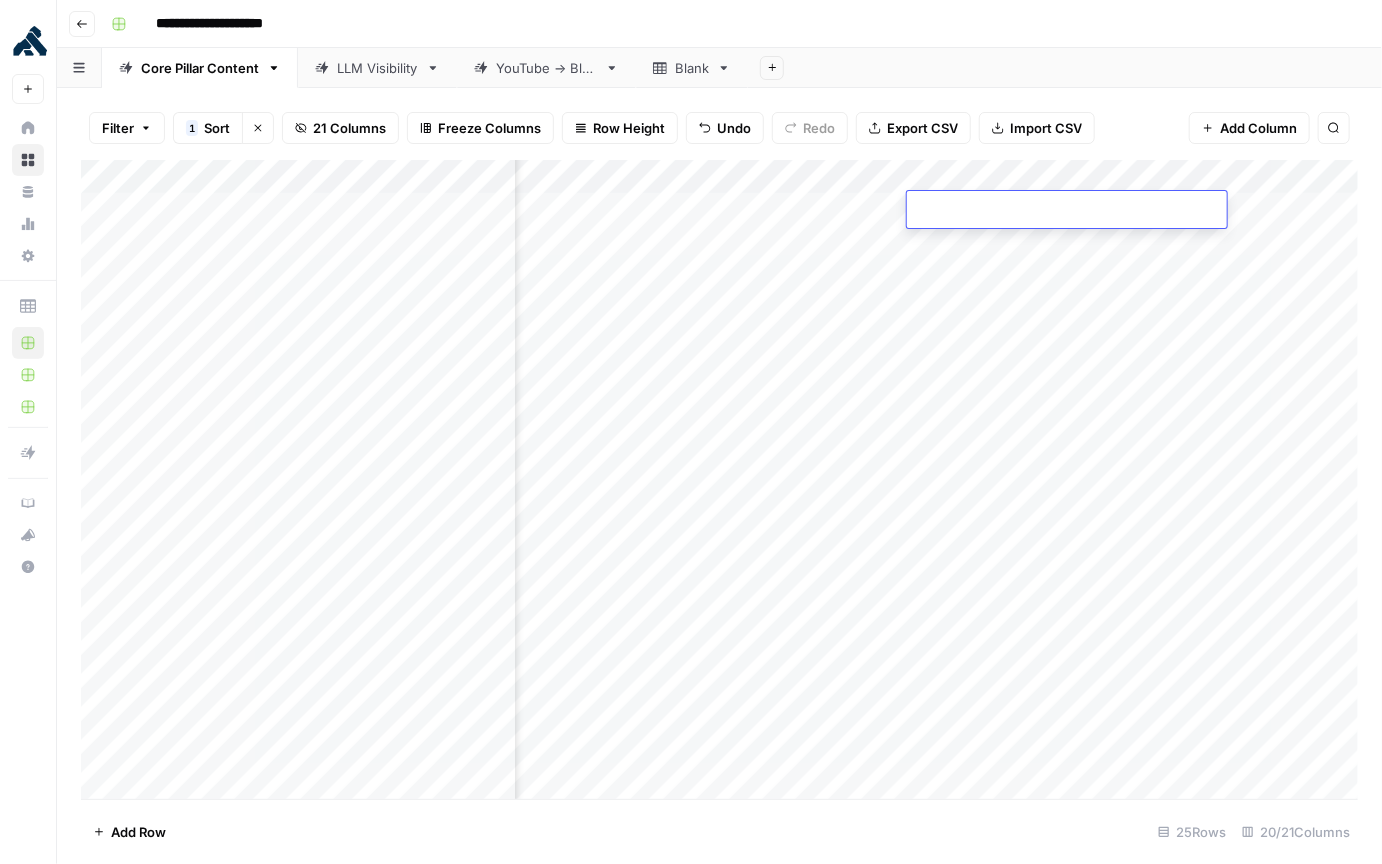 click at bounding box center [1067, 211] 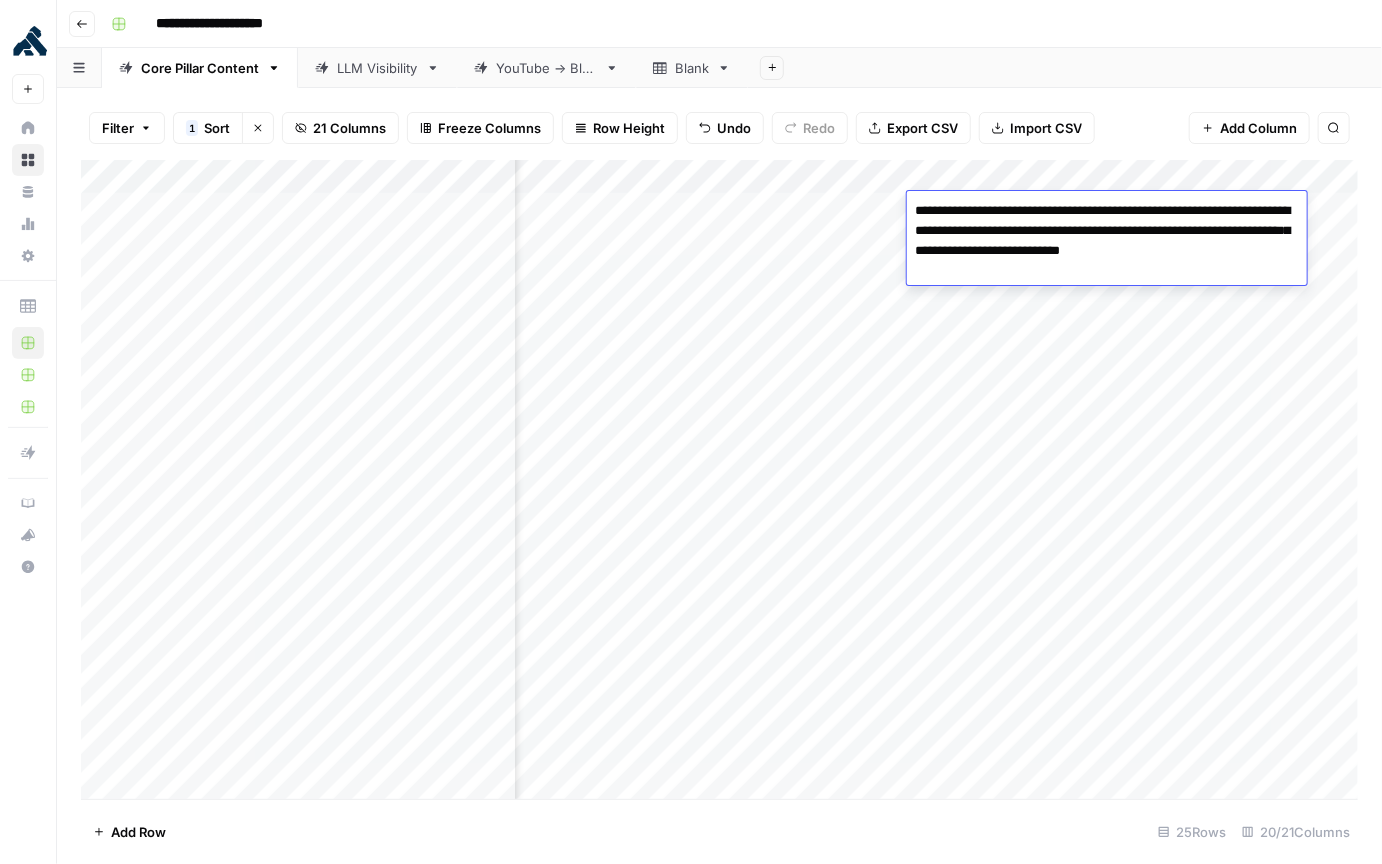 drag, startPoint x: 1072, startPoint y: 252, endPoint x: 1045, endPoint y: 253, distance: 27.018513 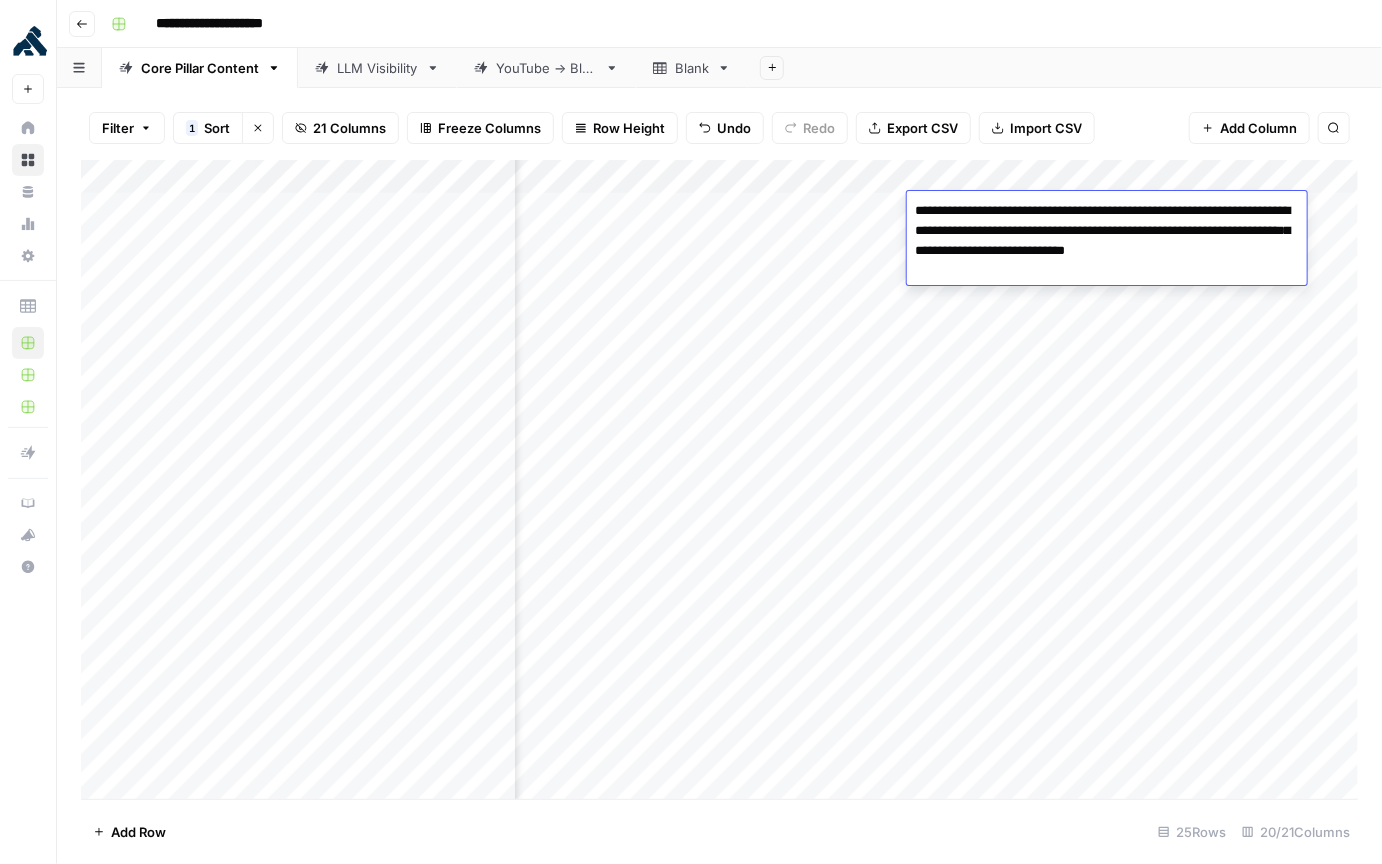 click on "Add Column" at bounding box center (719, 480) 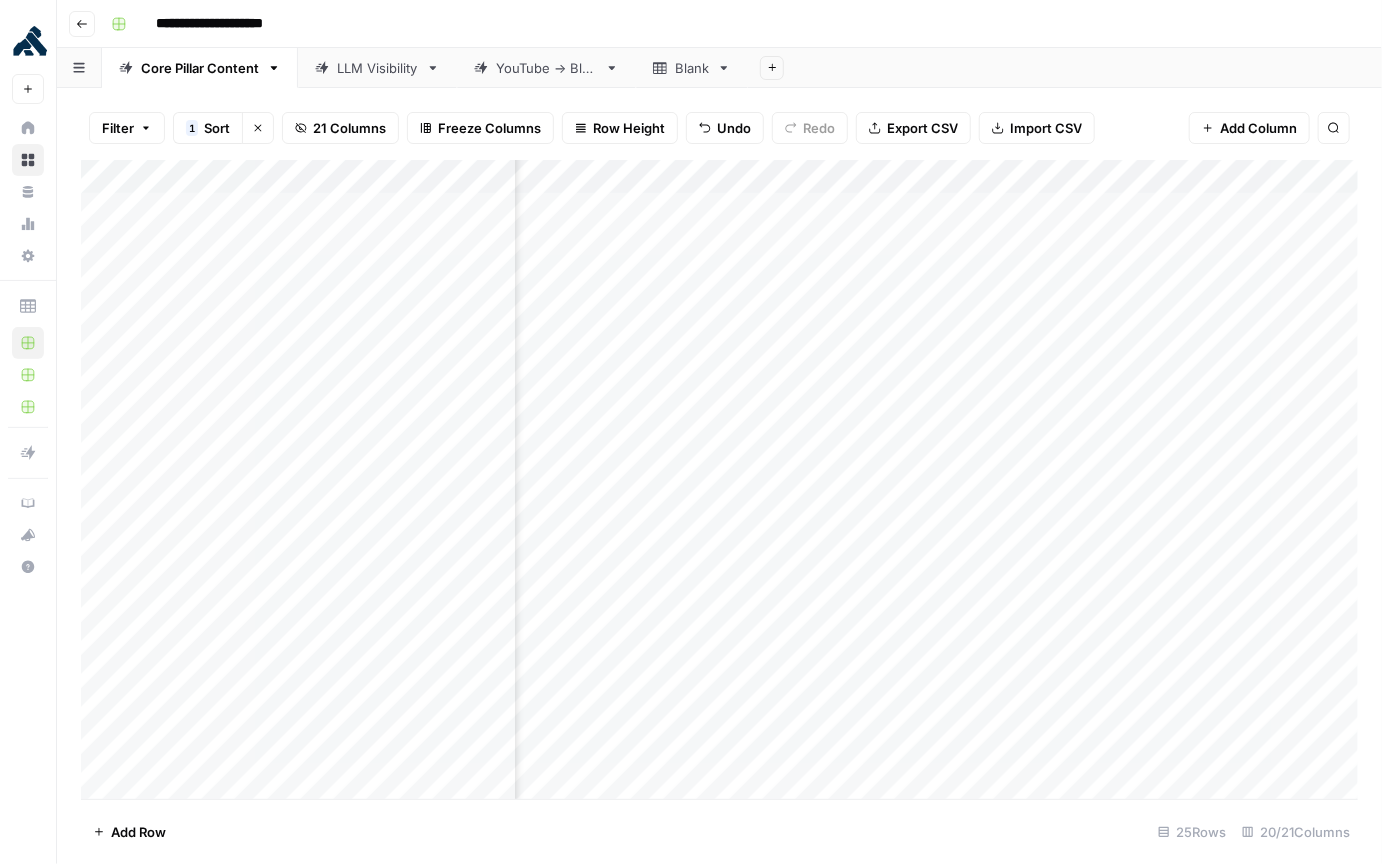 click on "Add Column" at bounding box center (719, 480) 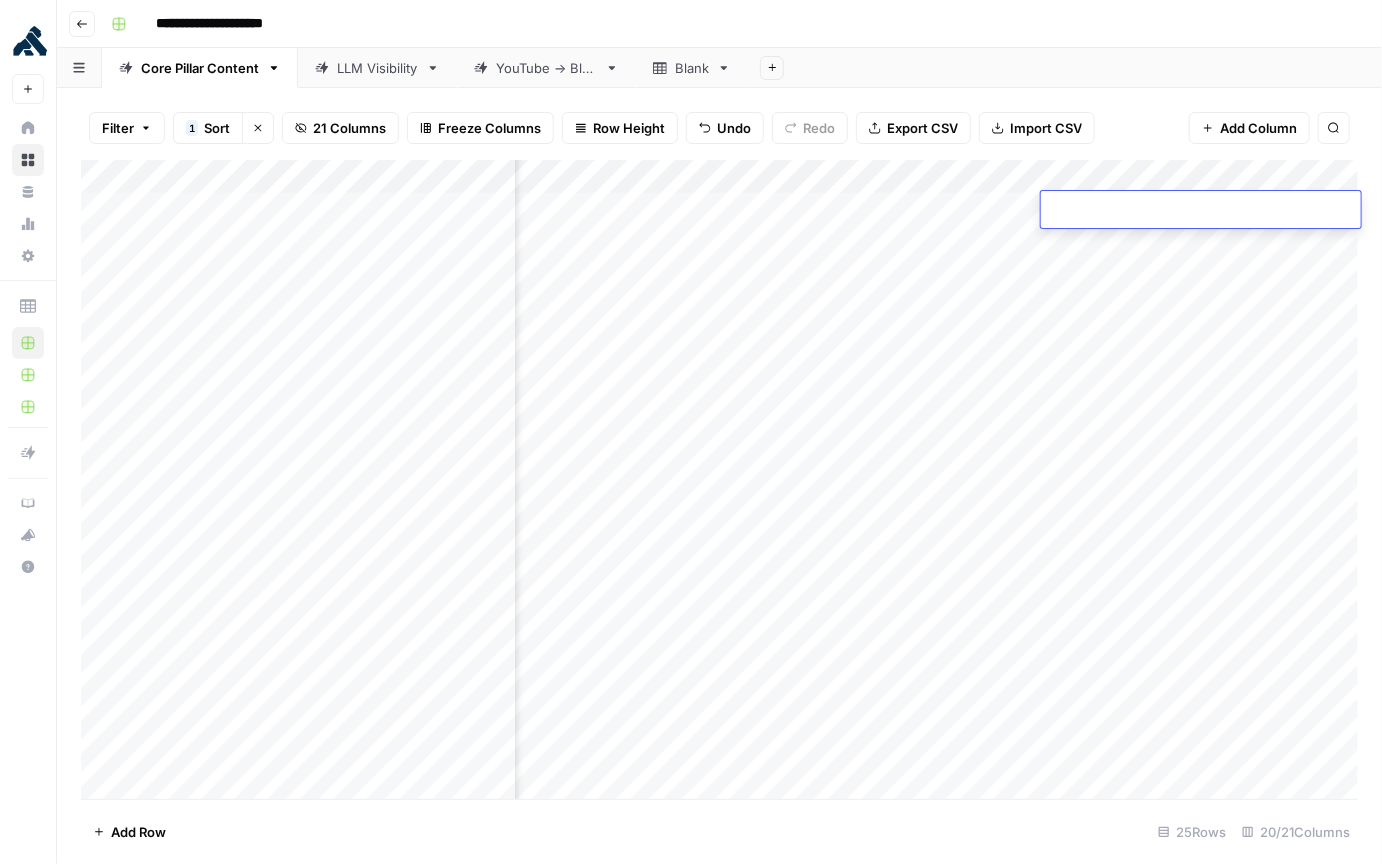 click at bounding box center (1201, 211) 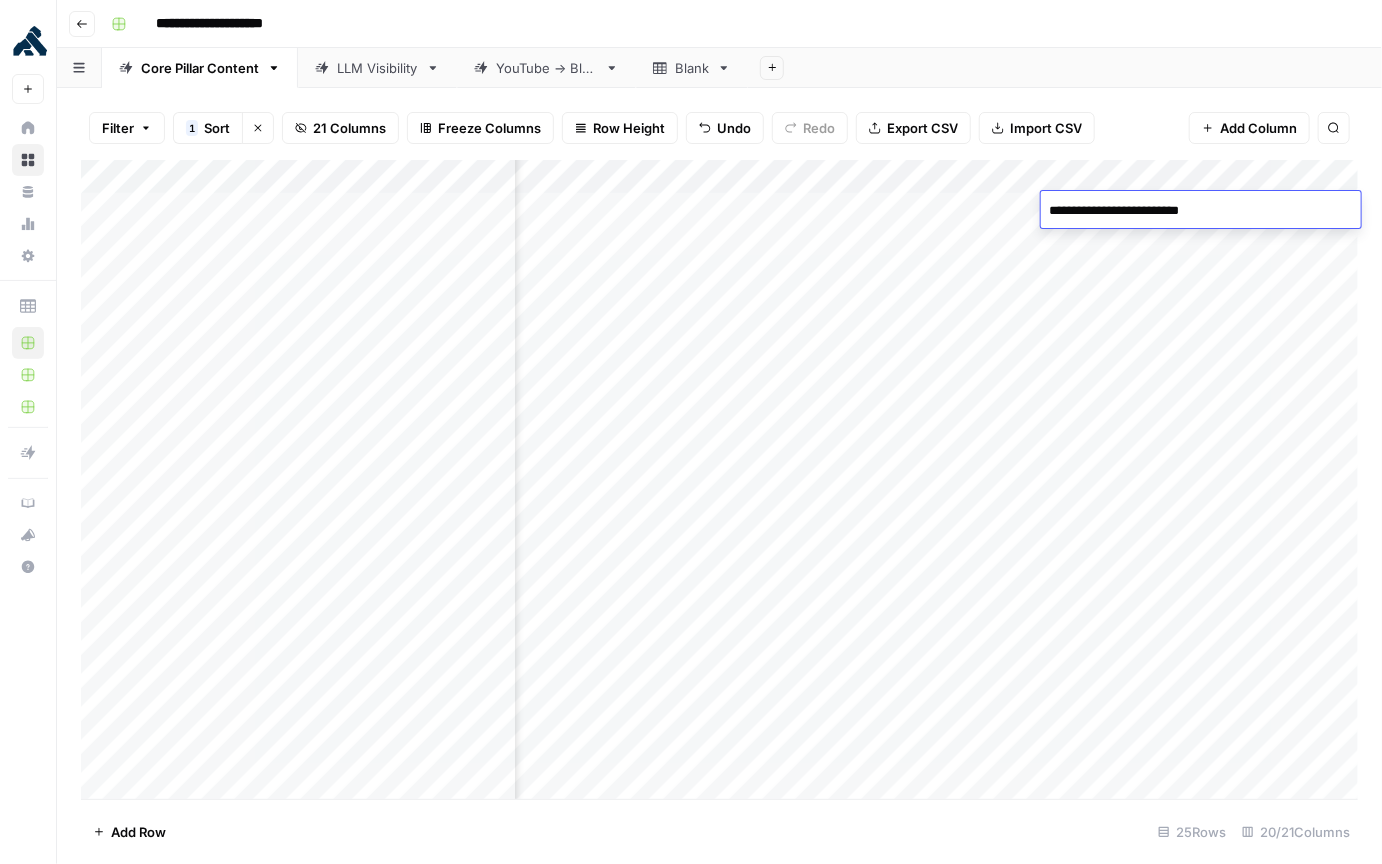 click on "Add Column" at bounding box center (719, 480) 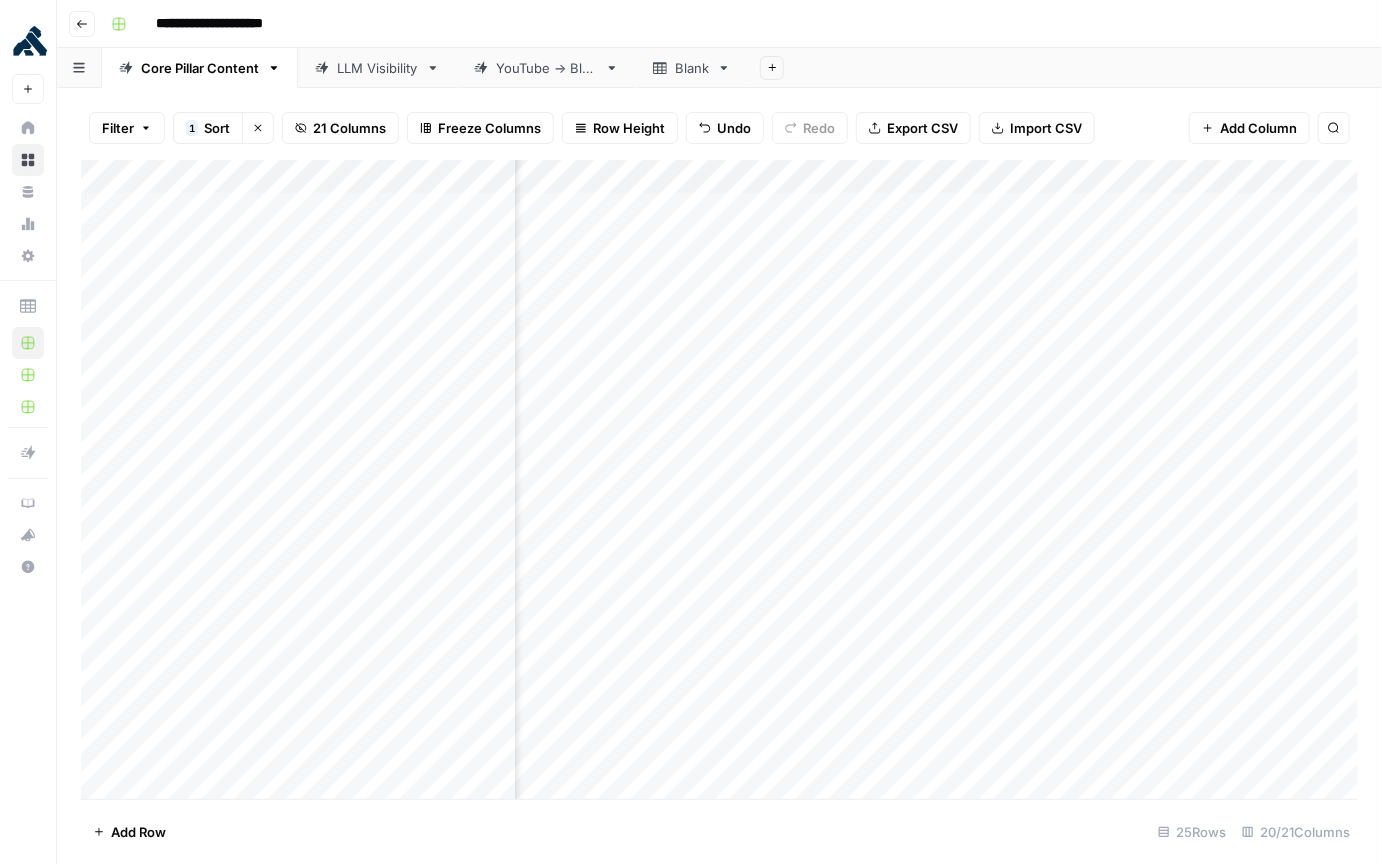 click on "Add Column" at bounding box center [719, 480] 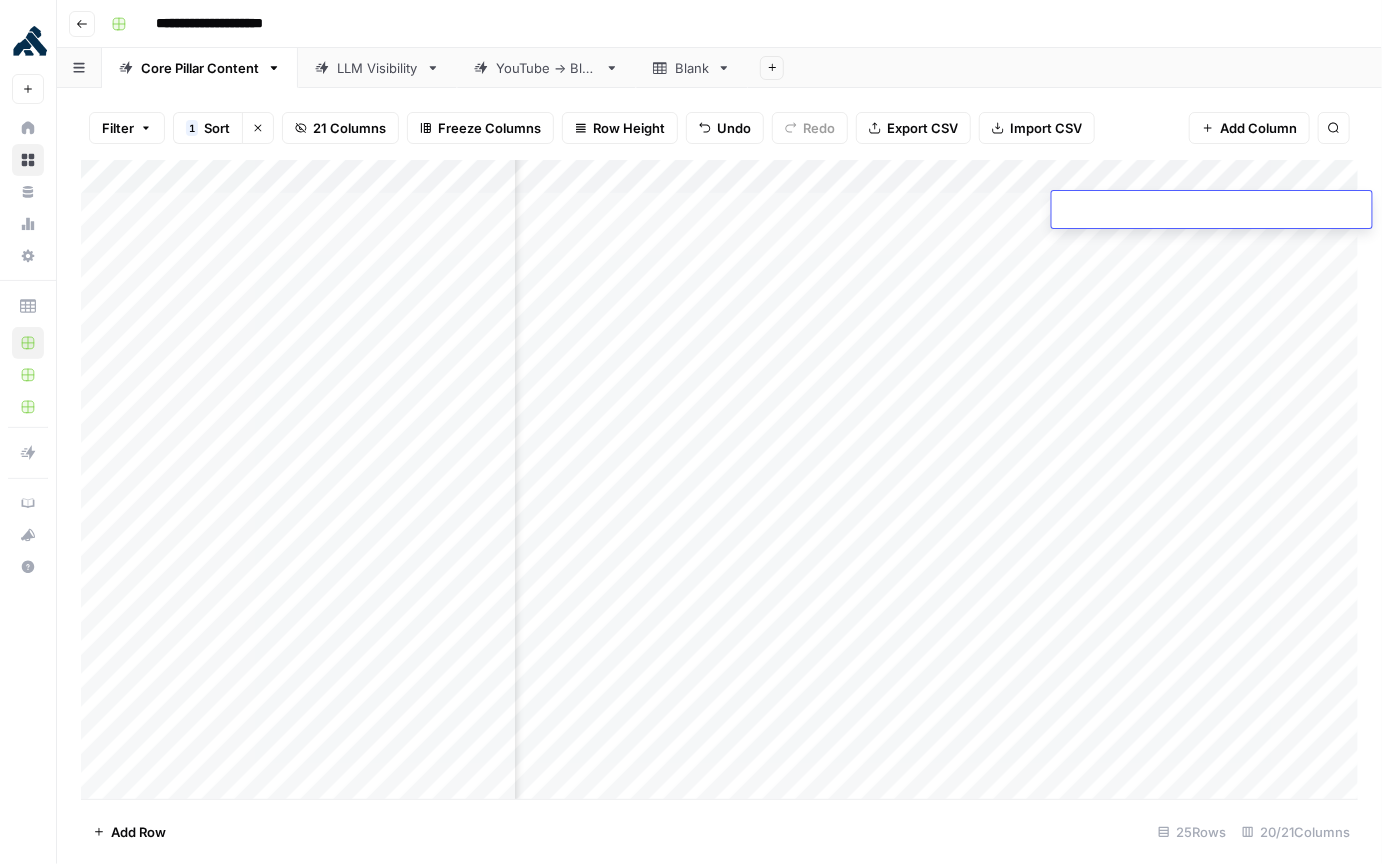 click at bounding box center [1212, 211] 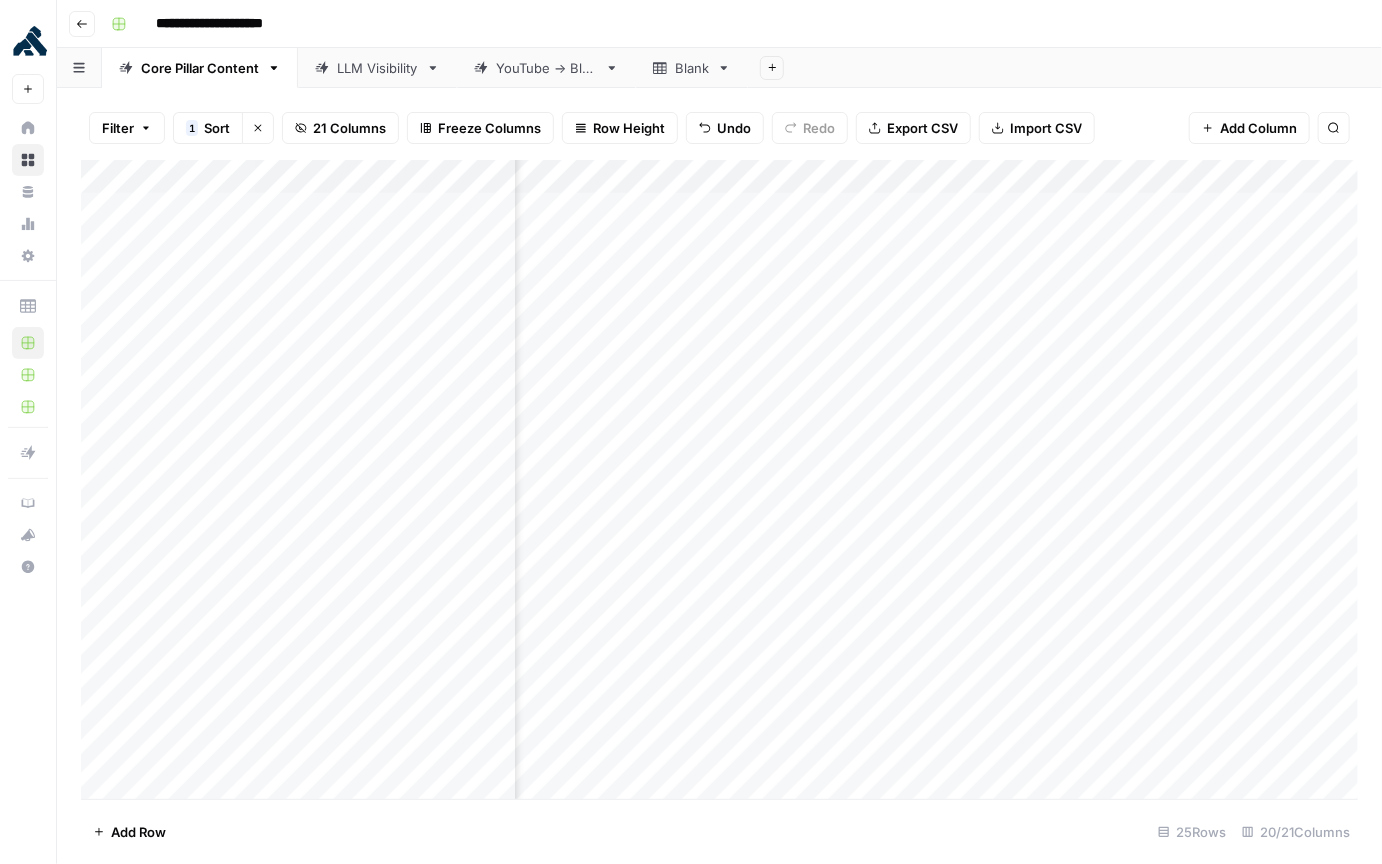 drag, startPoint x: 1221, startPoint y: 330, endPoint x: 1247, endPoint y: 327, distance: 26.172504 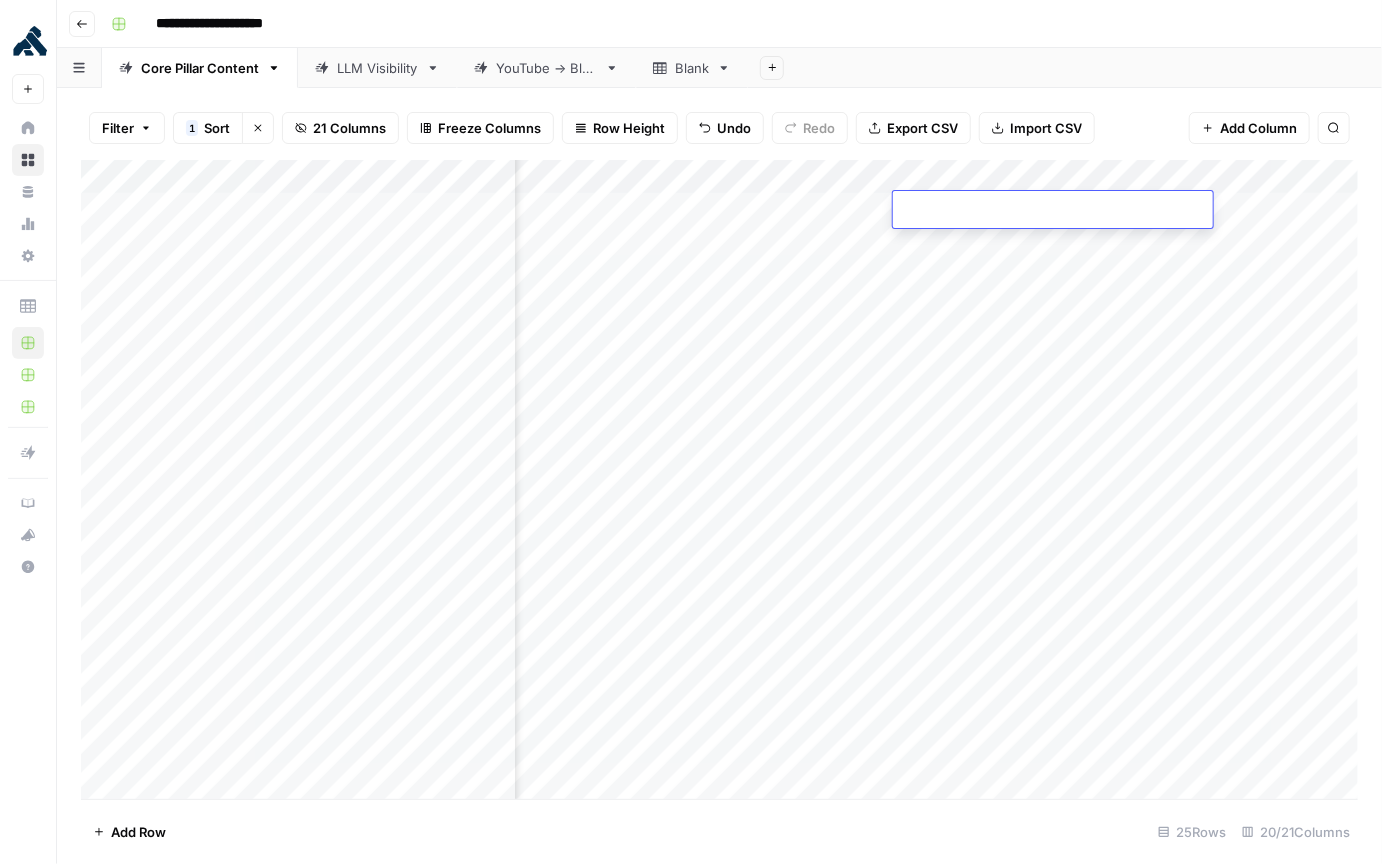 type on "**********" 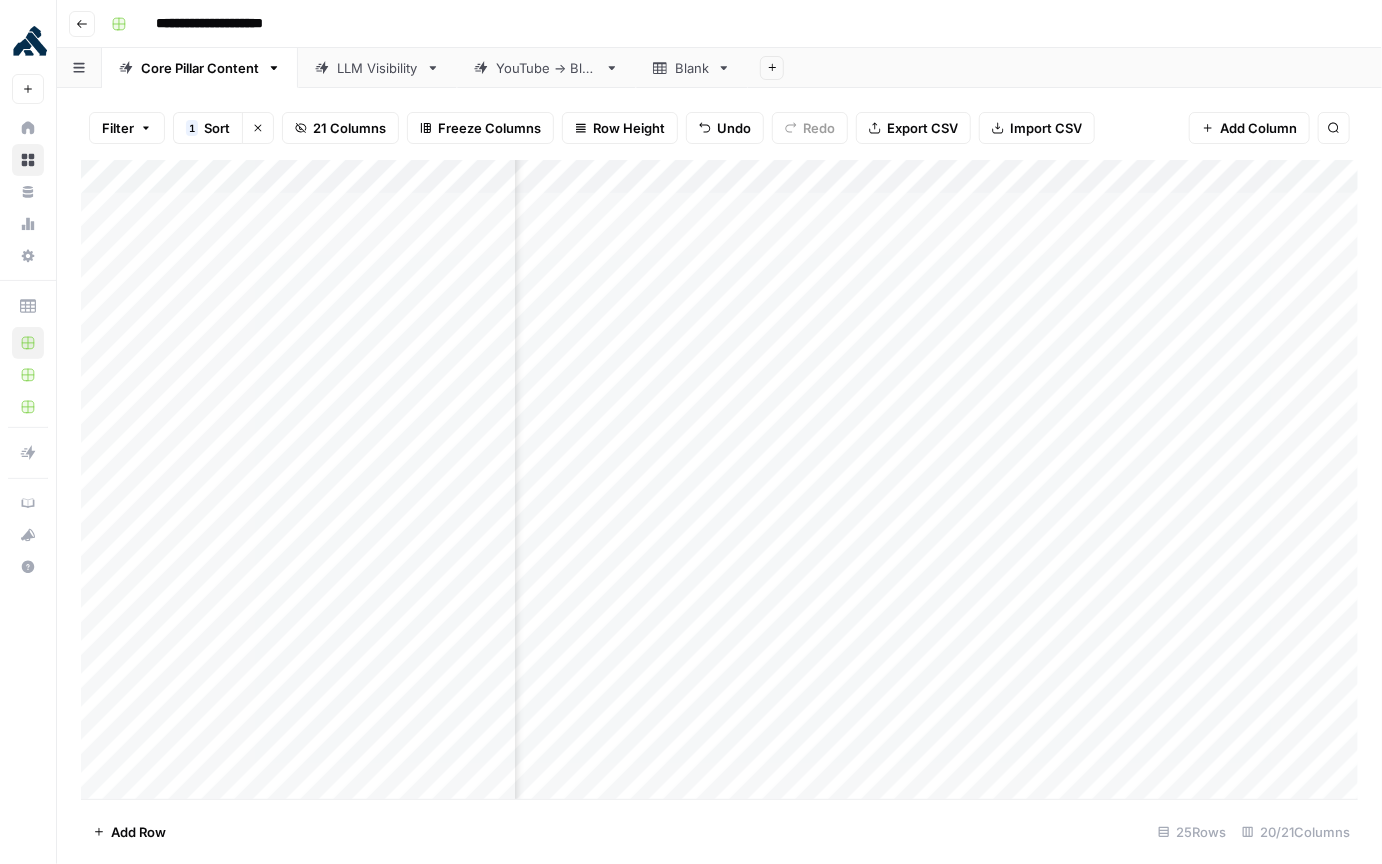 click on "Add Column" at bounding box center (719, 480) 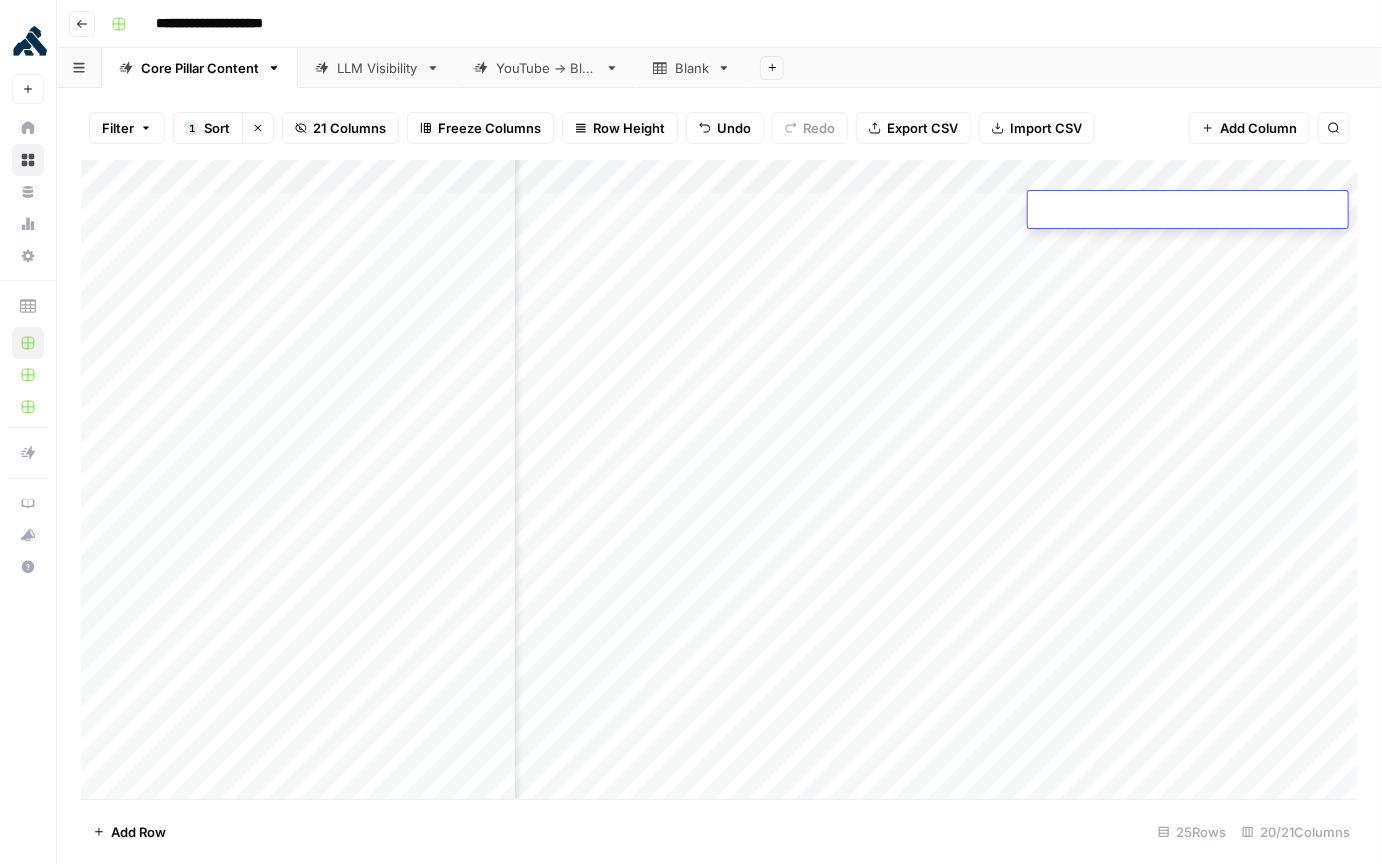 type on "**********" 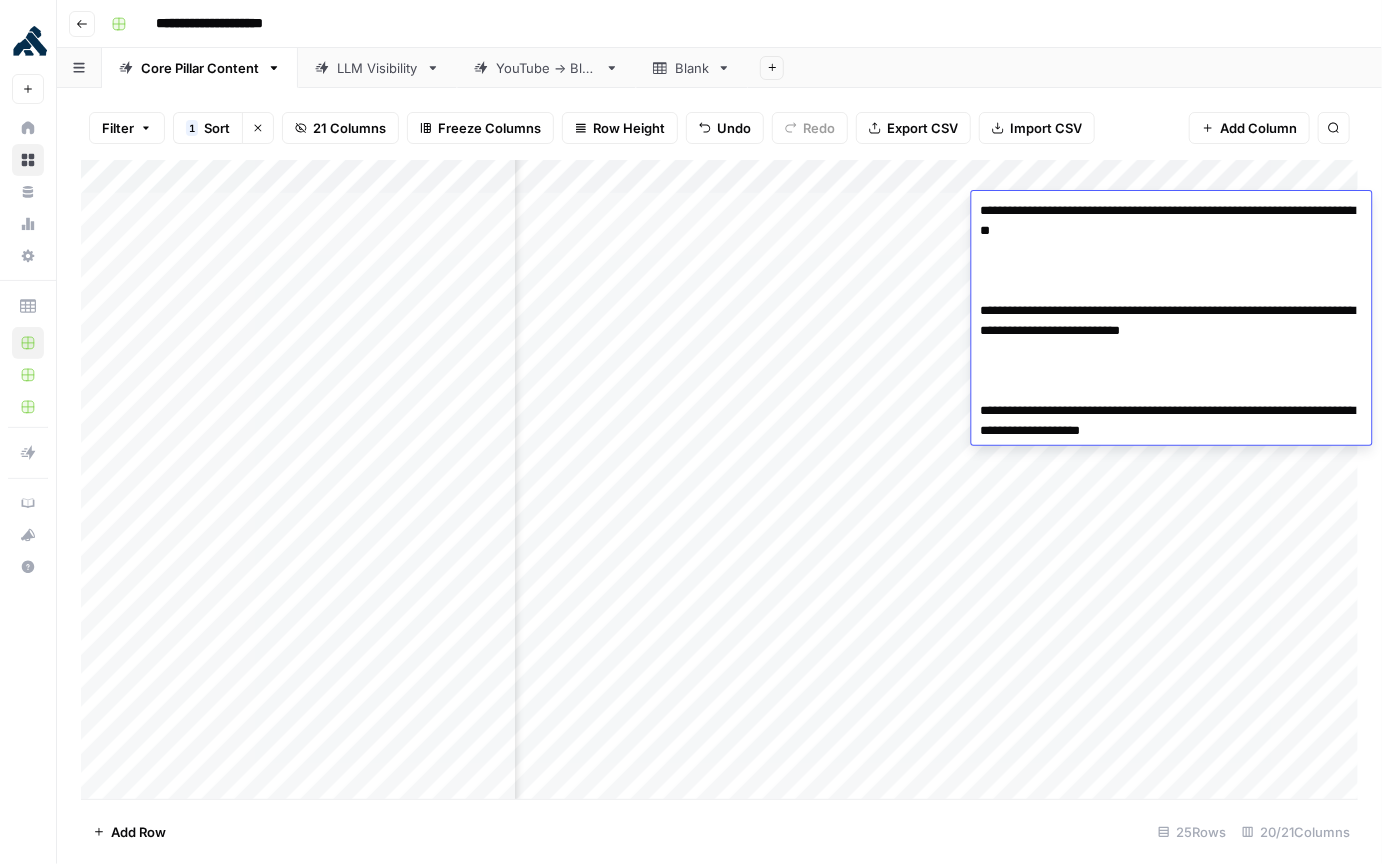 click on "Add Column" at bounding box center (719, 480) 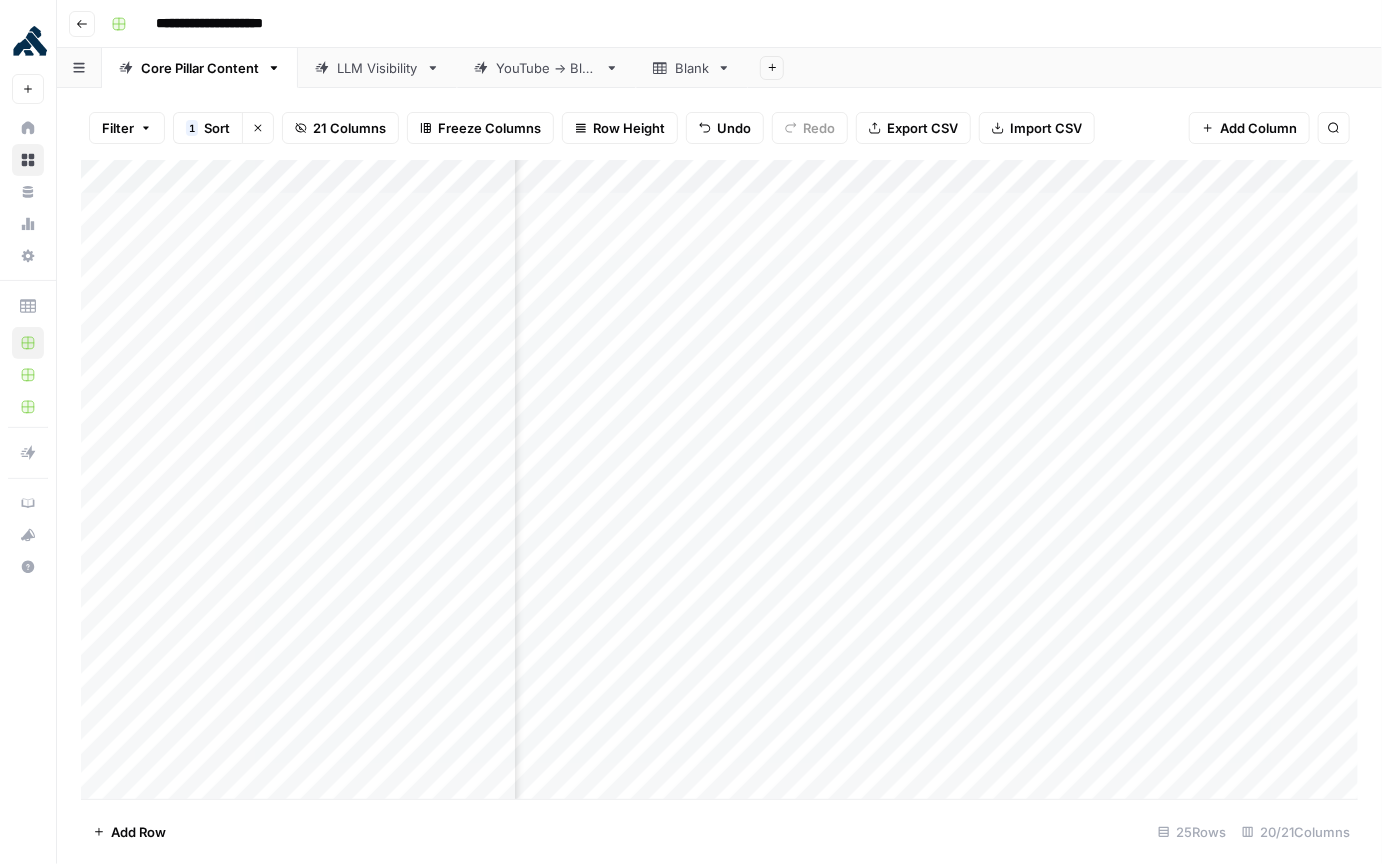 scroll, scrollTop: 0, scrollLeft: 951, axis: horizontal 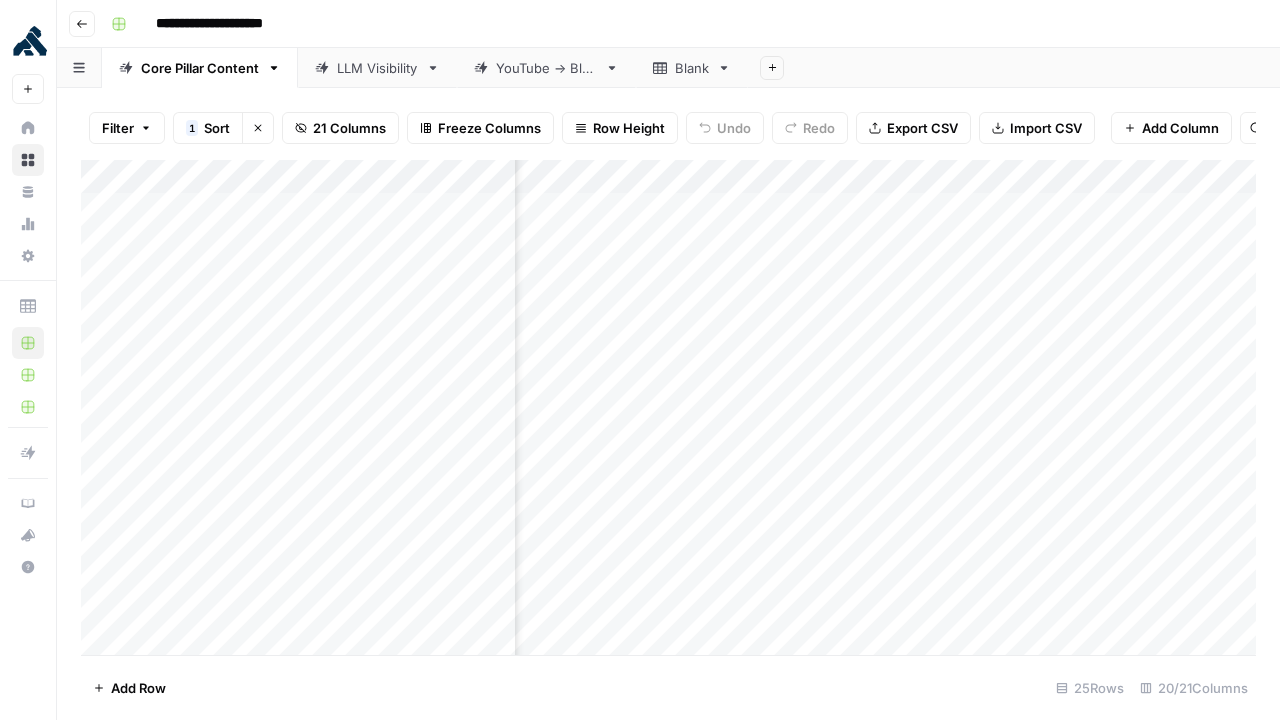 click on "Add Column" at bounding box center (668, 408) 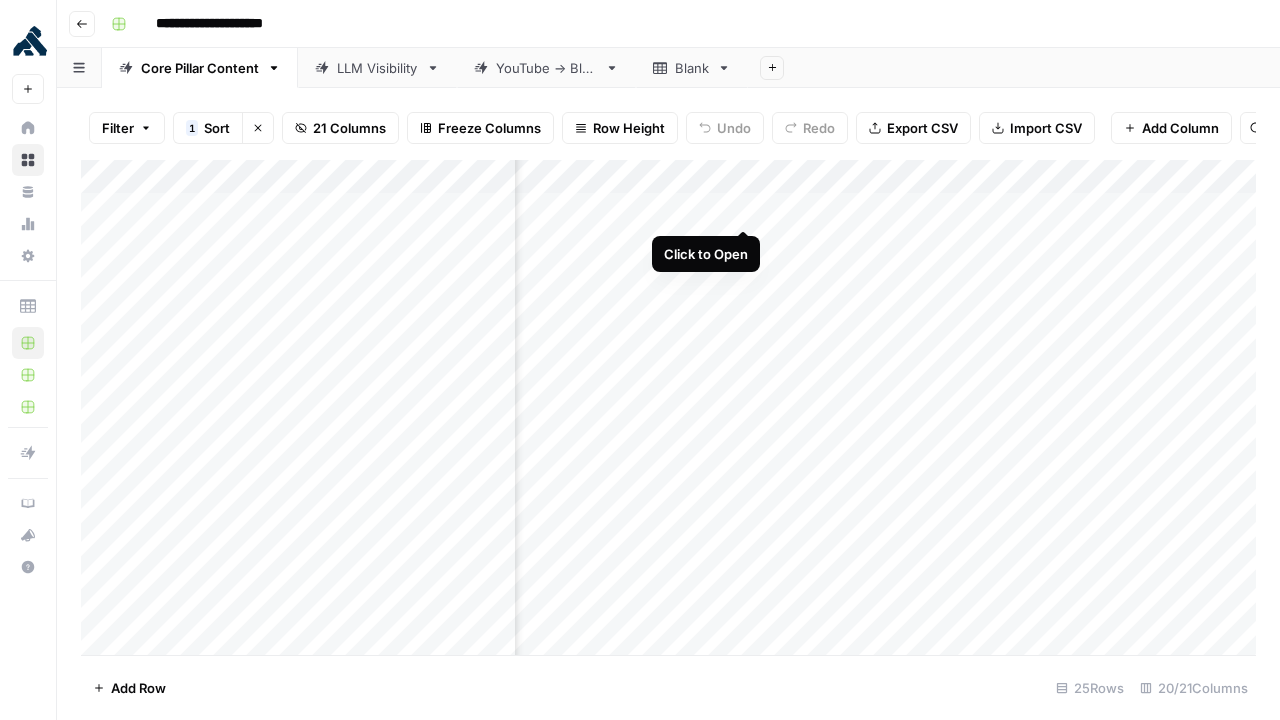 click on "Add Column" at bounding box center (668, 408) 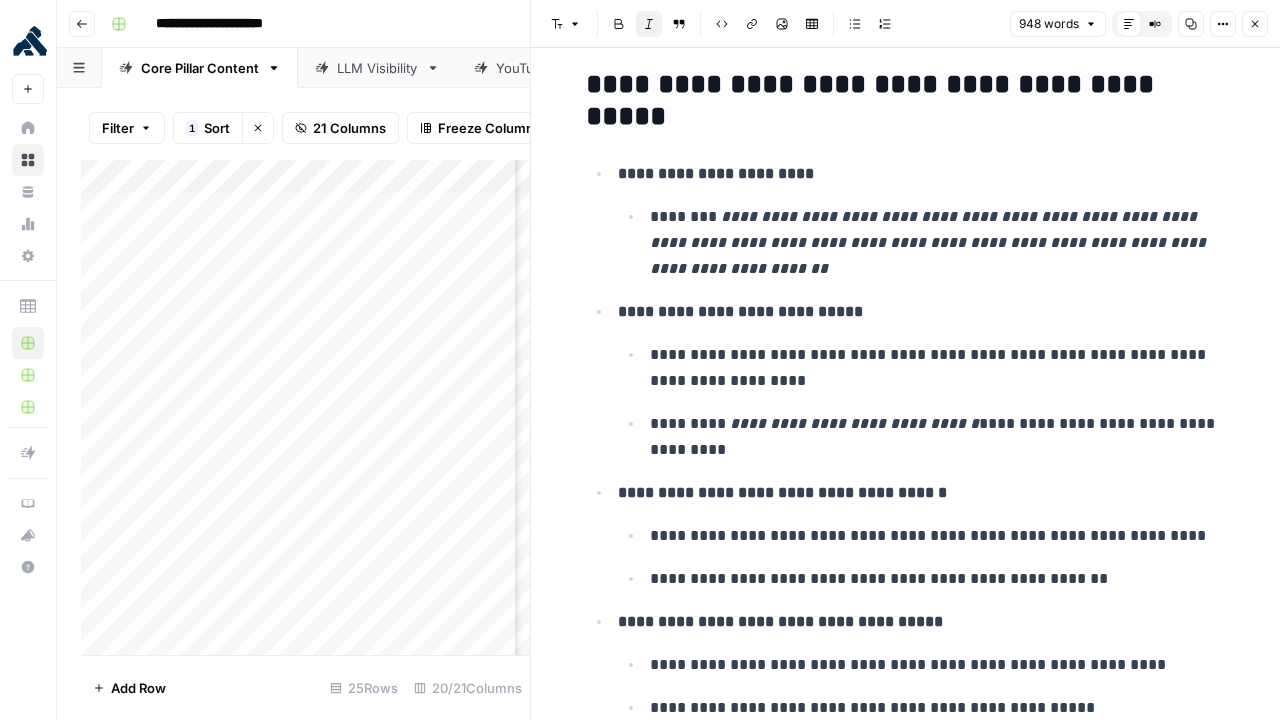scroll, scrollTop: 408, scrollLeft: 0, axis: vertical 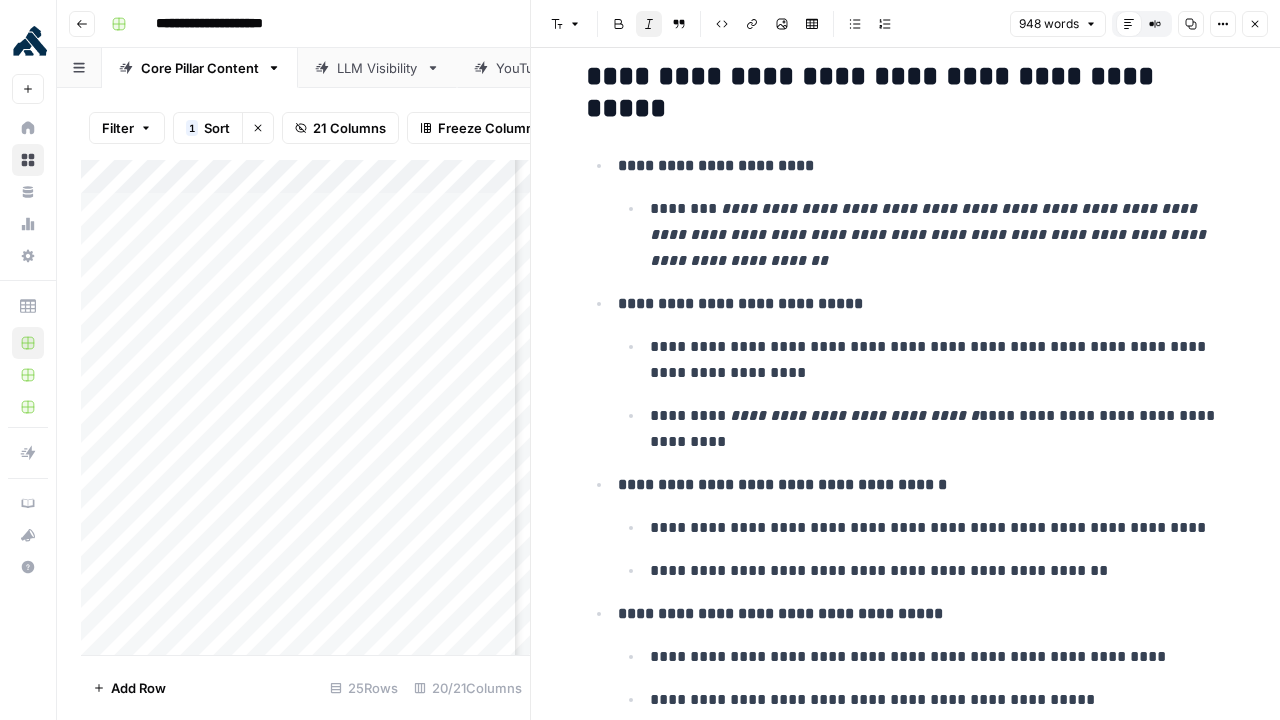drag, startPoint x: 1251, startPoint y: 22, endPoint x: 1170, endPoint y: 94, distance: 108.37435 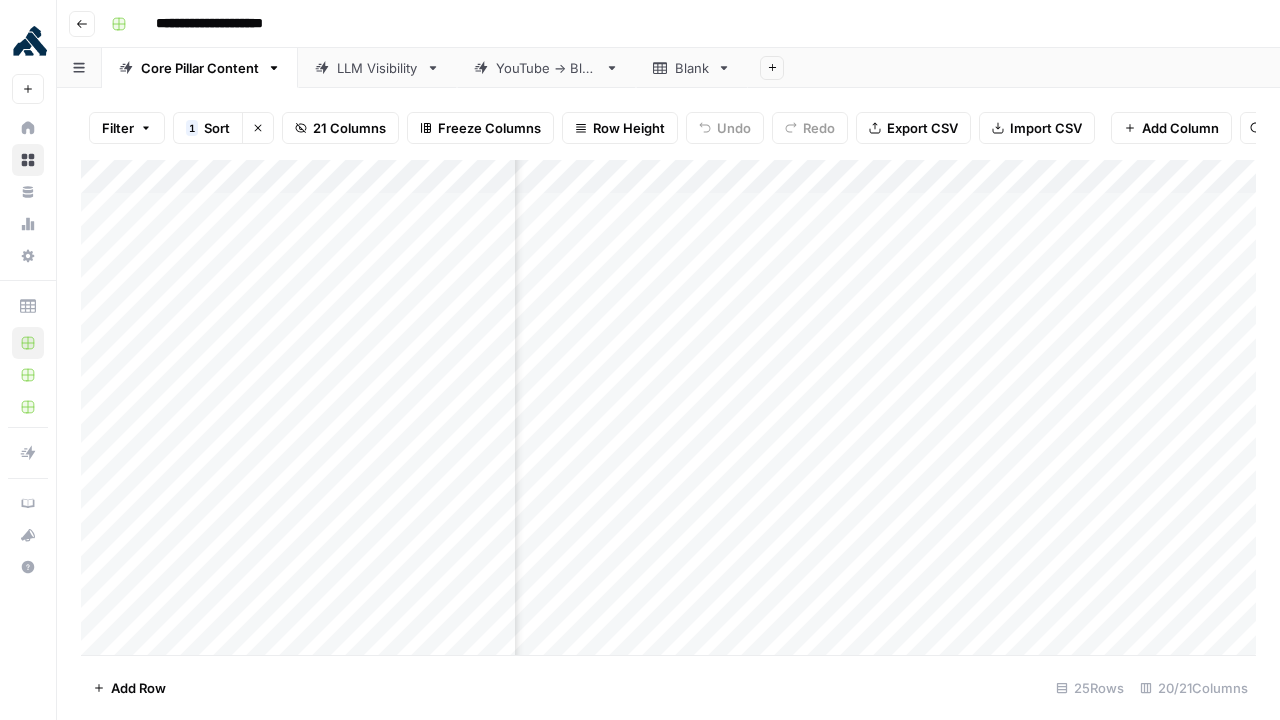 click on "Add Column" at bounding box center (668, 408) 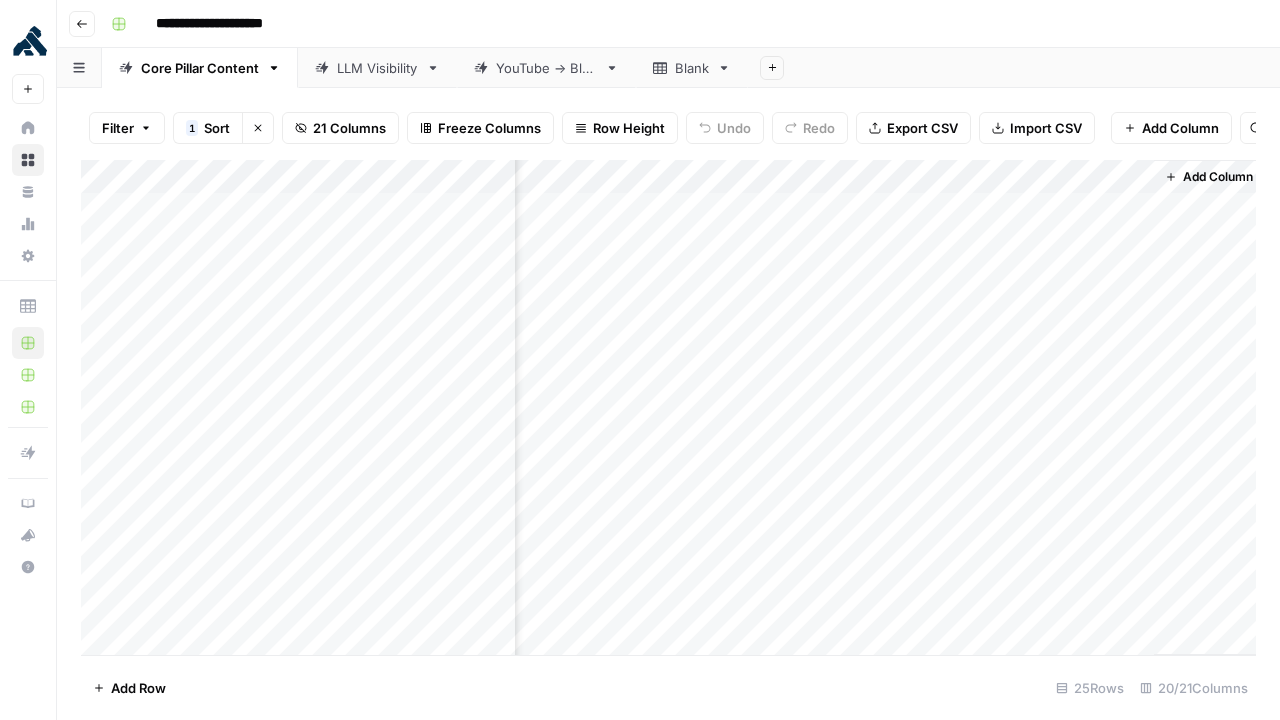 scroll, scrollTop: 0, scrollLeft: 2436, axis: horizontal 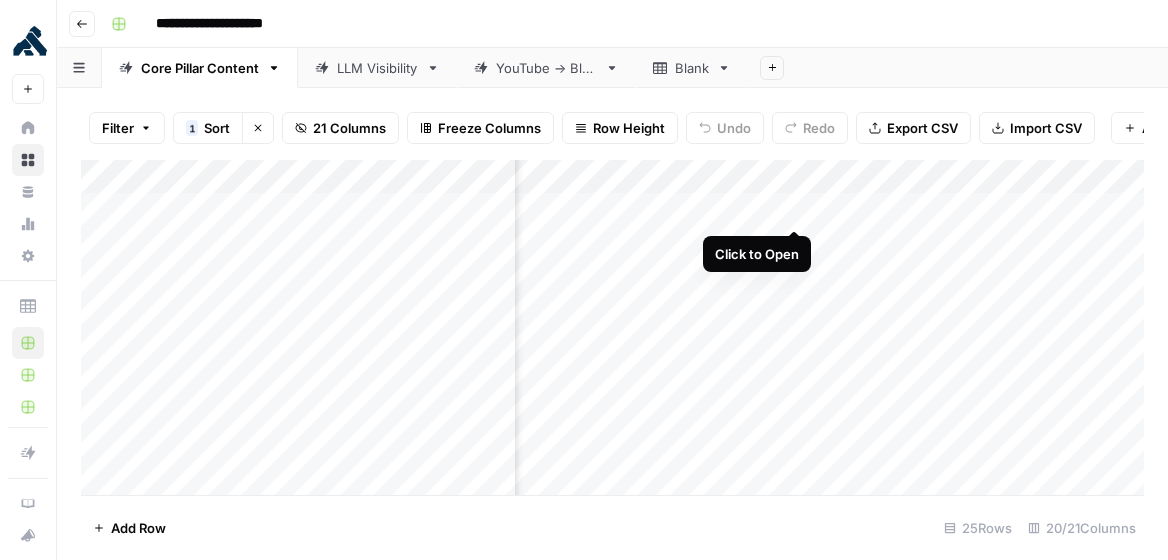 click on "Add Column" at bounding box center (612, 328) 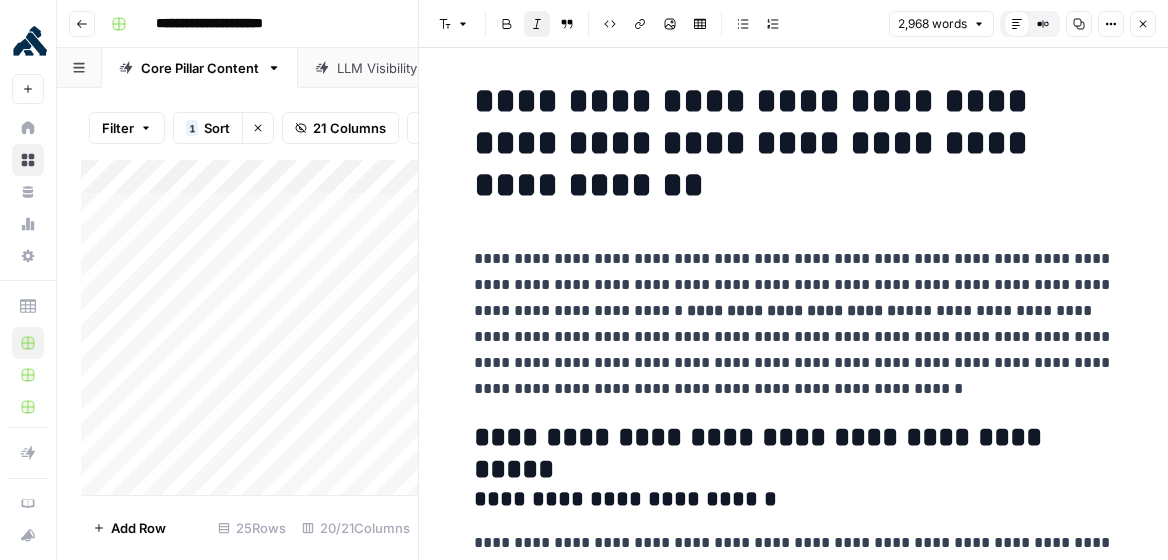 click 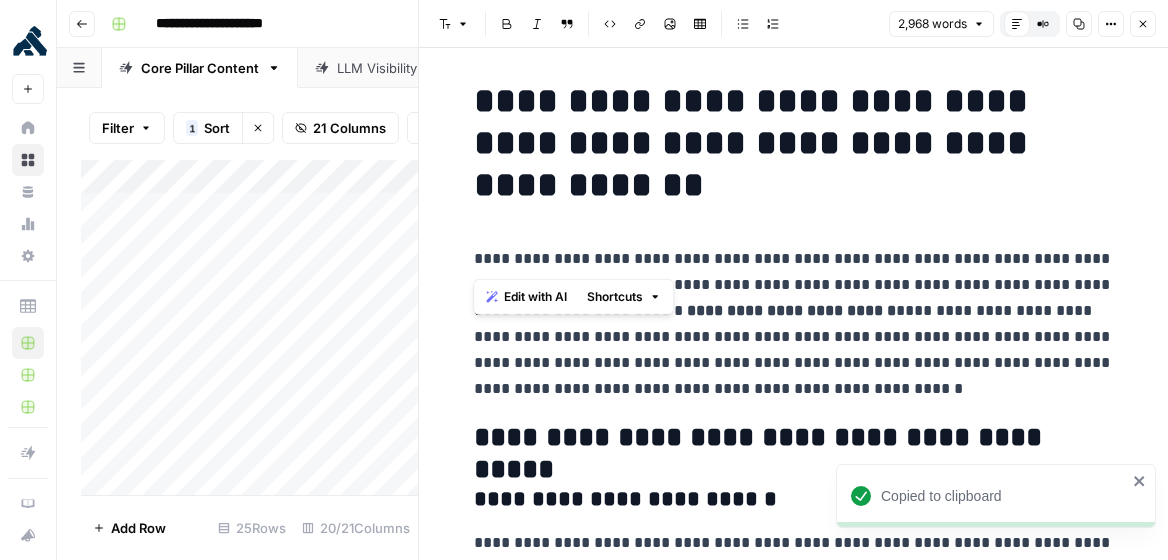 drag, startPoint x: 472, startPoint y: 258, endPoint x: 821, endPoint y: 268, distance: 349.14325 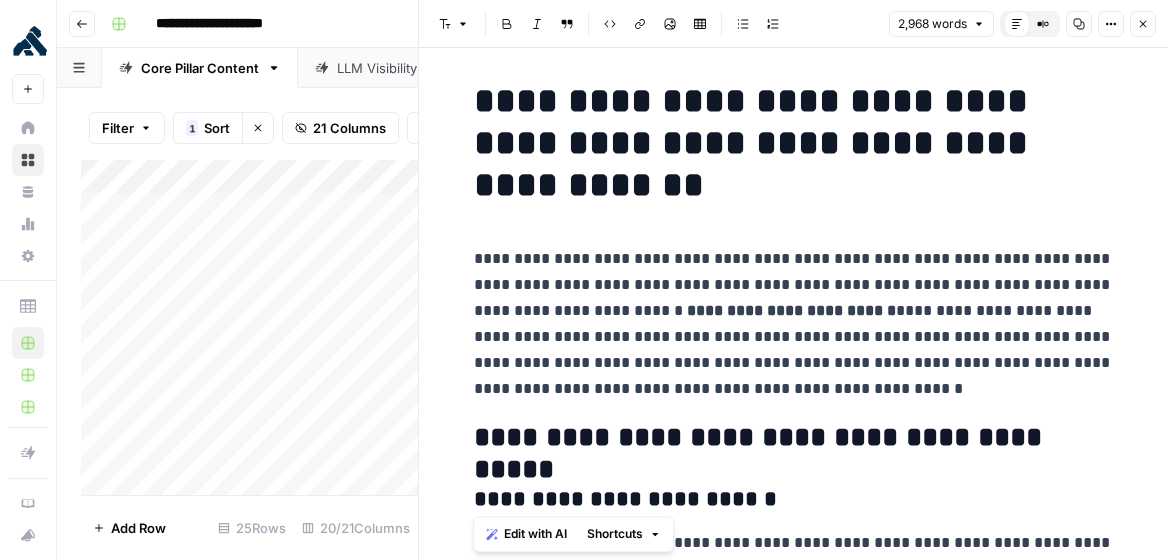 scroll, scrollTop: 13197, scrollLeft: 0, axis: vertical 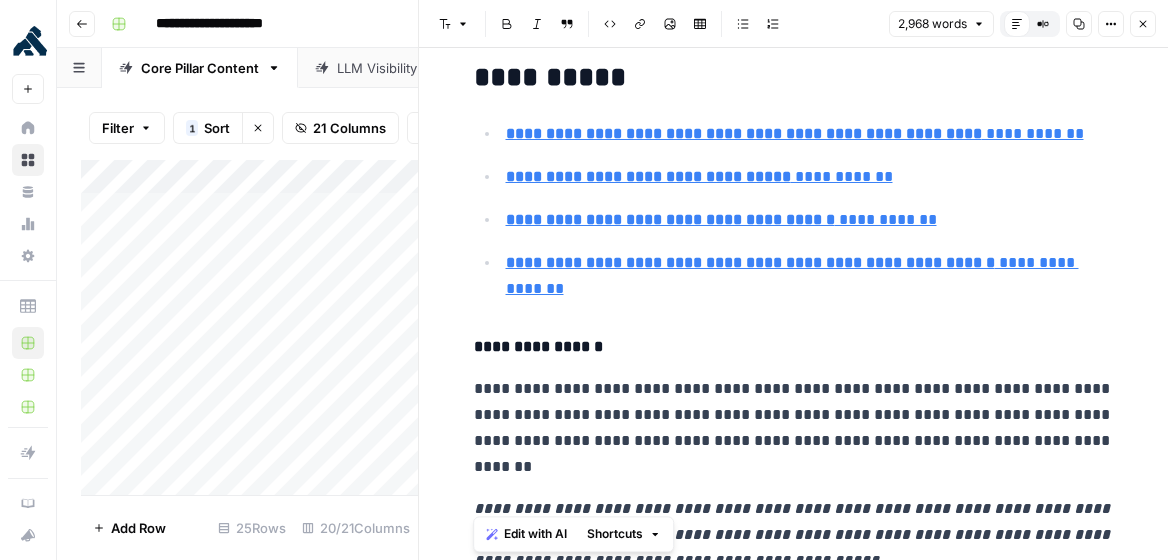 copy on "**********" 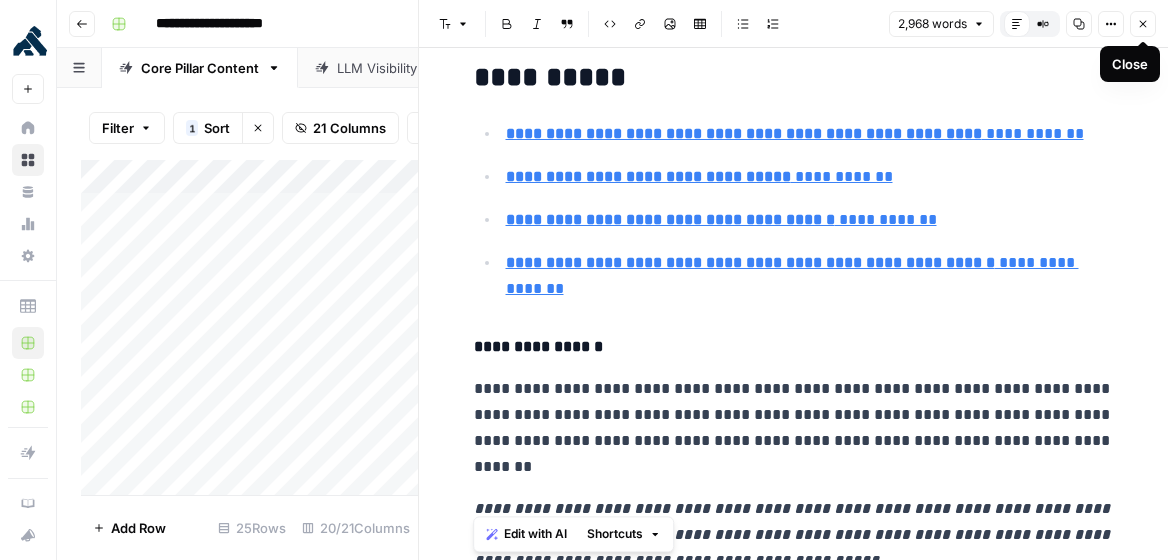 click on "Close" at bounding box center (1143, 24) 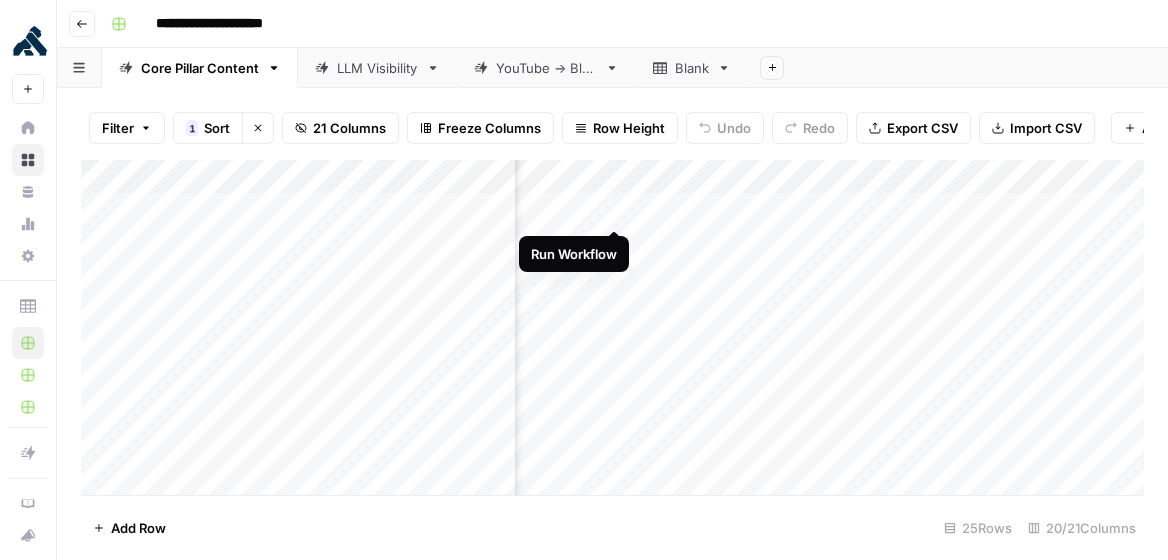 click on "Add Column" at bounding box center (612, 328) 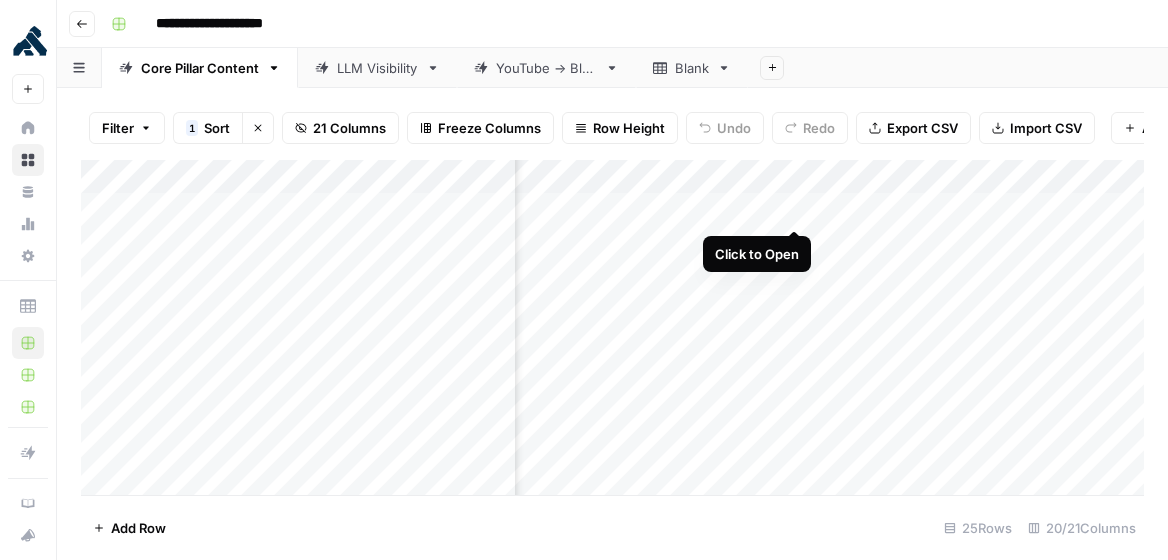 click on "Add Column" at bounding box center [612, 328] 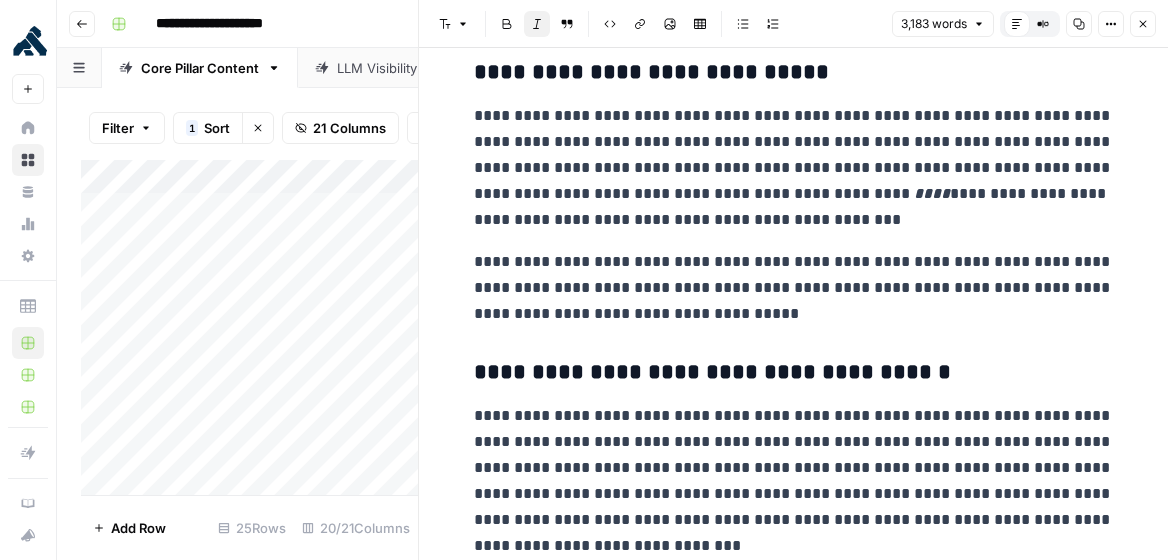 scroll, scrollTop: 384, scrollLeft: 0, axis: vertical 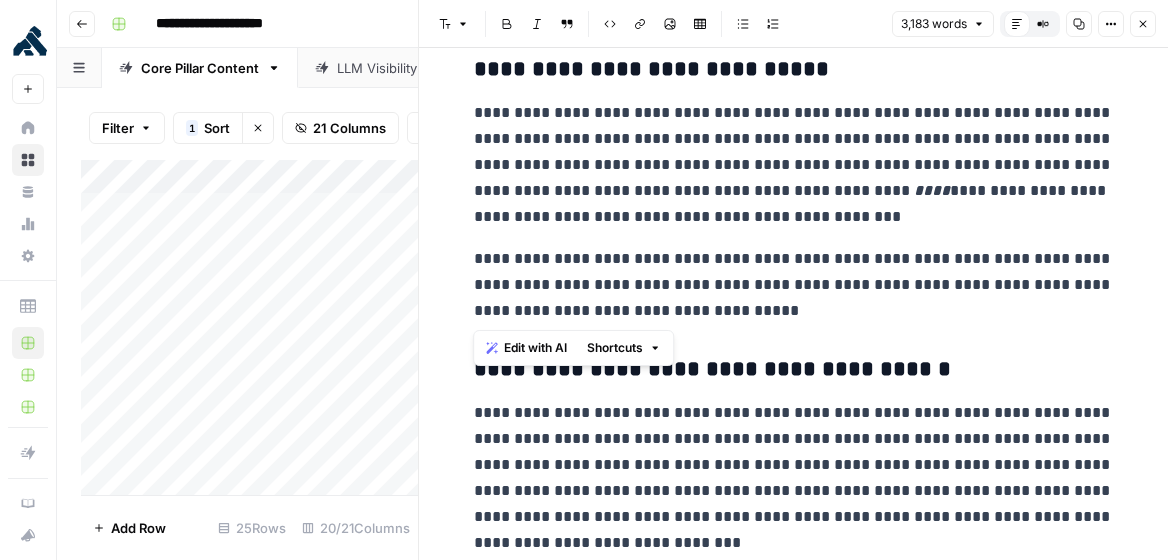 drag, startPoint x: 476, startPoint y: 106, endPoint x: 765, endPoint y: 315, distance: 356.6539 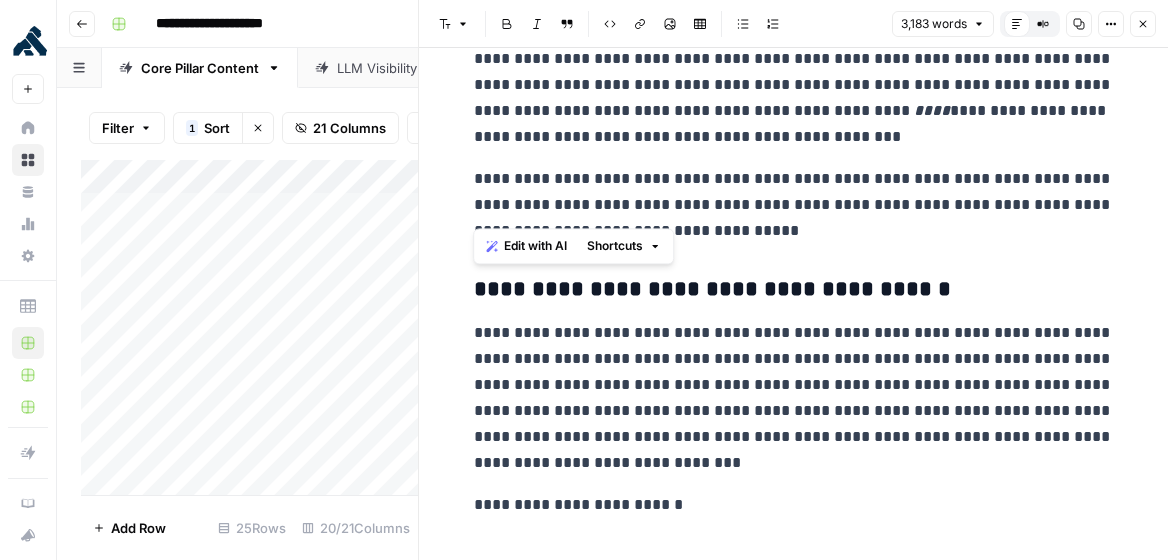 scroll, scrollTop: 496, scrollLeft: 0, axis: vertical 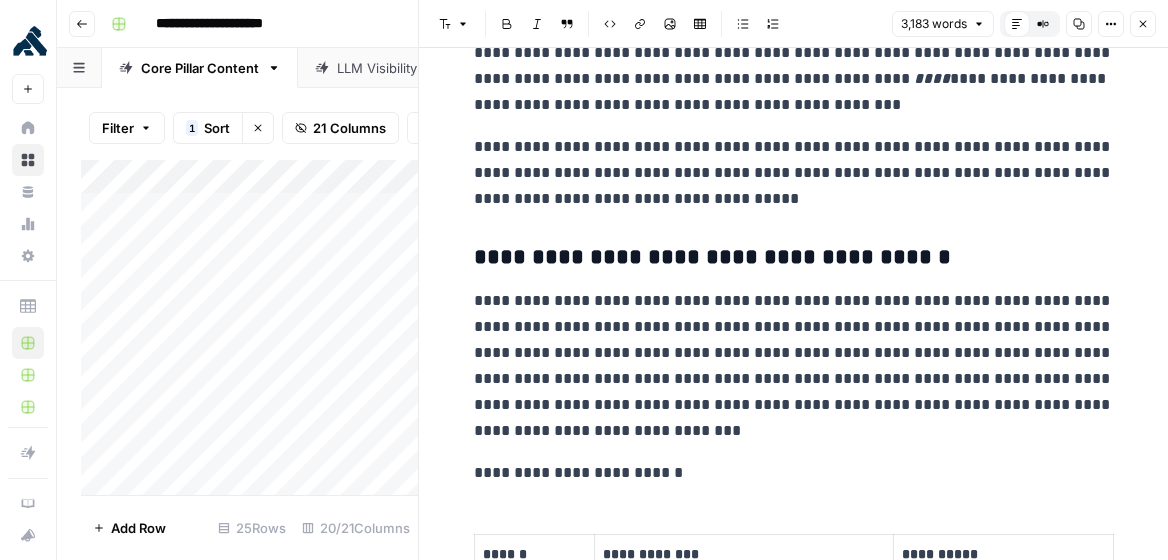 click on "**********" at bounding box center [794, 366] 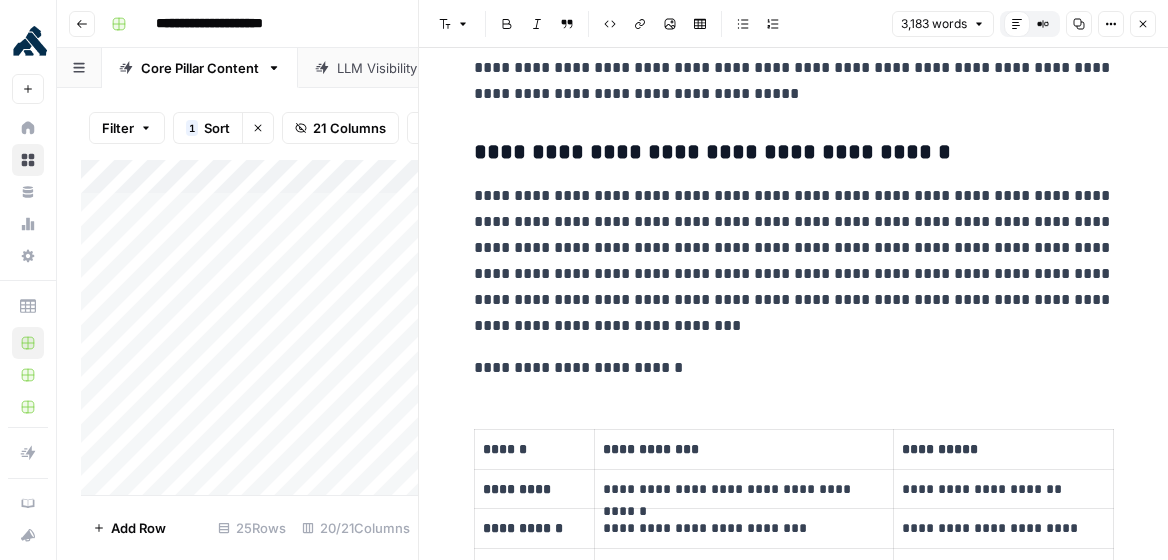 scroll, scrollTop: 605, scrollLeft: 0, axis: vertical 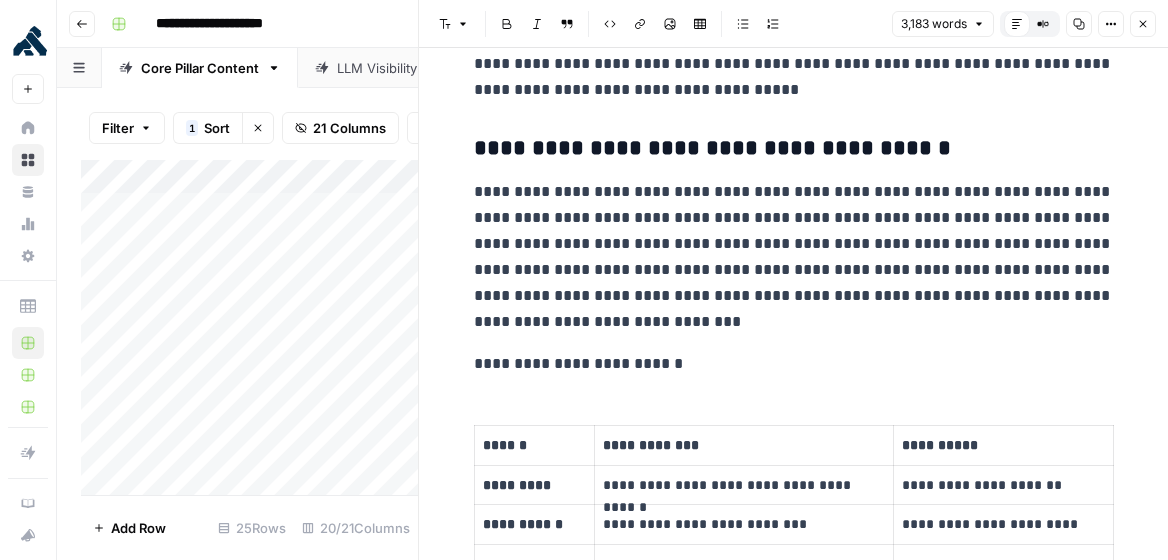 drag, startPoint x: 477, startPoint y: 193, endPoint x: 635, endPoint y: 316, distance: 200.23236 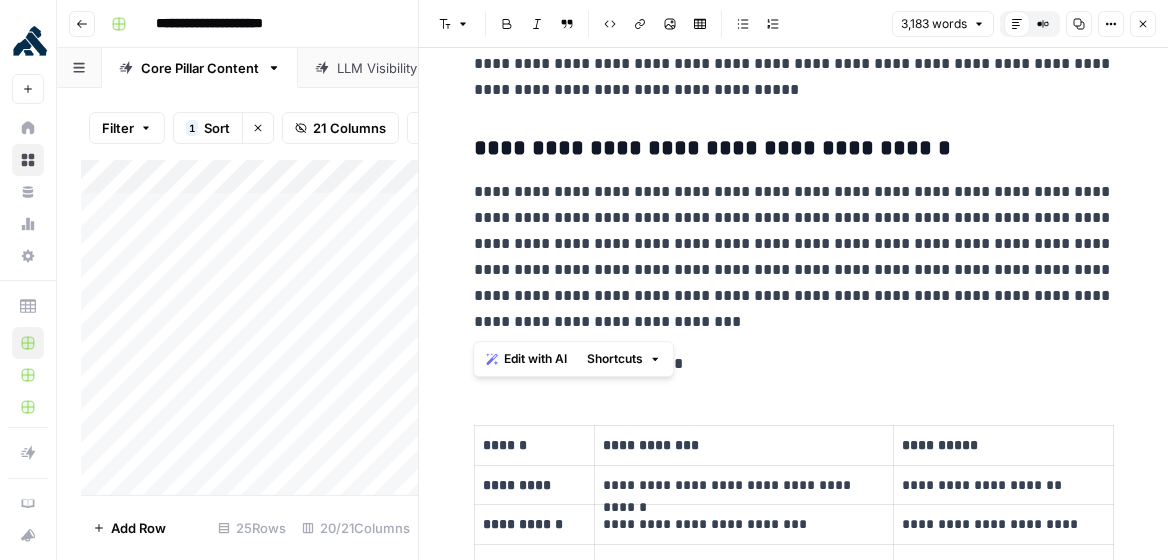 drag, startPoint x: 616, startPoint y: 317, endPoint x: 472, endPoint y: 197, distance: 187.446 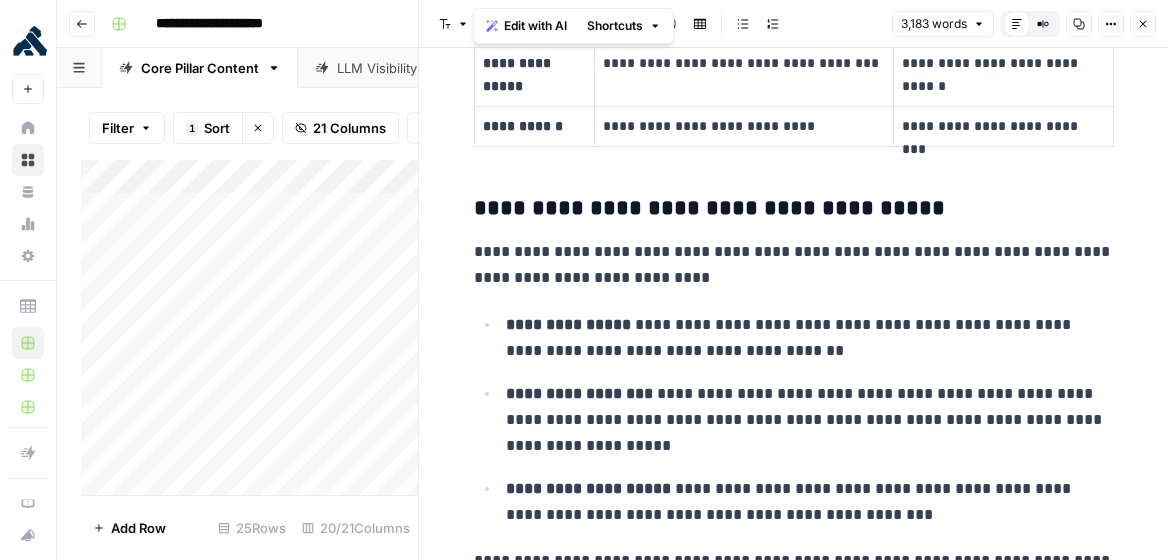 scroll, scrollTop: 1280, scrollLeft: 0, axis: vertical 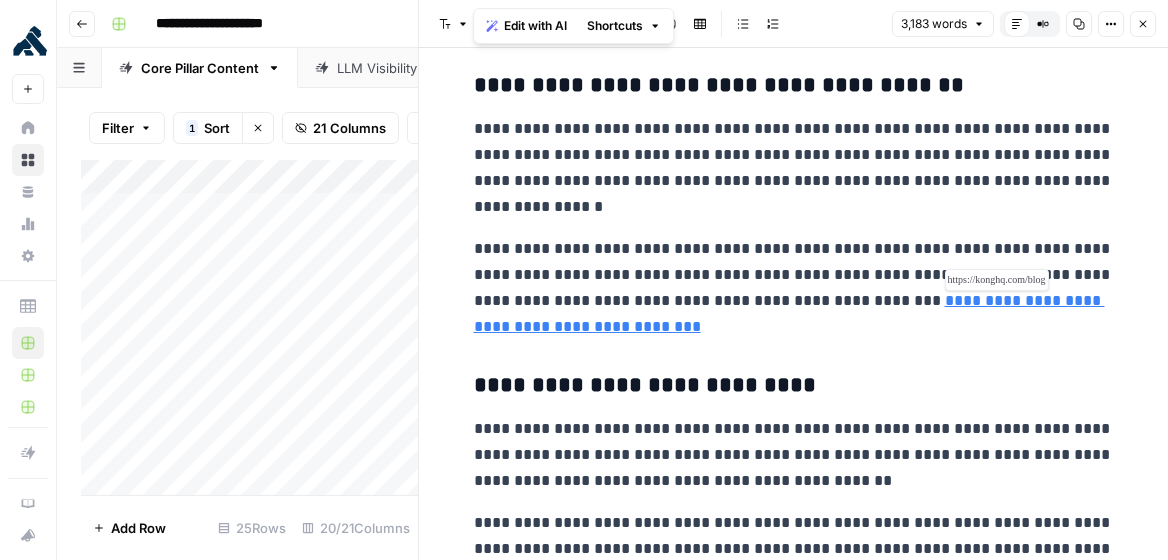 click on "**********" at bounding box center [789, 313] 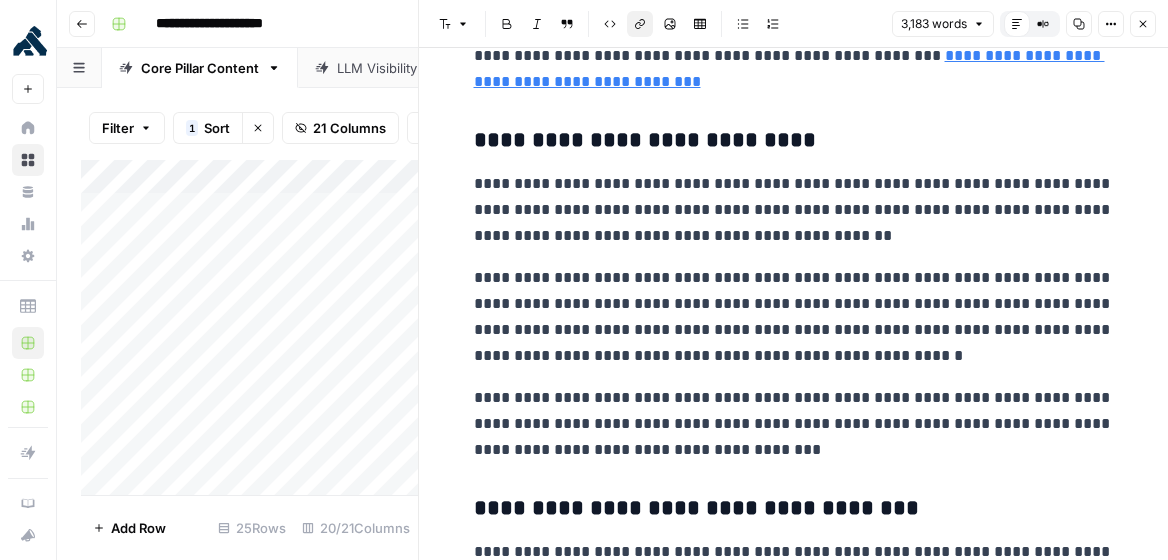 scroll, scrollTop: 2852, scrollLeft: 0, axis: vertical 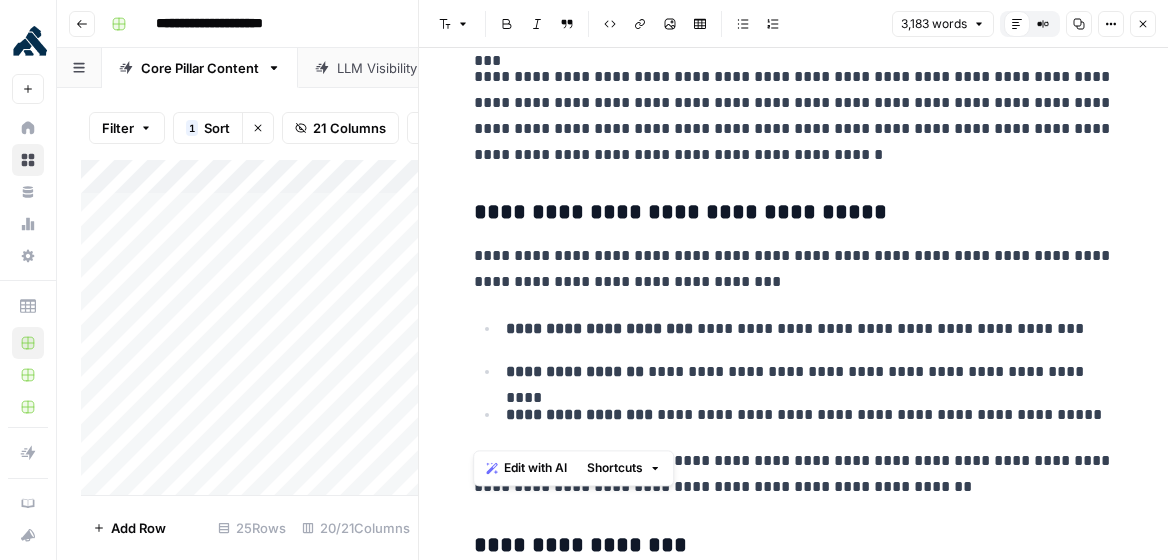 drag, startPoint x: 885, startPoint y: 432, endPoint x: 466, endPoint y: 213, distance: 472.78113 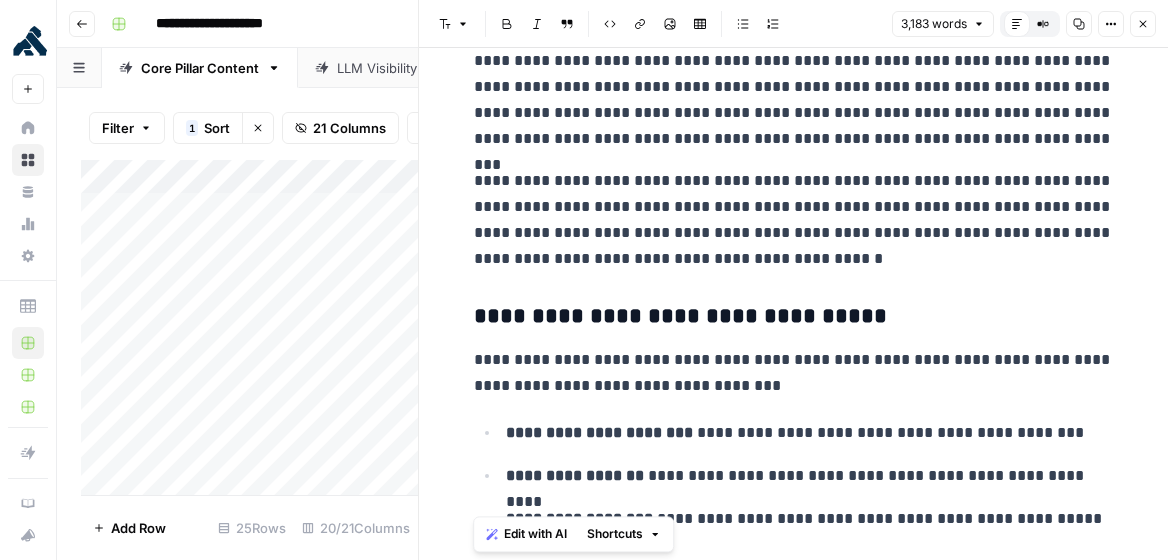 scroll, scrollTop: 10980, scrollLeft: 0, axis: vertical 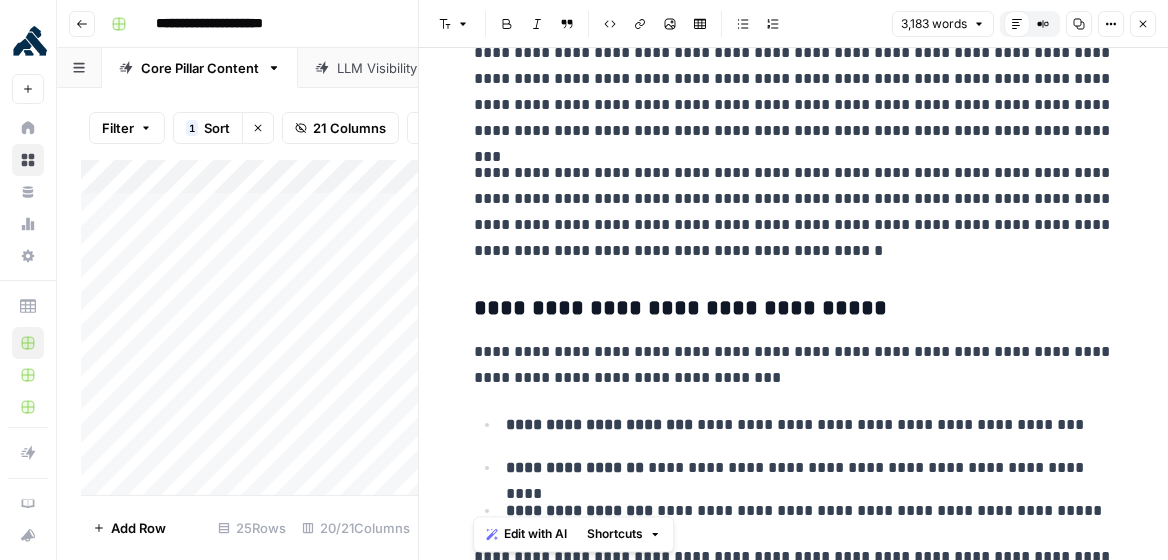 click on "**********" at bounding box center (794, 467) 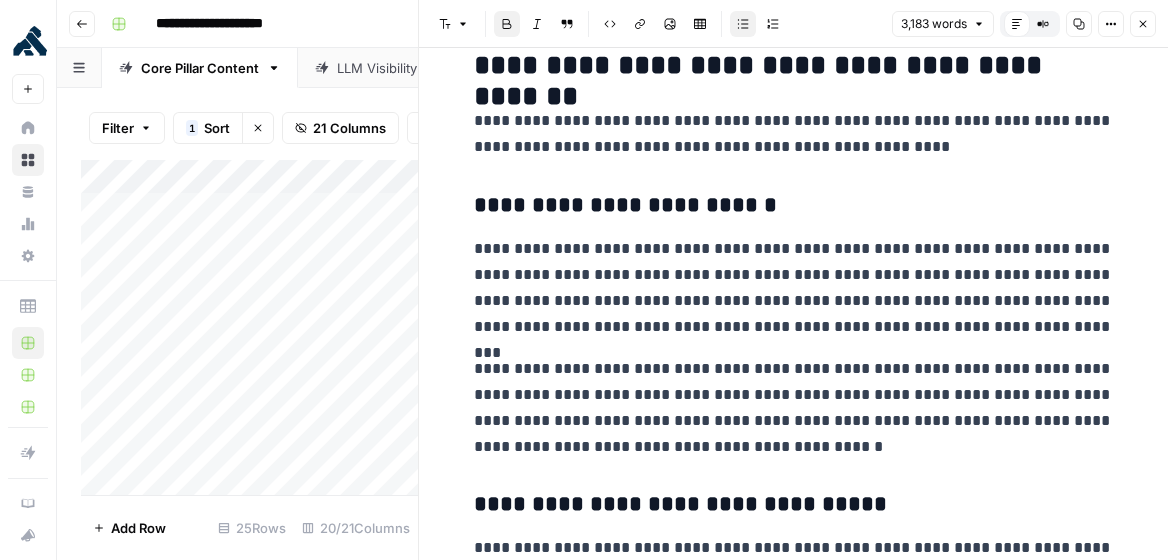 scroll, scrollTop: 10704, scrollLeft: 0, axis: vertical 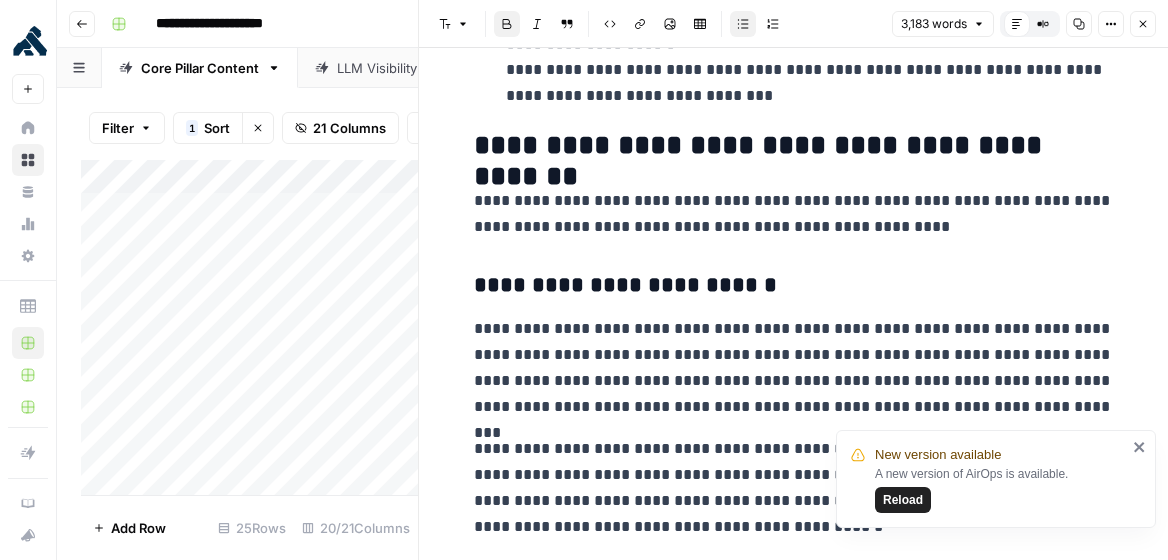 click on "Close" at bounding box center (1143, 24) 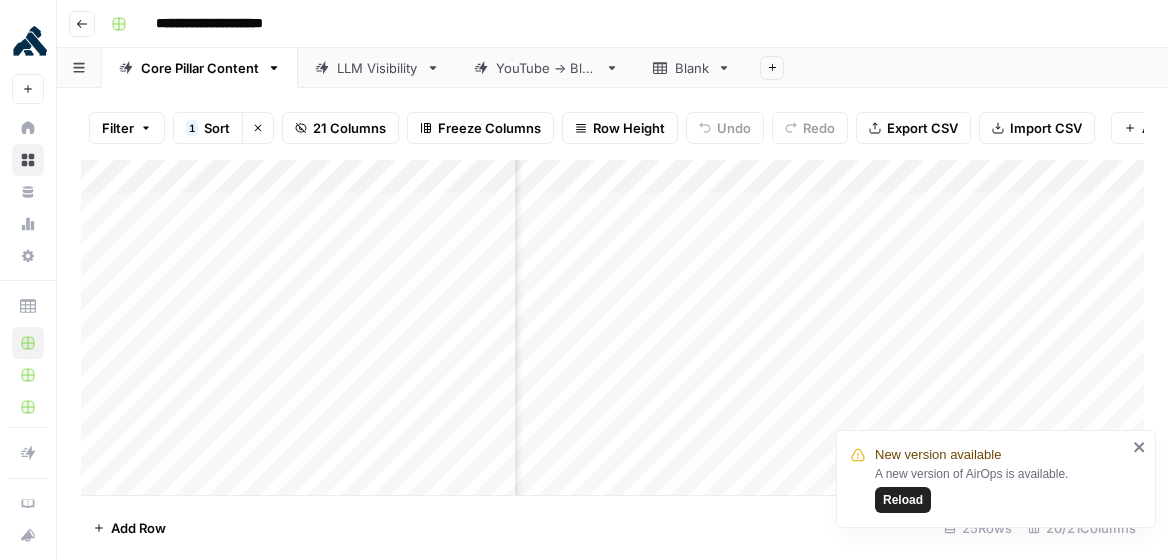 scroll, scrollTop: 0, scrollLeft: 0, axis: both 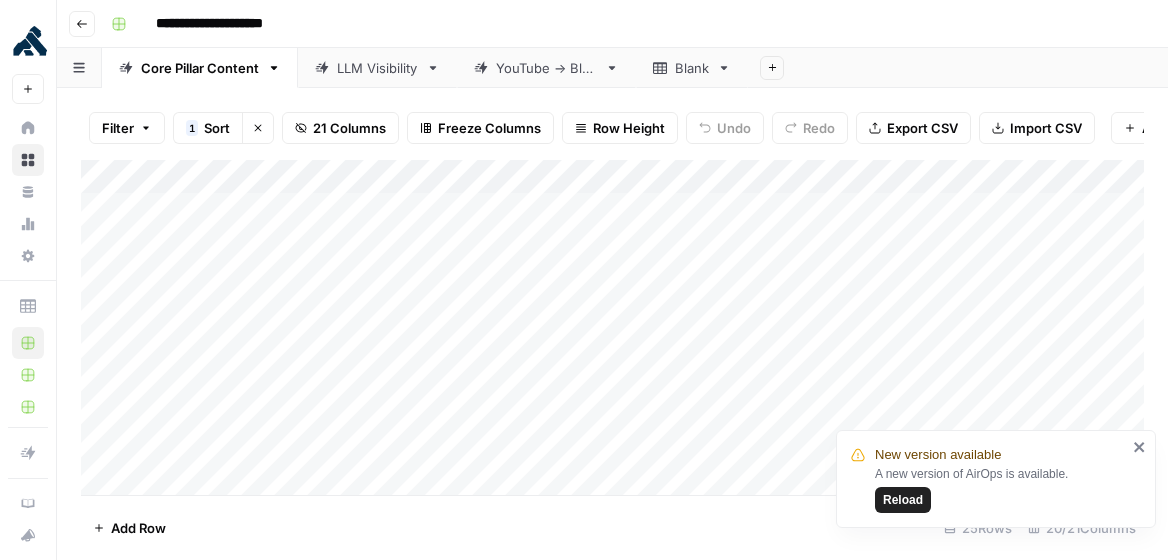 click on "Add Column" at bounding box center (612, 328) 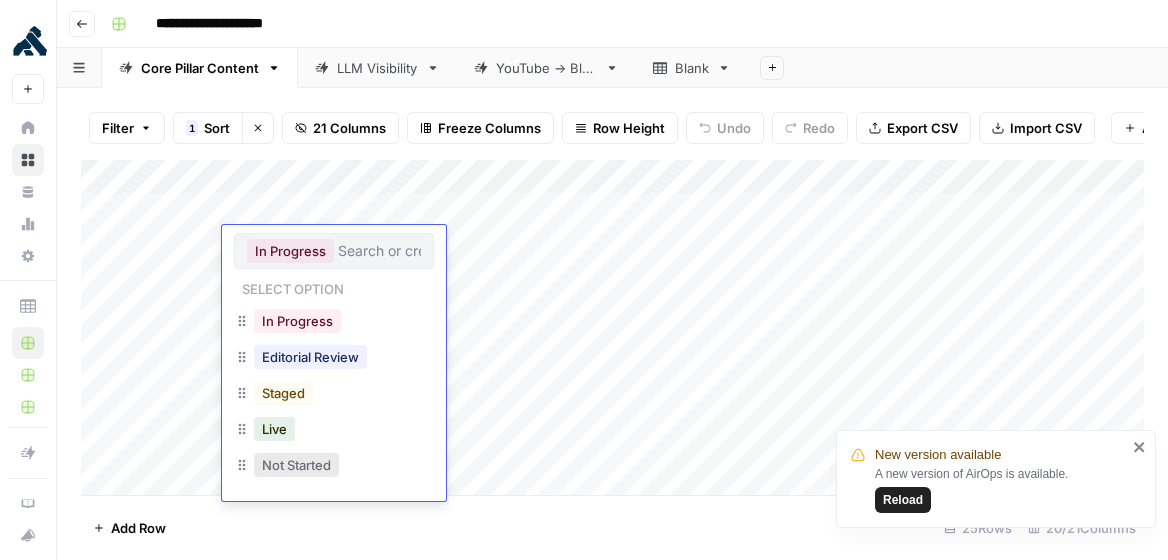 click on "Not Started" at bounding box center (296, 465) 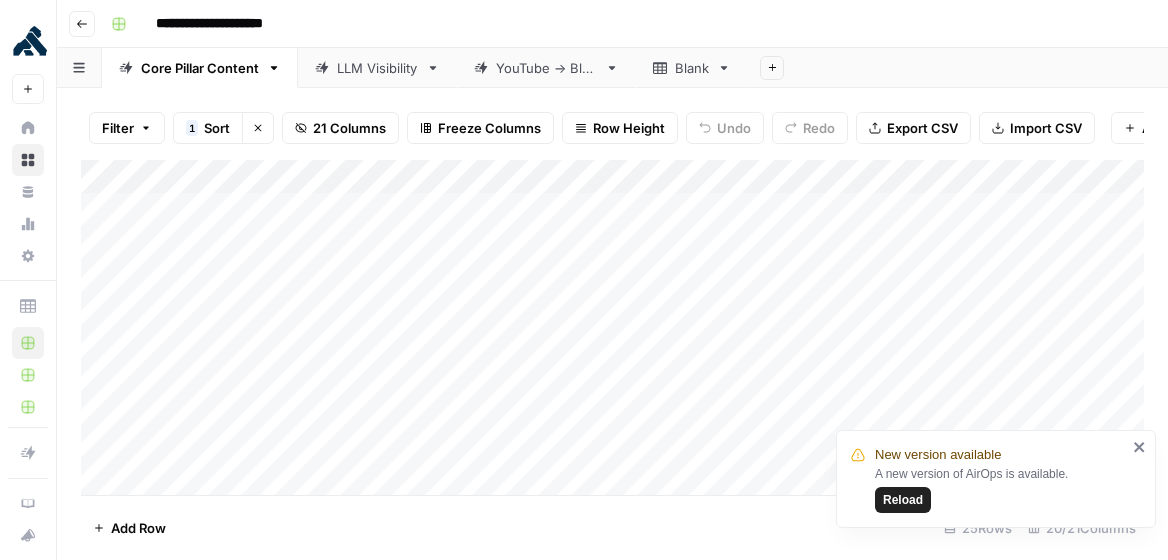 click on "Add Column" at bounding box center (612, 328) 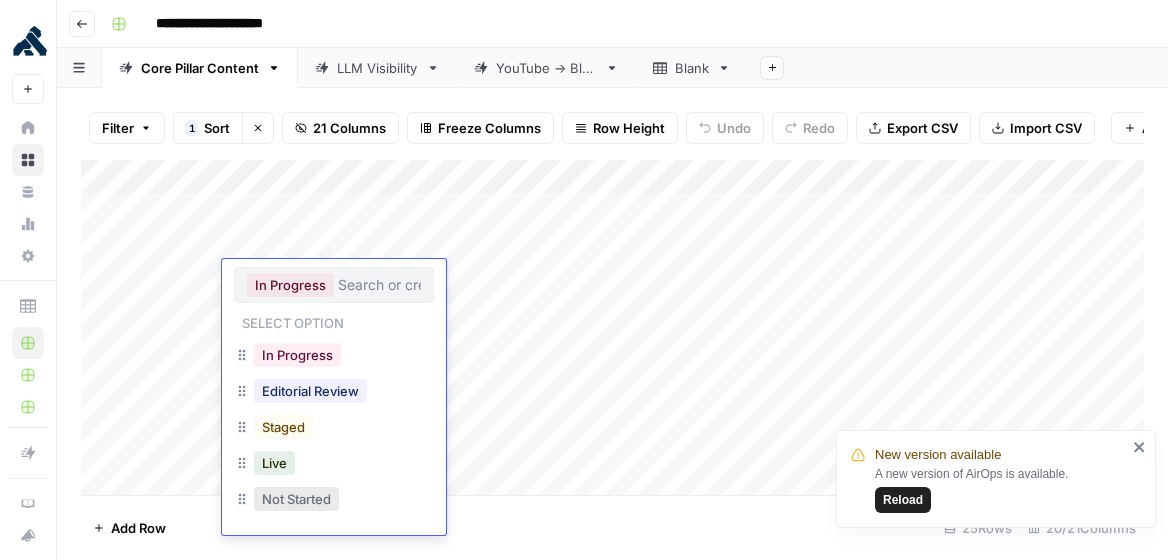 click on "Not Started" at bounding box center (296, 499) 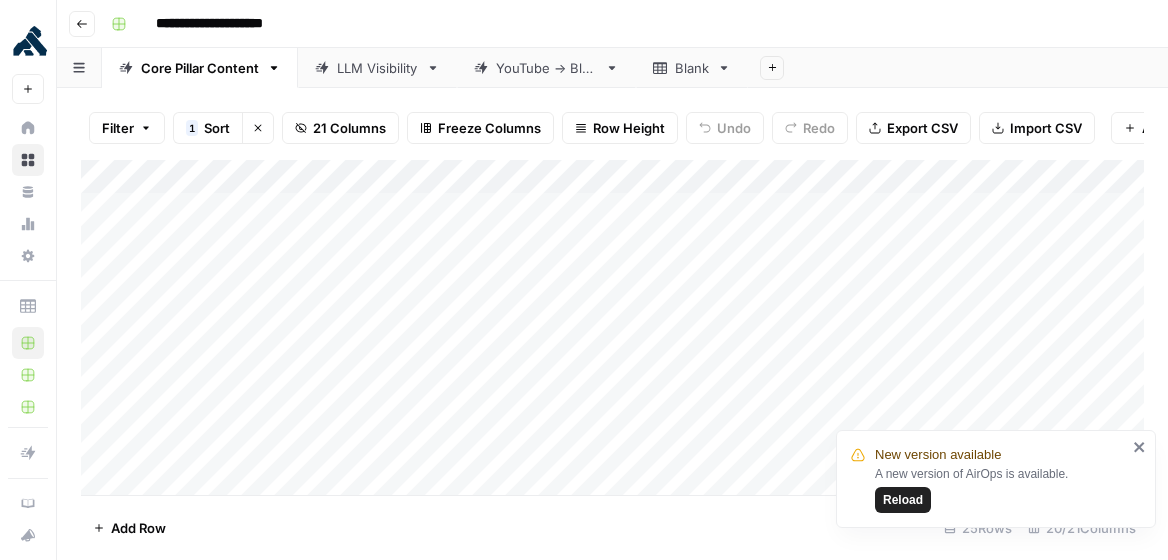 click on "Add Column" at bounding box center [612, 328] 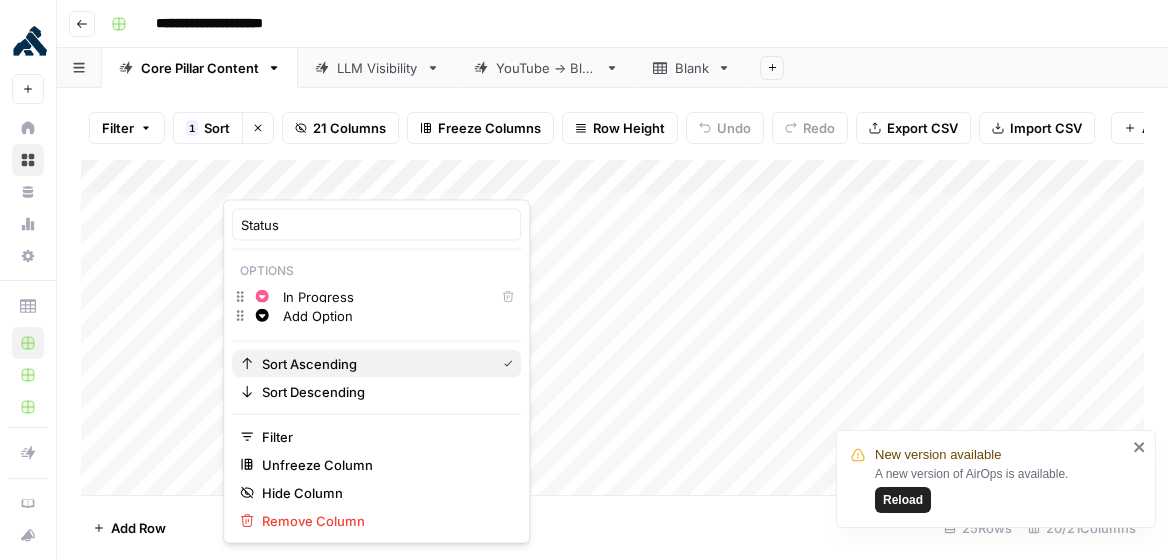 click on "Sort Ascending" at bounding box center [309, 364] 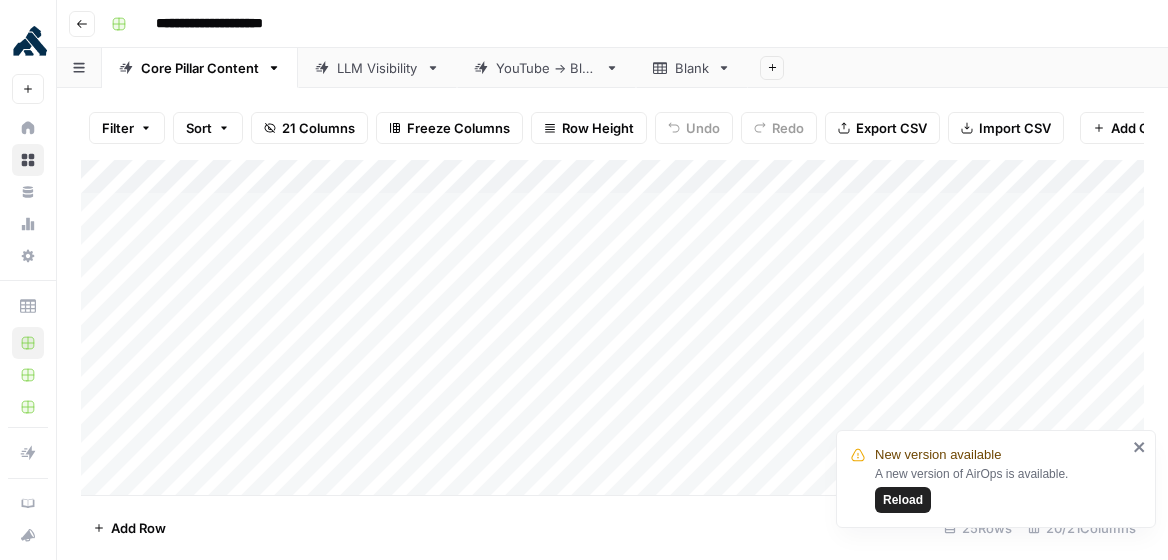 click on "Add Column" at bounding box center [612, 328] 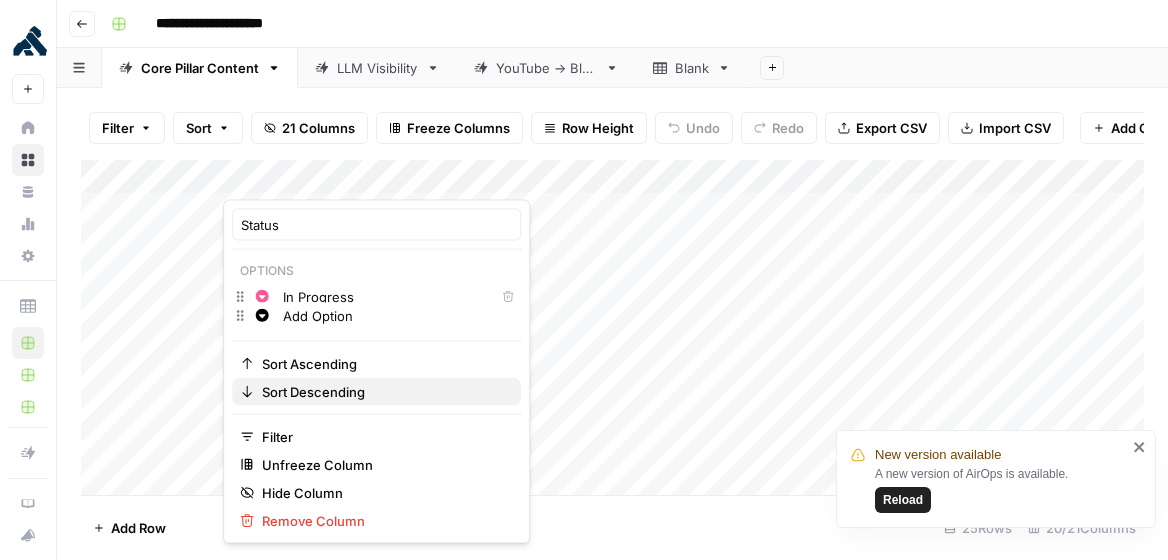 click on "Sort Descending" at bounding box center [313, 392] 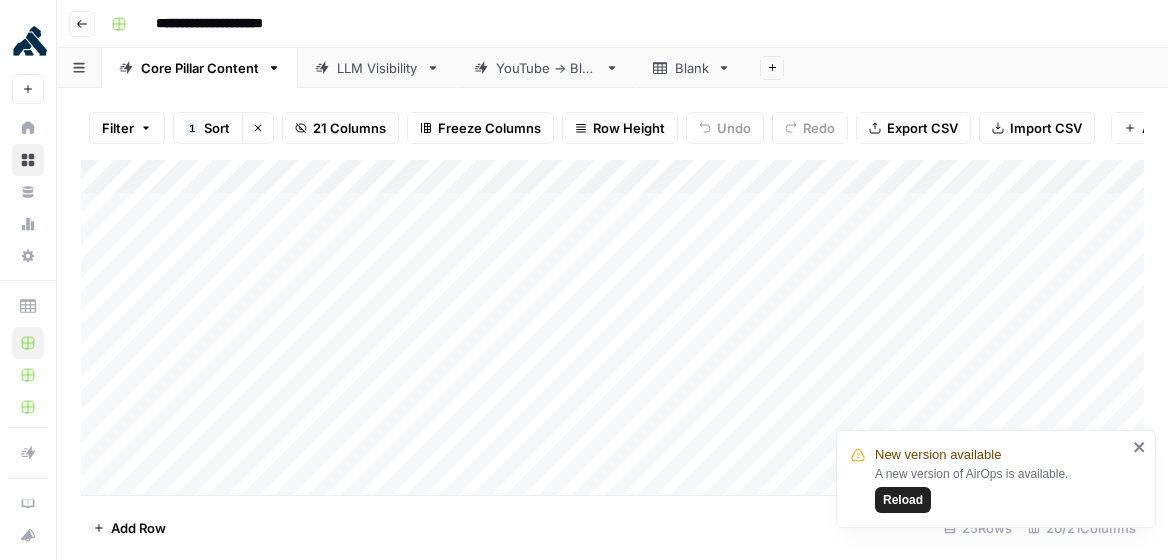 click on "Add Column" at bounding box center [612, 328] 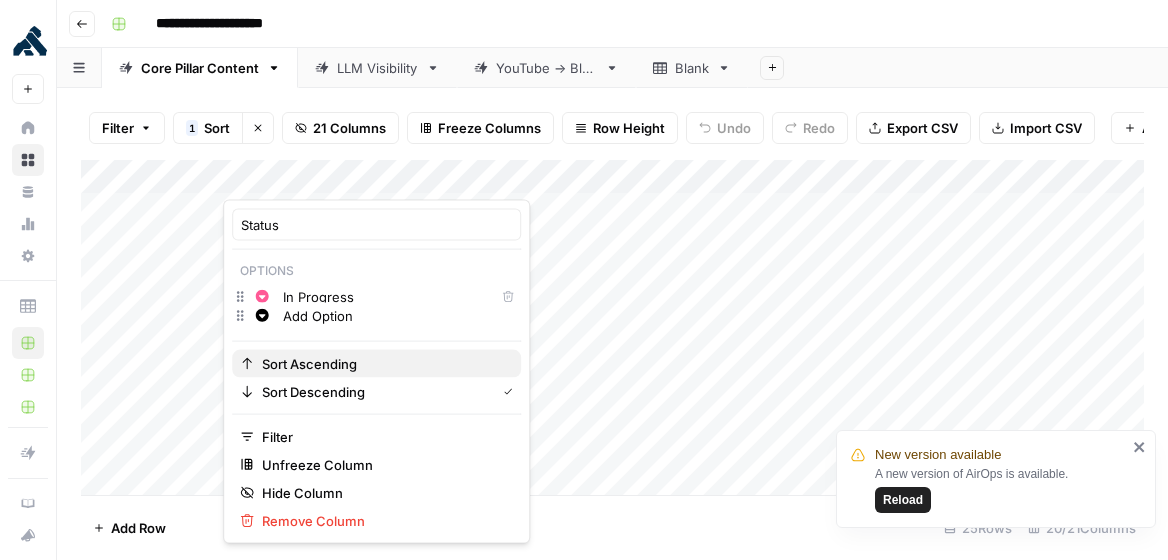 click on "Sort Ascending" at bounding box center [309, 364] 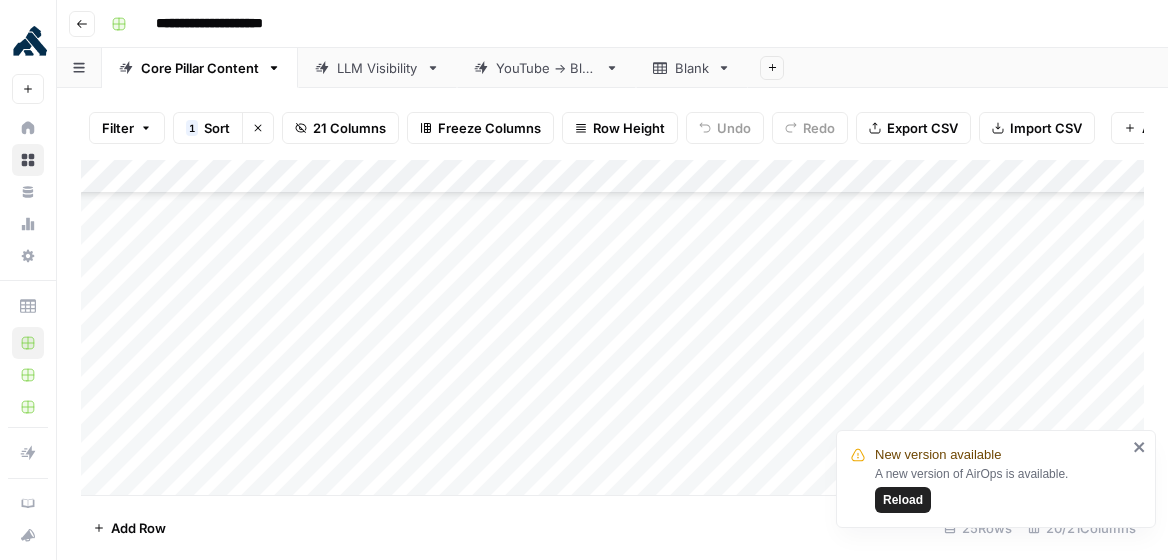 scroll, scrollTop: 368, scrollLeft: 0, axis: vertical 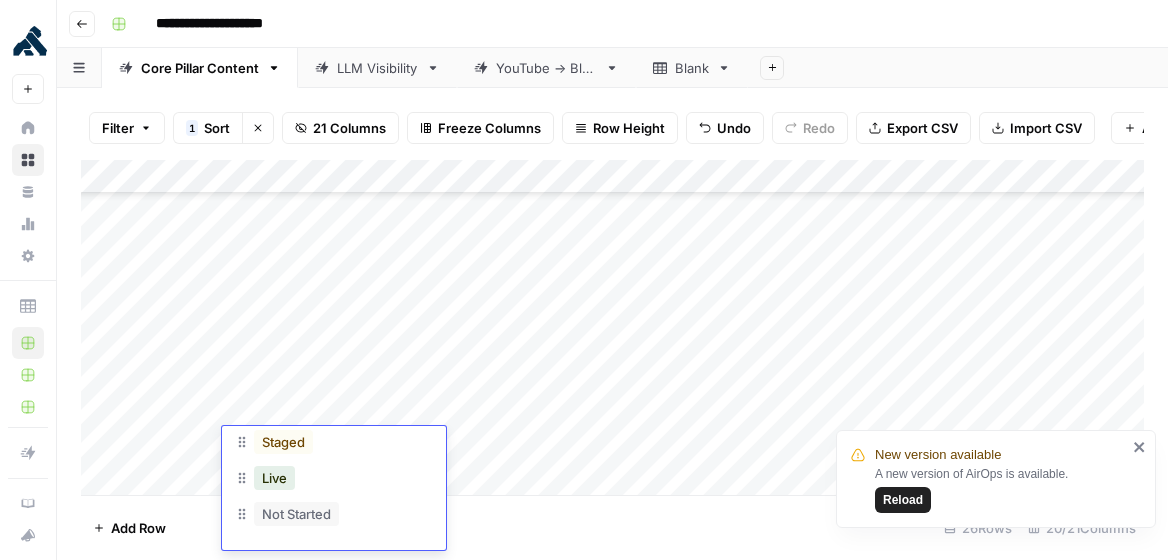 click on "Not Started" at bounding box center (334, 516) 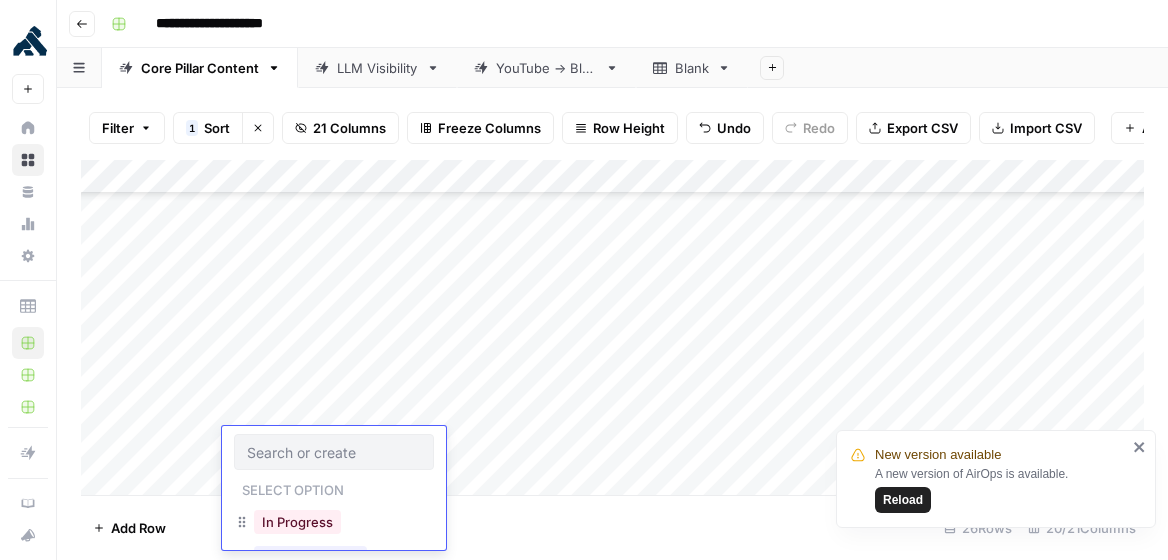 click on "In Progress" at bounding box center (334, 524) 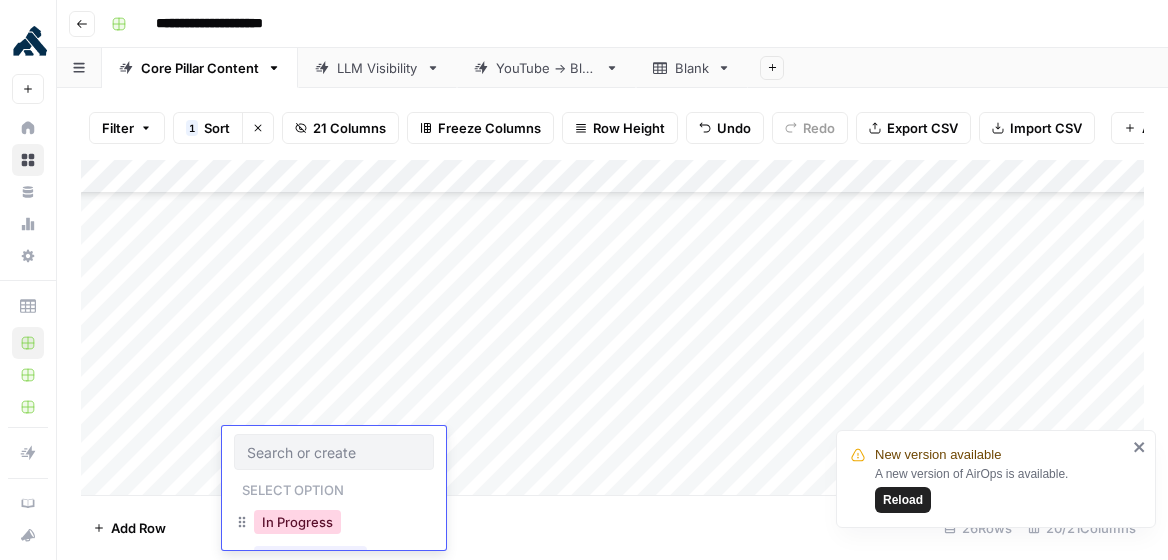 click on "In Progress" at bounding box center [297, 522] 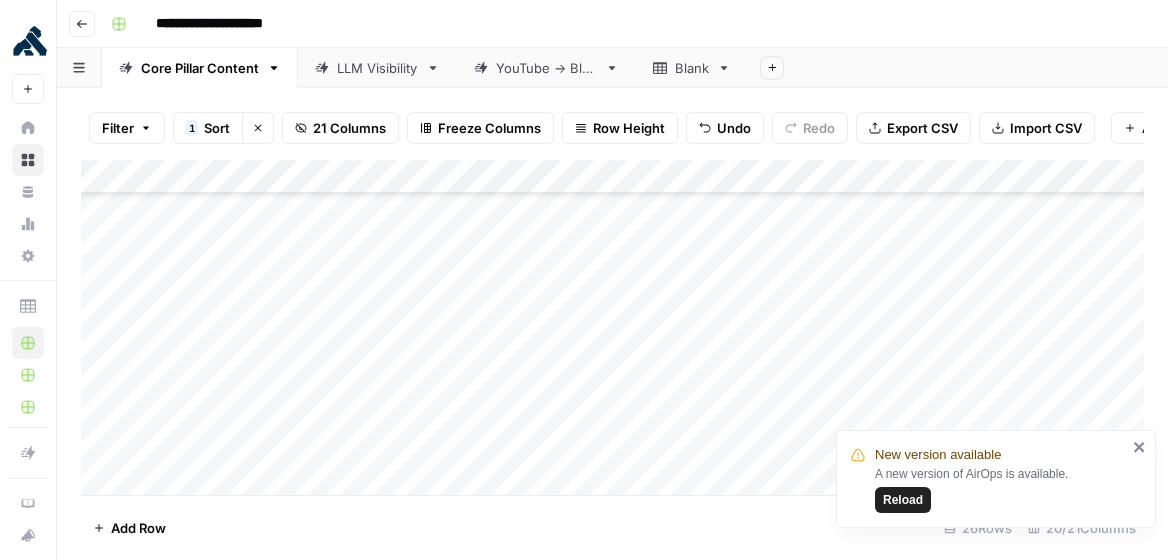 click on "Add Column" at bounding box center (612, 328) 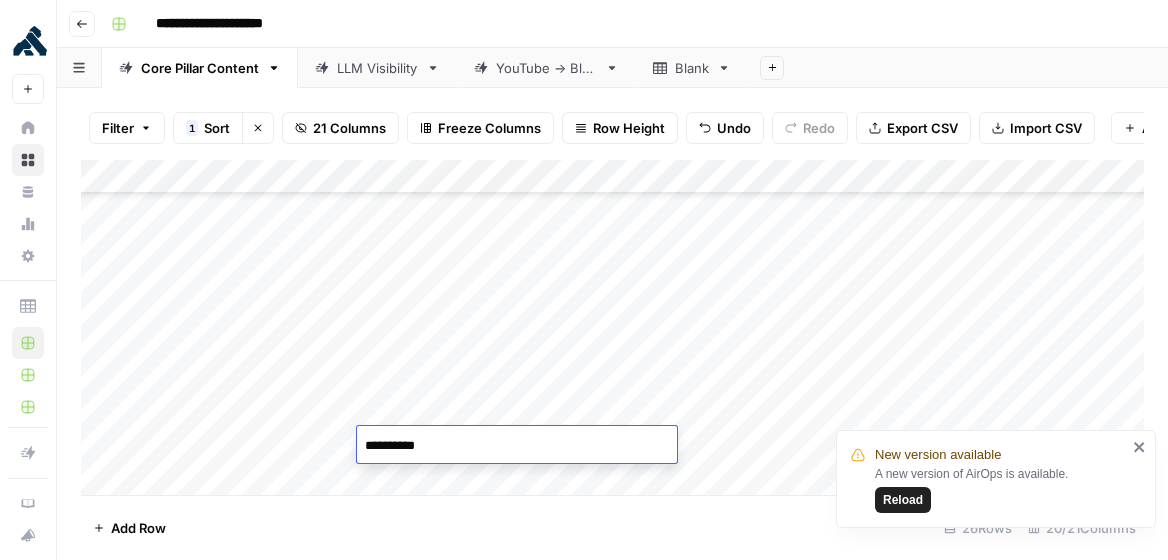 type on "**********" 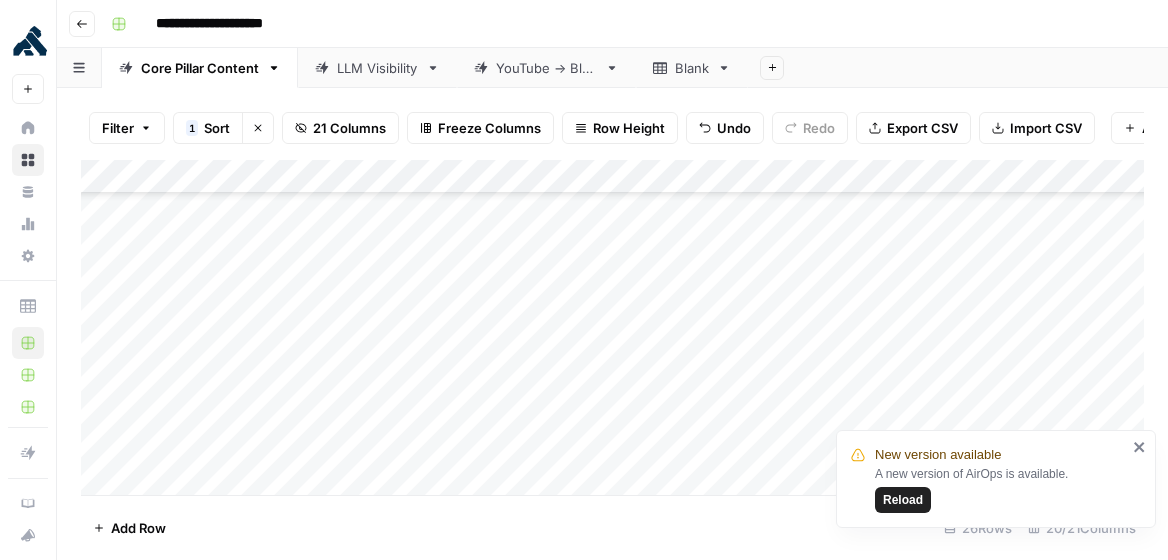 click on "Add Column" at bounding box center (612, 328) 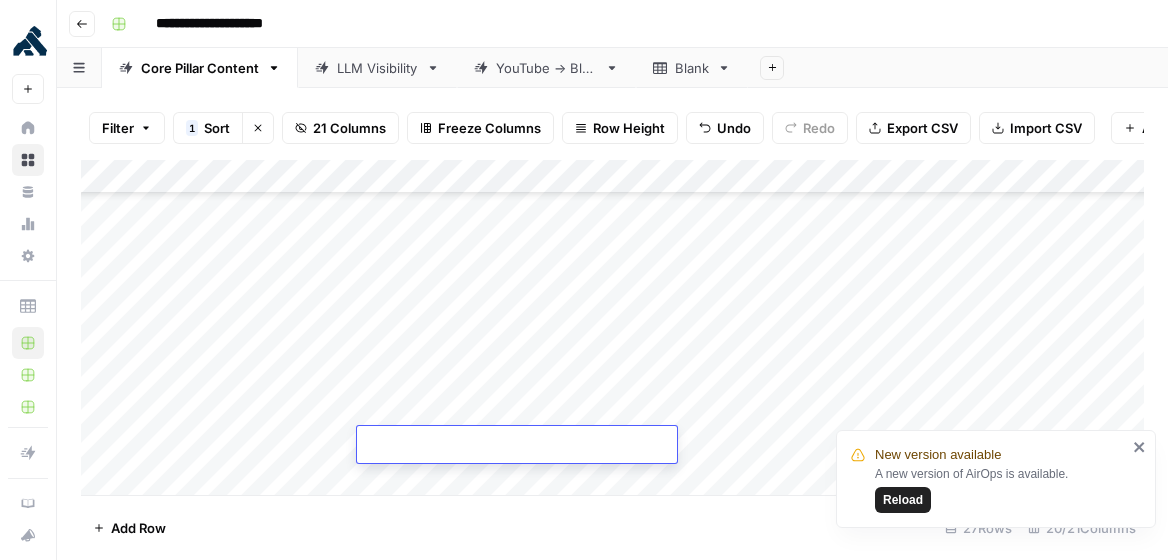 click on "Add Column" at bounding box center [612, 328] 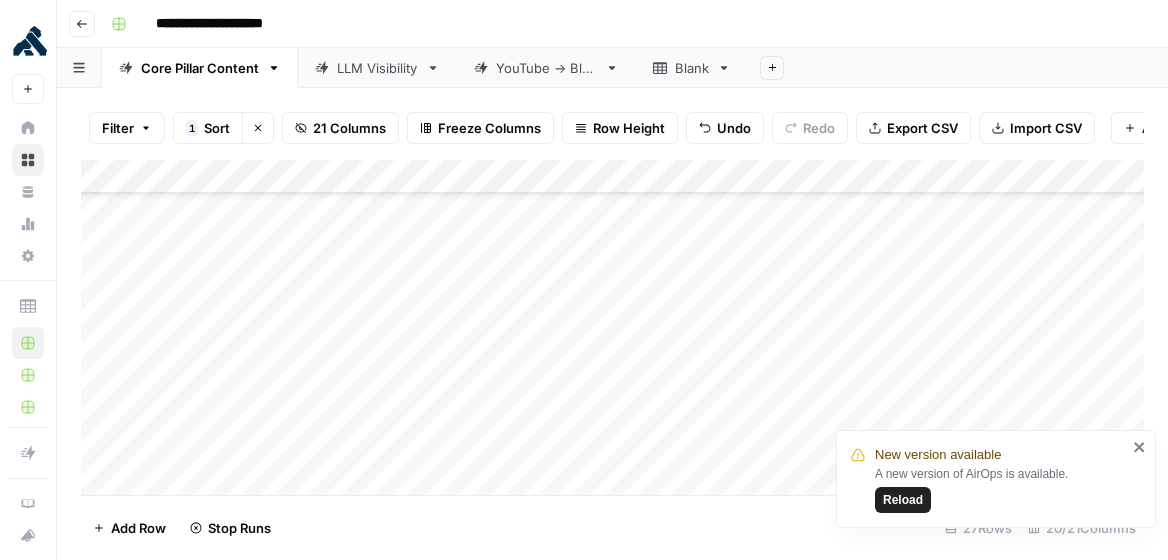 click 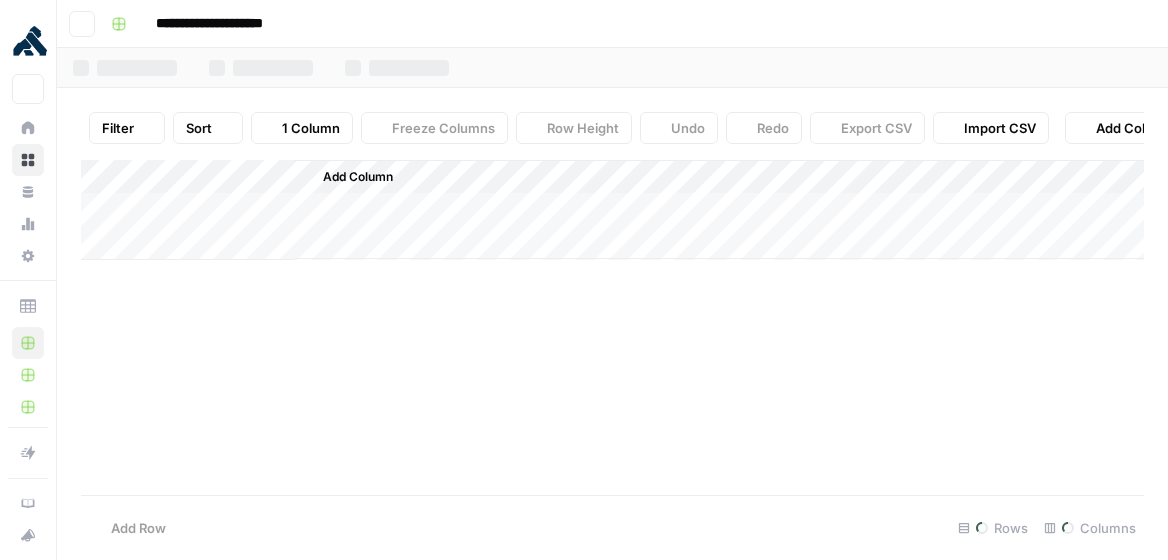 scroll, scrollTop: 0, scrollLeft: 0, axis: both 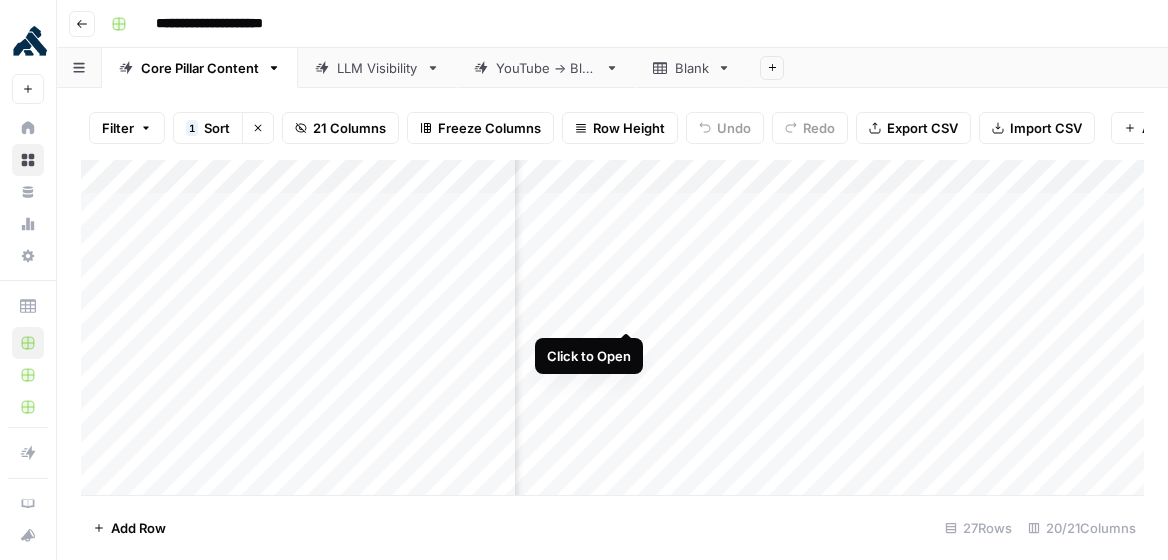 click on "Add Column" at bounding box center (612, 328) 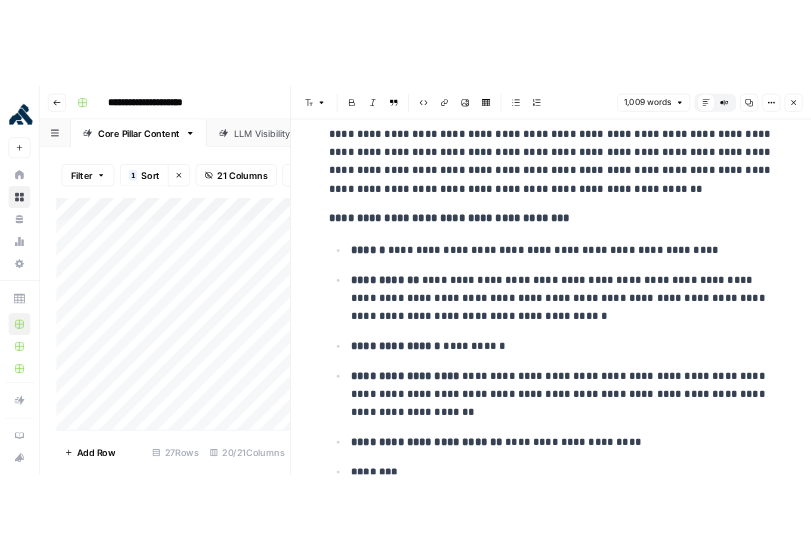 scroll, scrollTop: 29, scrollLeft: 0, axis: vertical 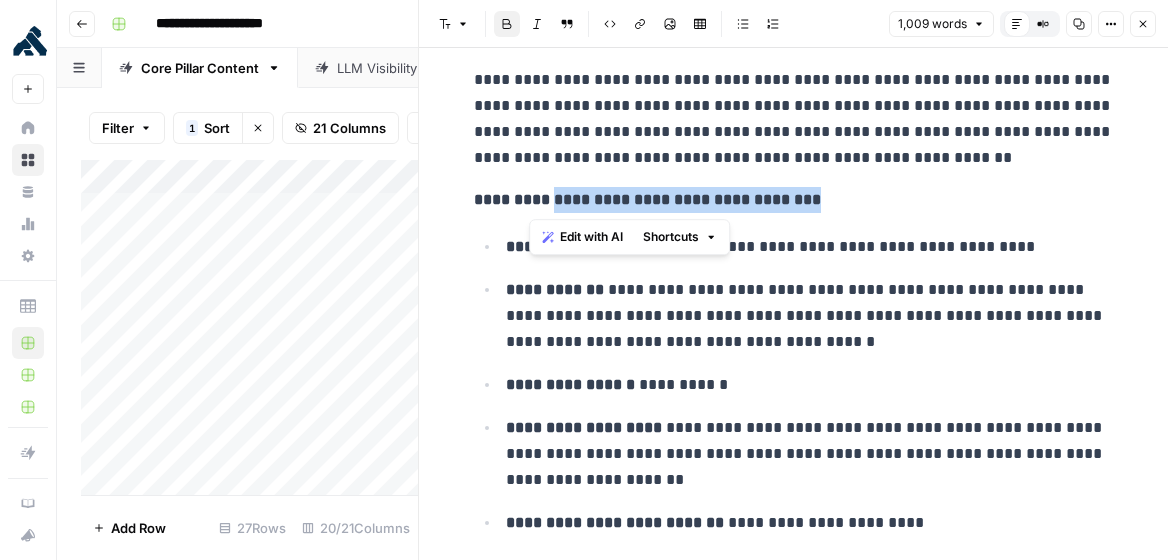 drag, startPoint x: 530, startPoint y: 198, endPoint x: 785, endPoint y: 206, distance: 255.12546 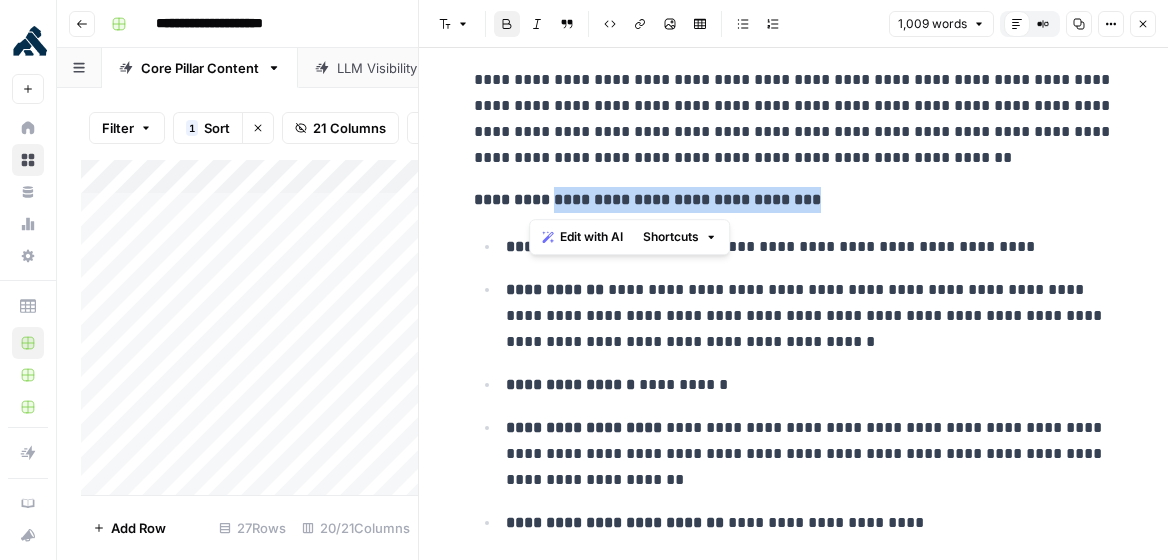 copy on "**********" 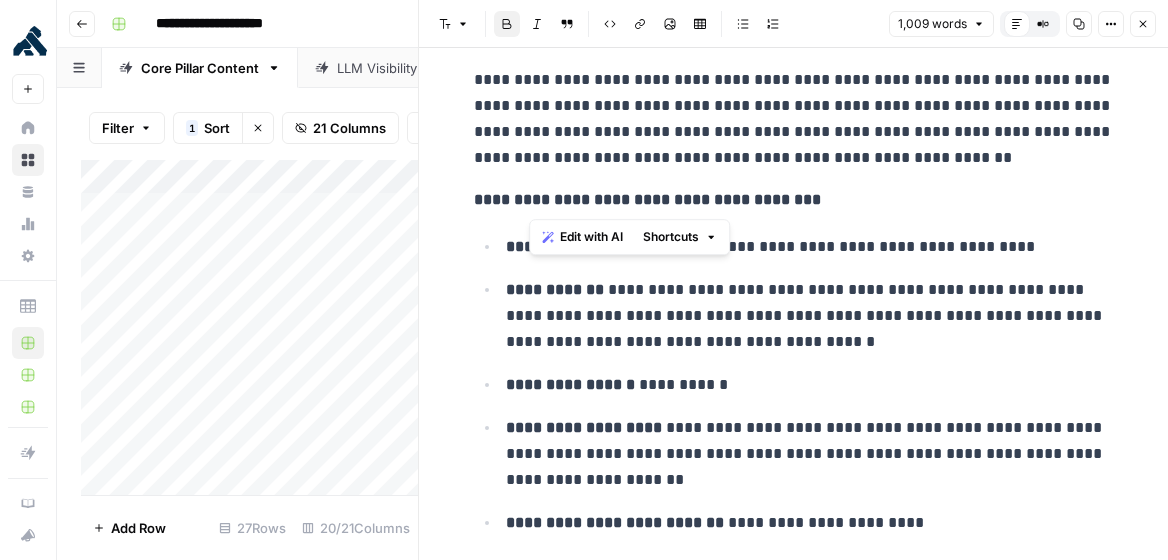 click on "**********" at bounding box center (794, 3135) 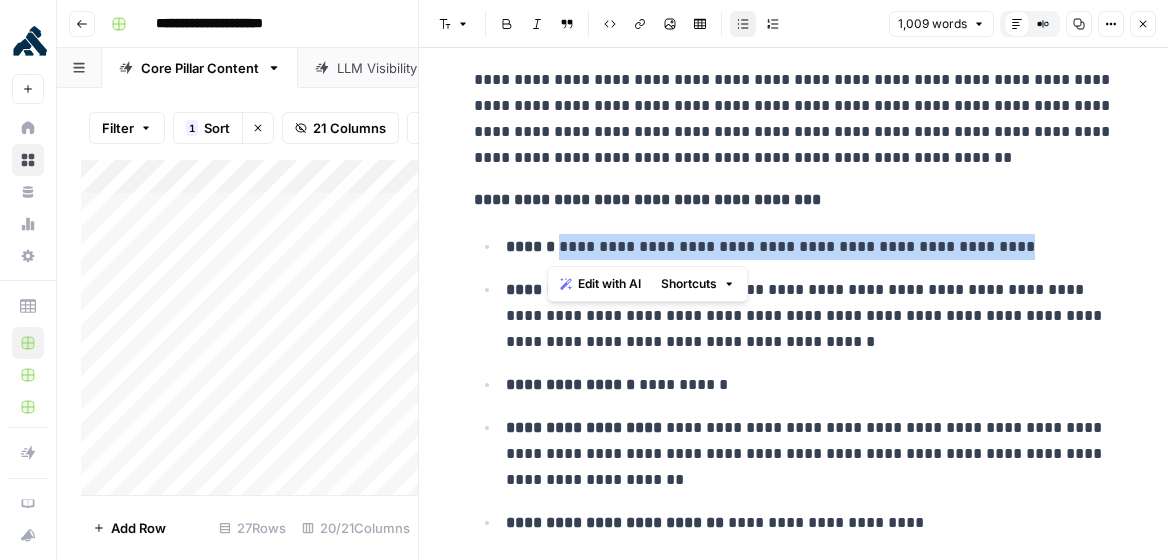 drag, startPoint x: 549, startPoint y: 243, endPoint x: 999, endPoint y: 245, distance: 450.00446 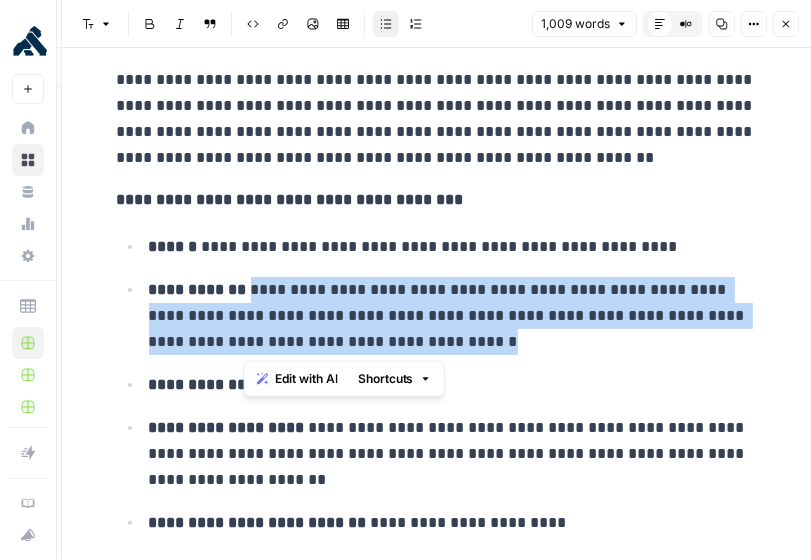 drag, startPoint x: 408, startPoint y: 344, endPoint x: 243, endPoint y: 286, distance: 174.89711 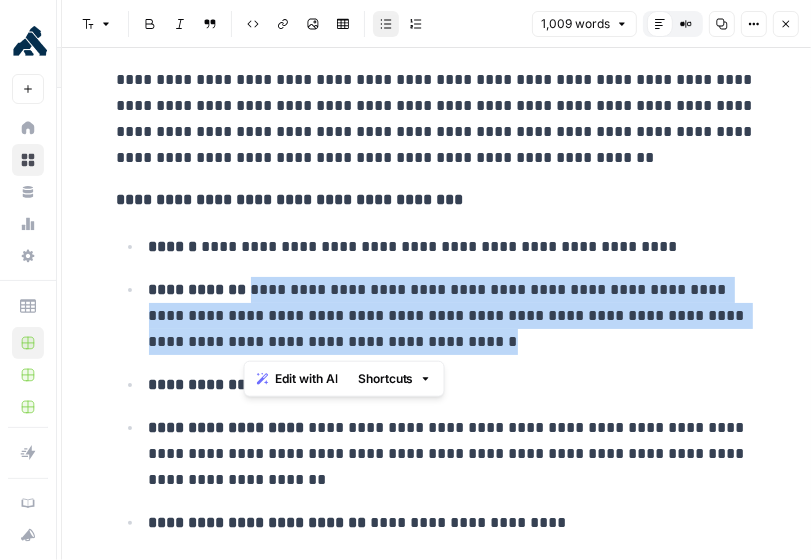 click on "**********" at bounding box center [453, 316] 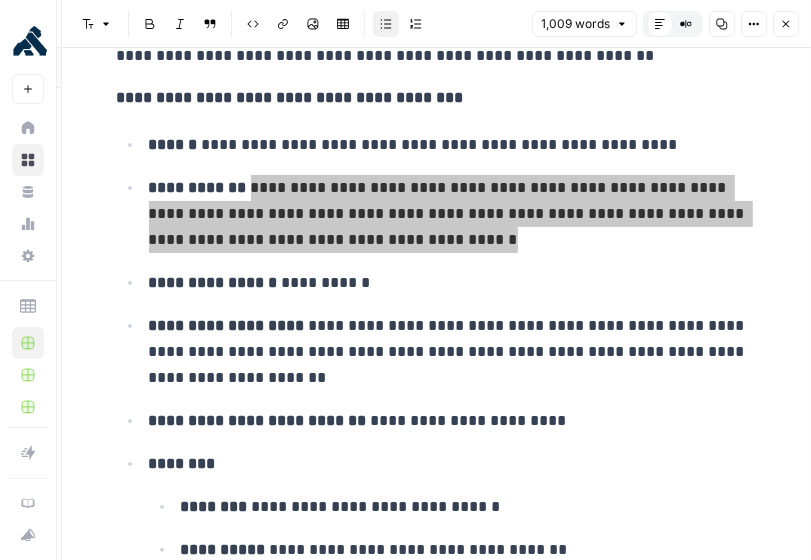 scroll, scrollTop: 150, scrollLeft: 0, axis: vertical 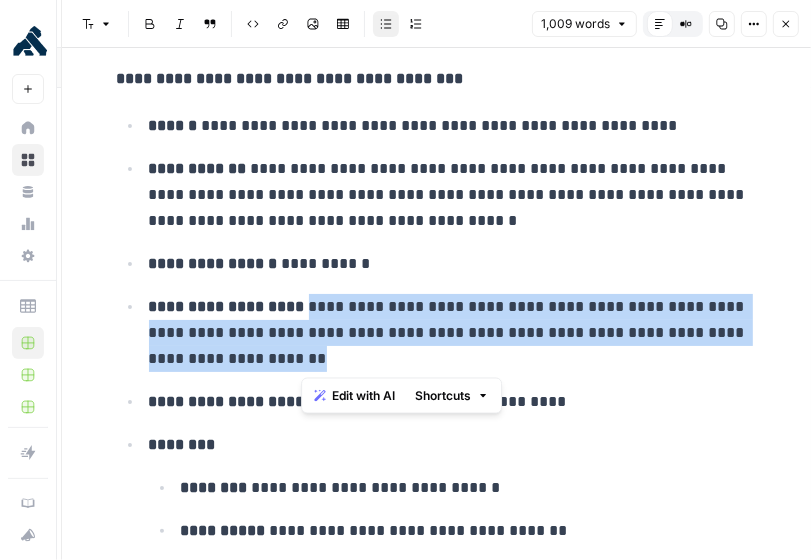 drag, startPoint x: 320, startPoint y: 305, endPoint x: 339, endPoint y: 349, distance: 47.92703 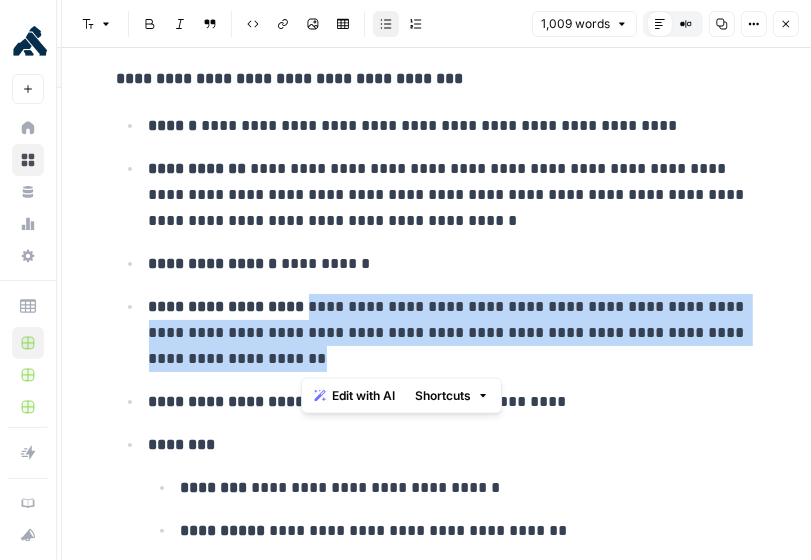 click on "**********" at bounding box center (453, 333) 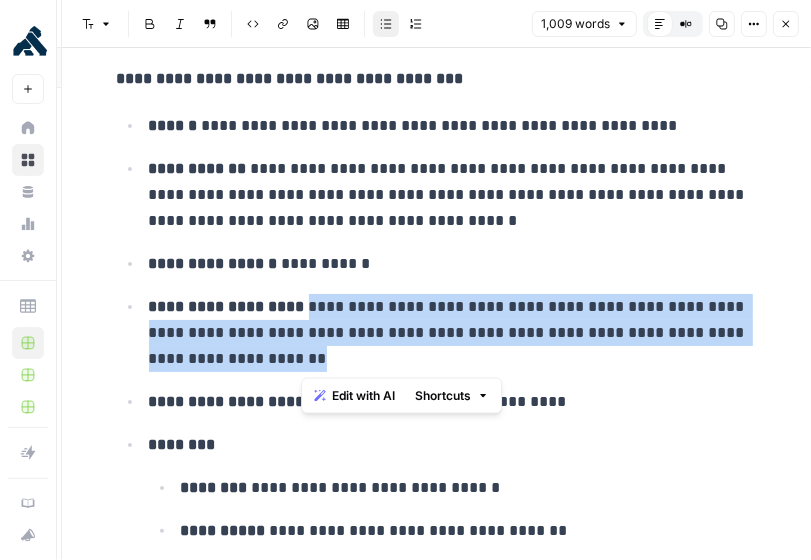 copy on "**********" 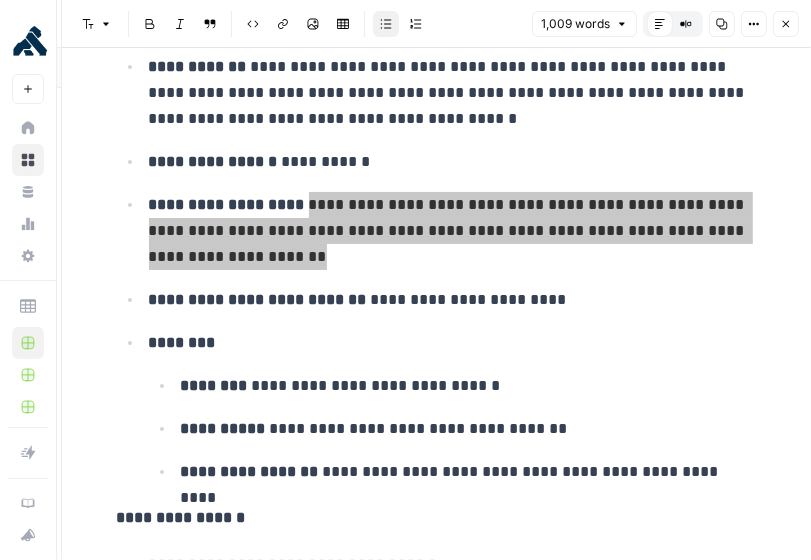 scroll, scrollTop: 272, scrollLeft: 0, axis: vertical 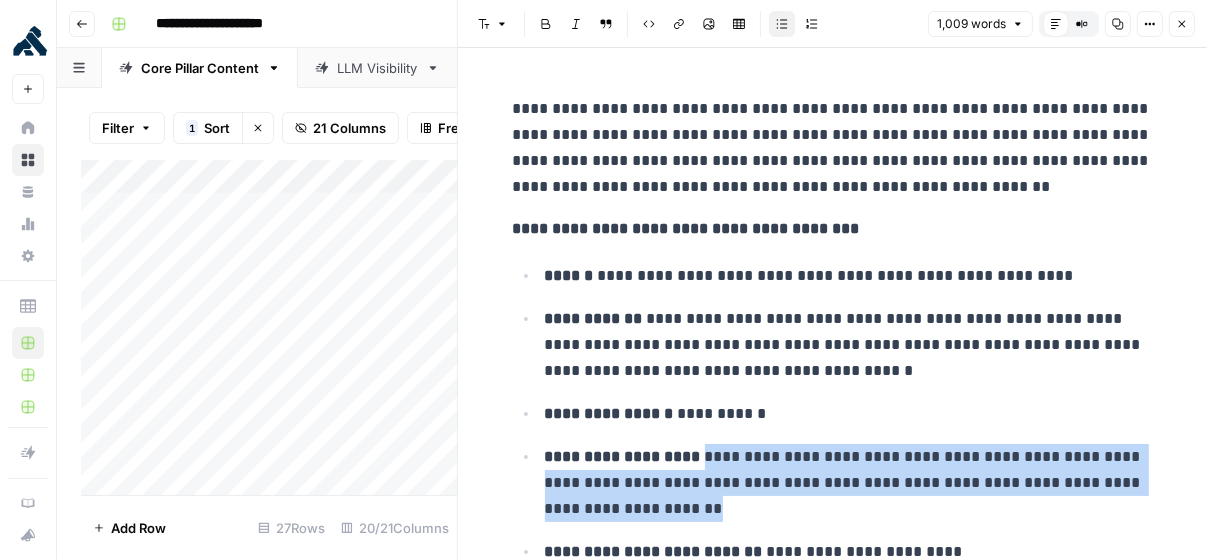 click 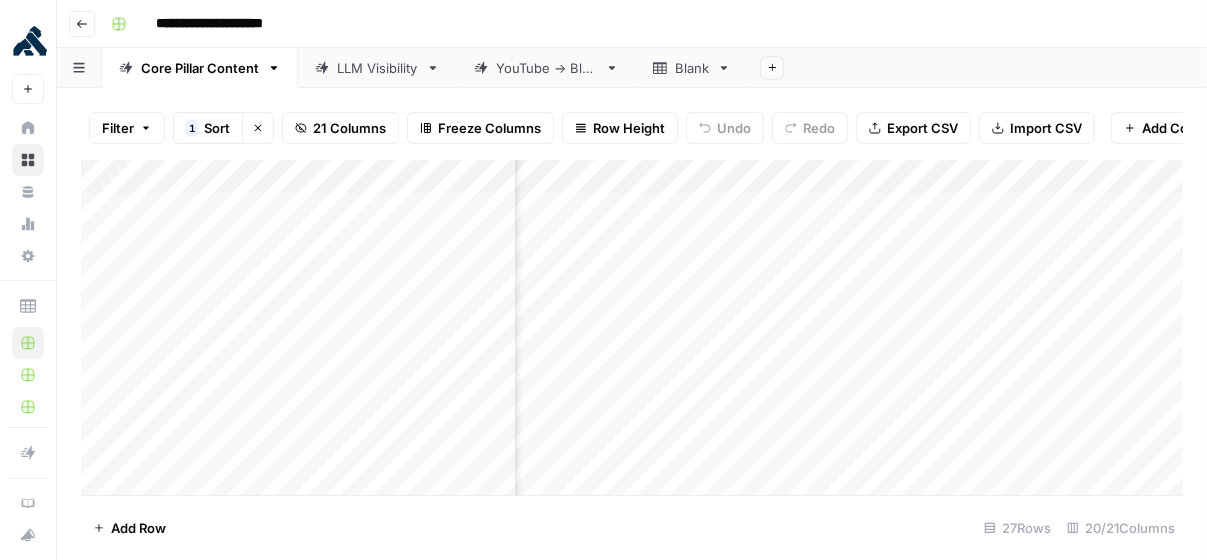 scroll, scrollTop: 0, scrollLeft: 0, axis: both 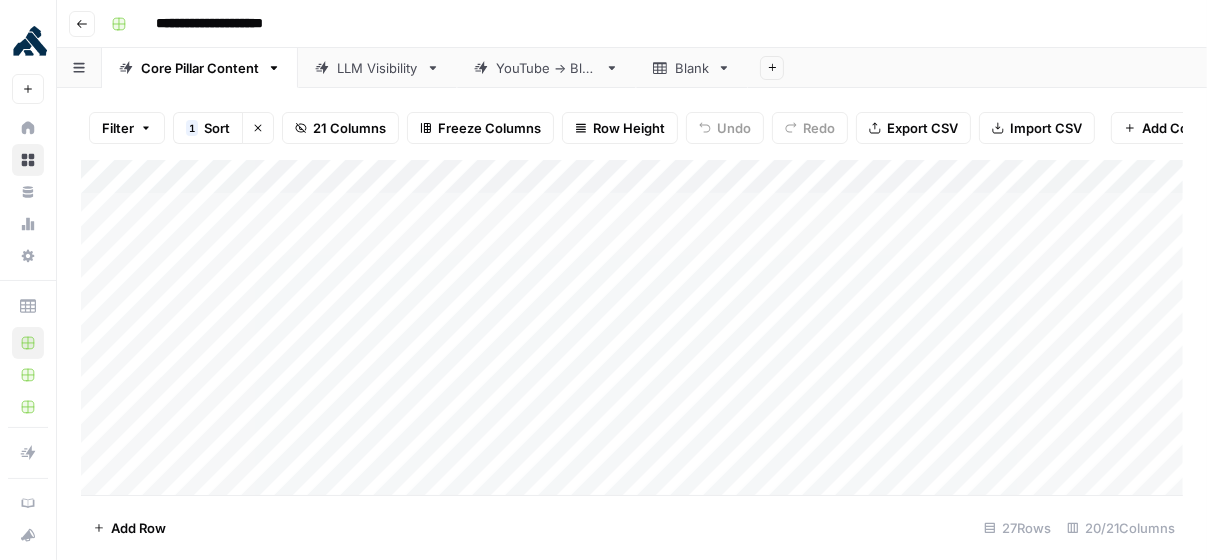 click on "Add Column" at bounding box center (632, 328) 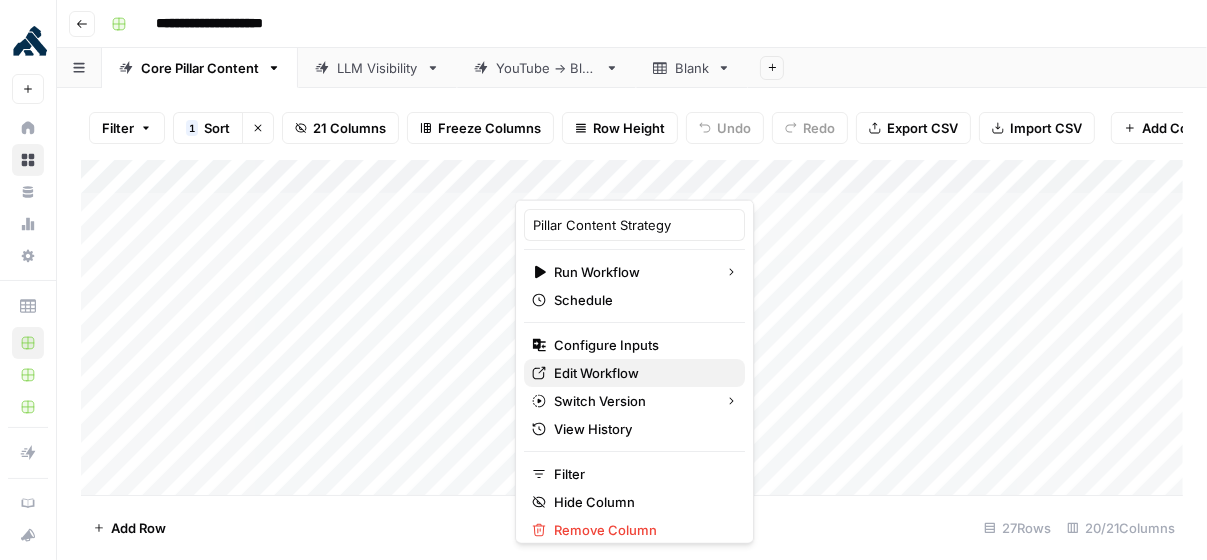 click on "Edit Workflow" at bounding box center [596, 373] 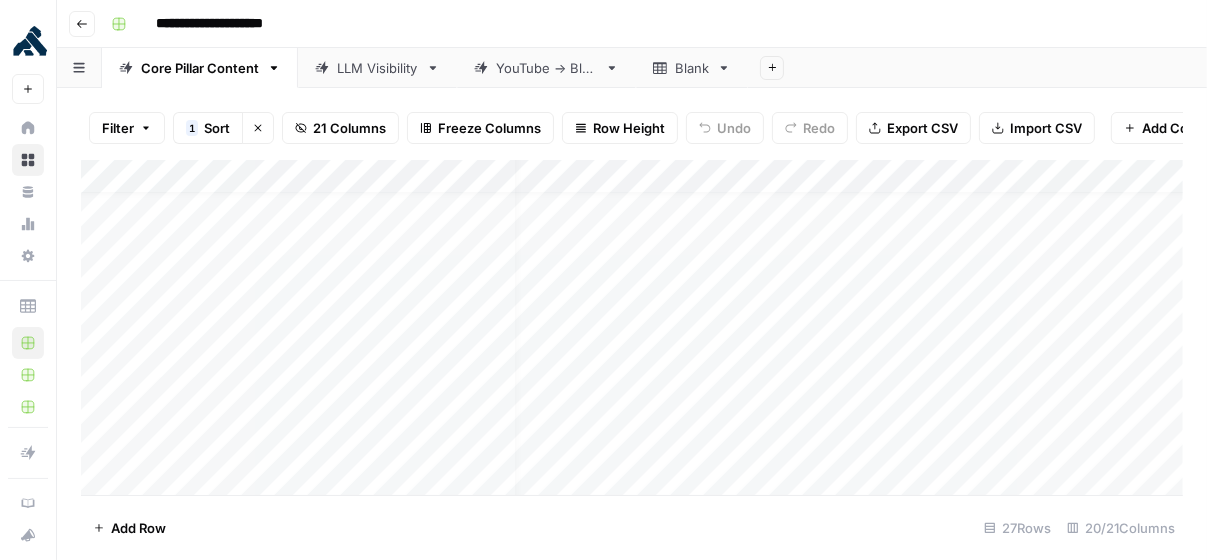 scroll, scrollTop: 22, scrollLeft: 0, axis: vertical 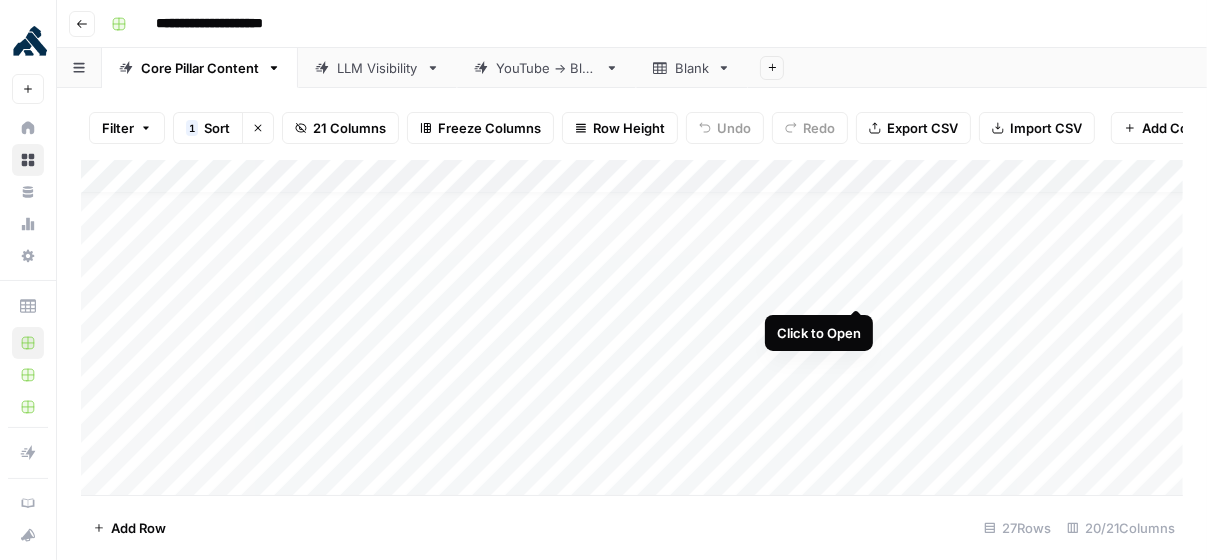 click on "Add Column" at bounding box center [632, 328] 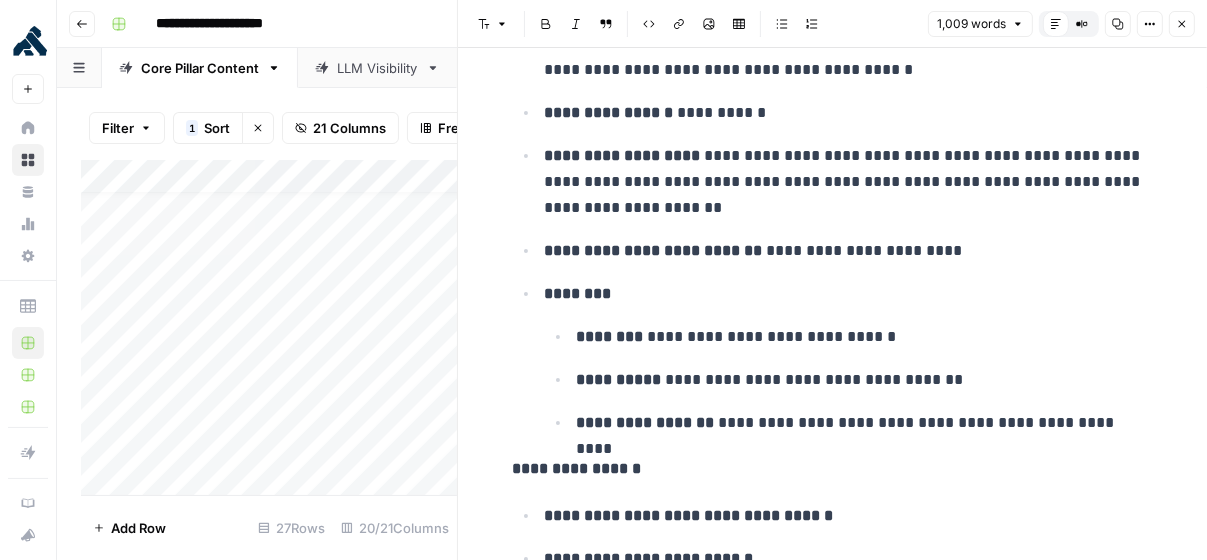 scroll, scrollTop: 304, scrollLeft: 0, axis: vertical 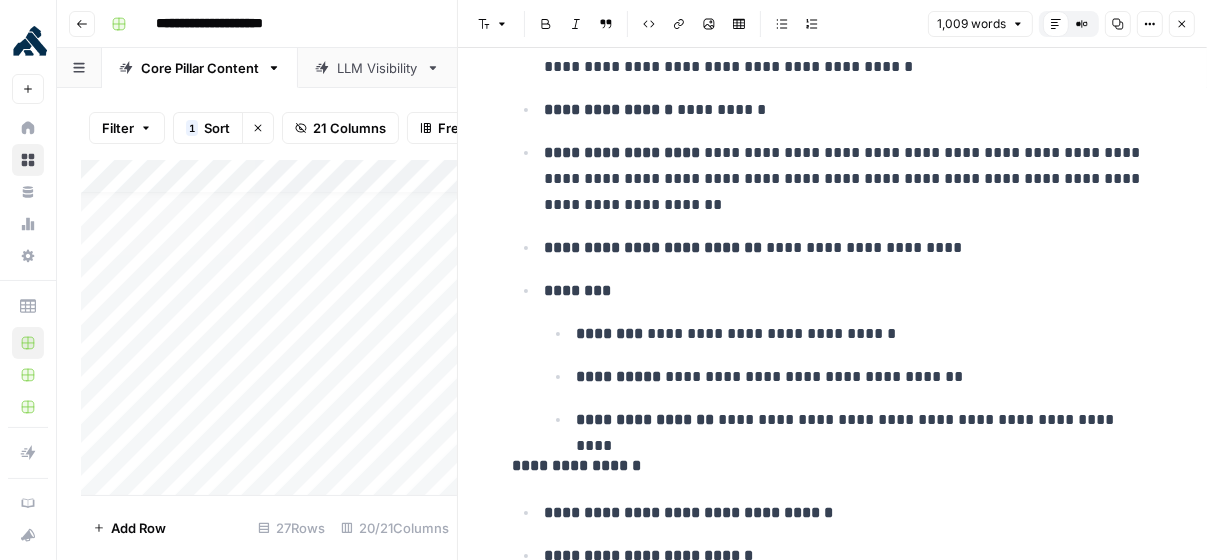 click 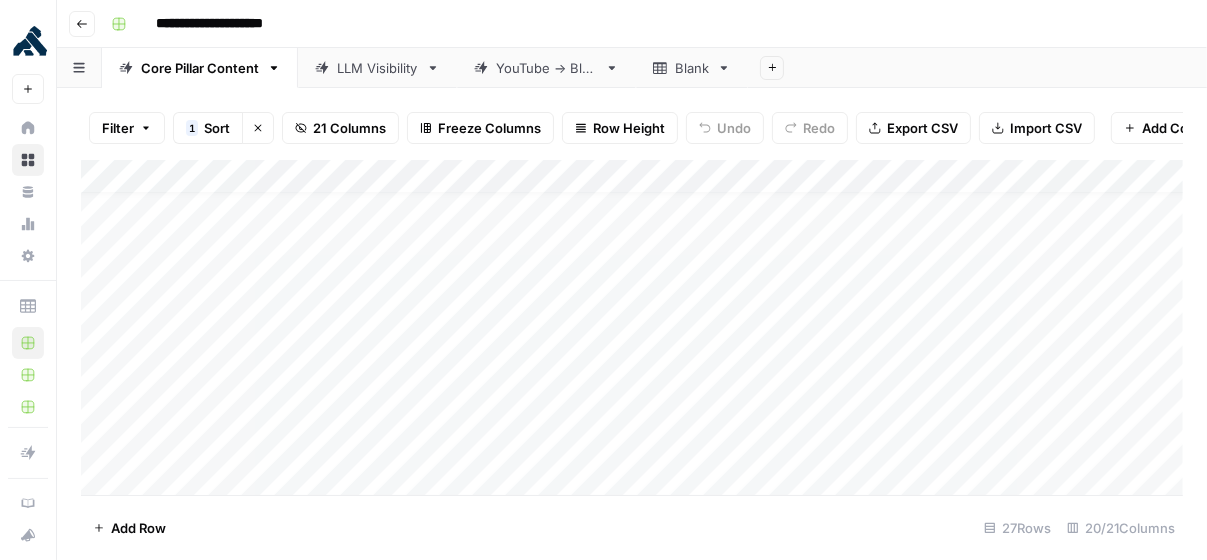 click on "Add Column" at bounding box center (632, 328) 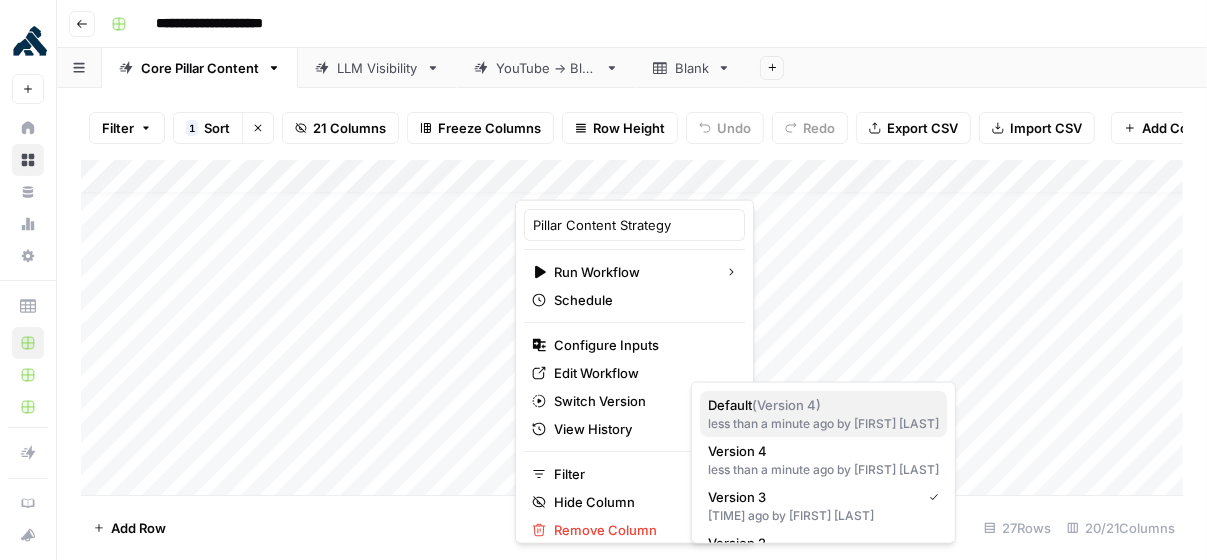 click on "( Version 4 )" at bounding box center (786, 405) 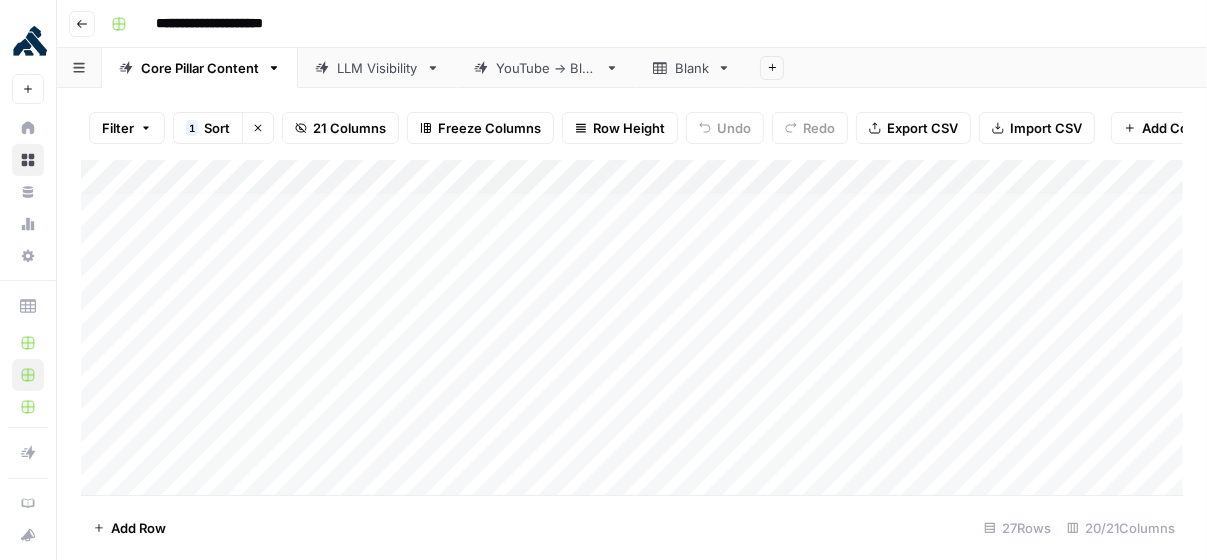 scroll, scrollTop: 8, scrollLeft: 0, axis: vertical 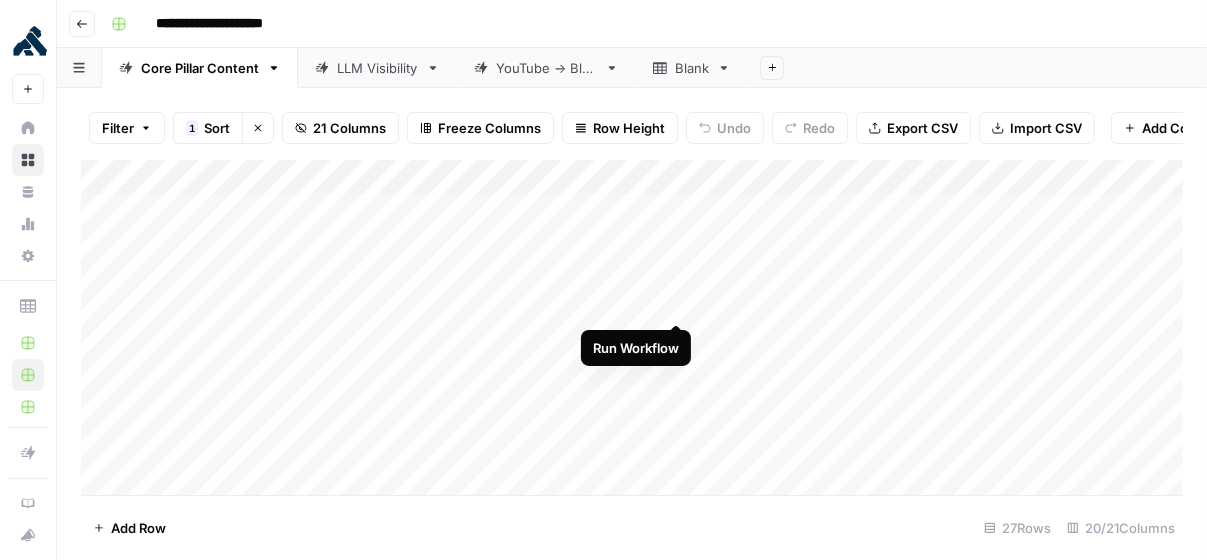 click on "Add Column" at bounding box center (632, 328) 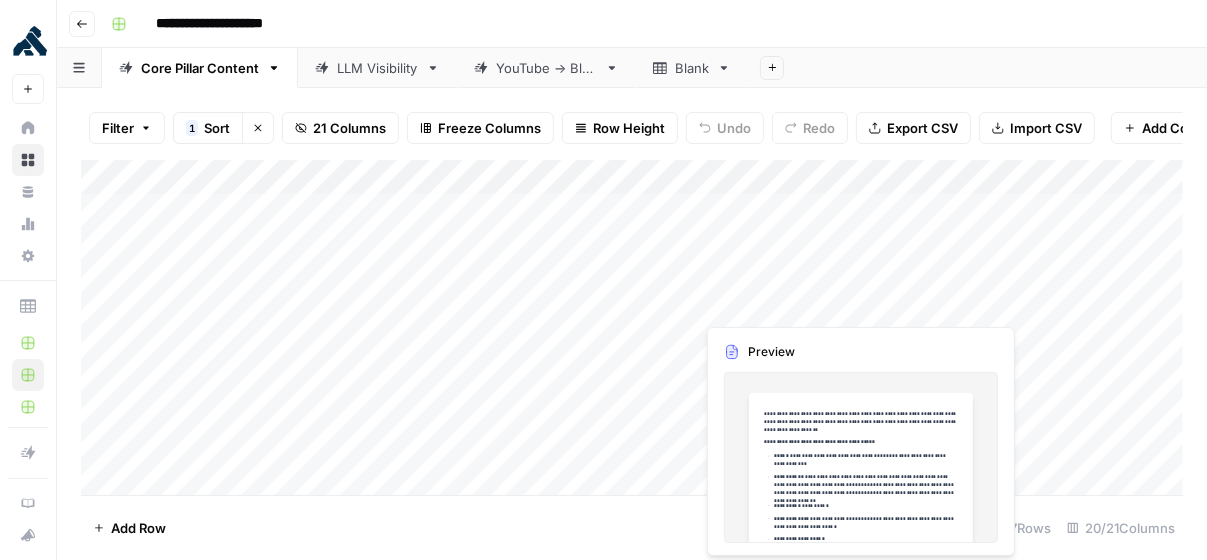 click on "Add Column" at bounding box center [632, 328] 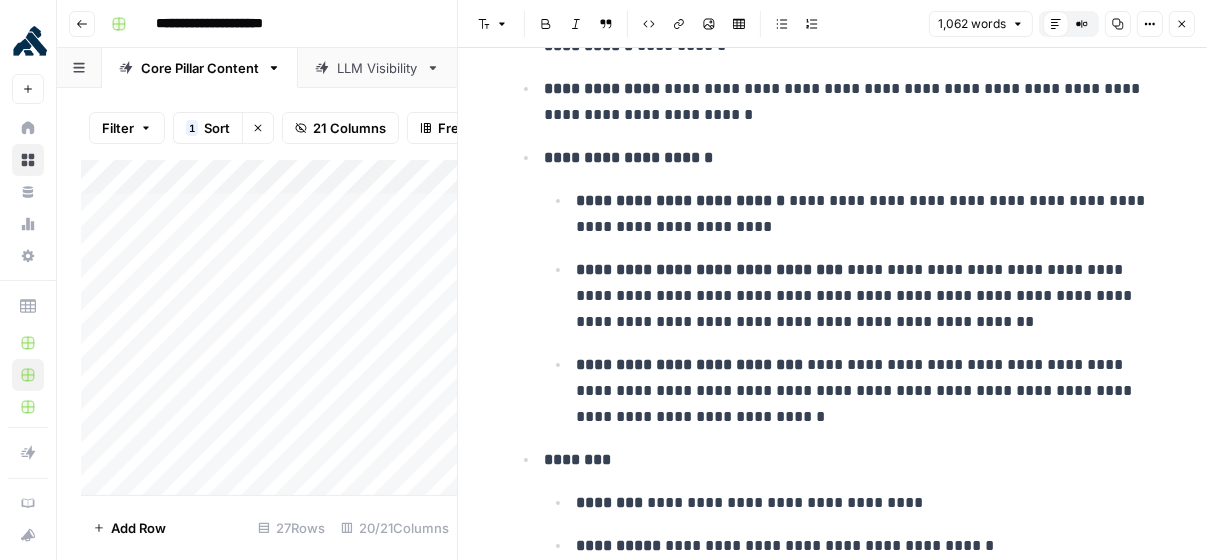 scroll, scrollTop: 428, scrollLeft: 0, axis: vertical 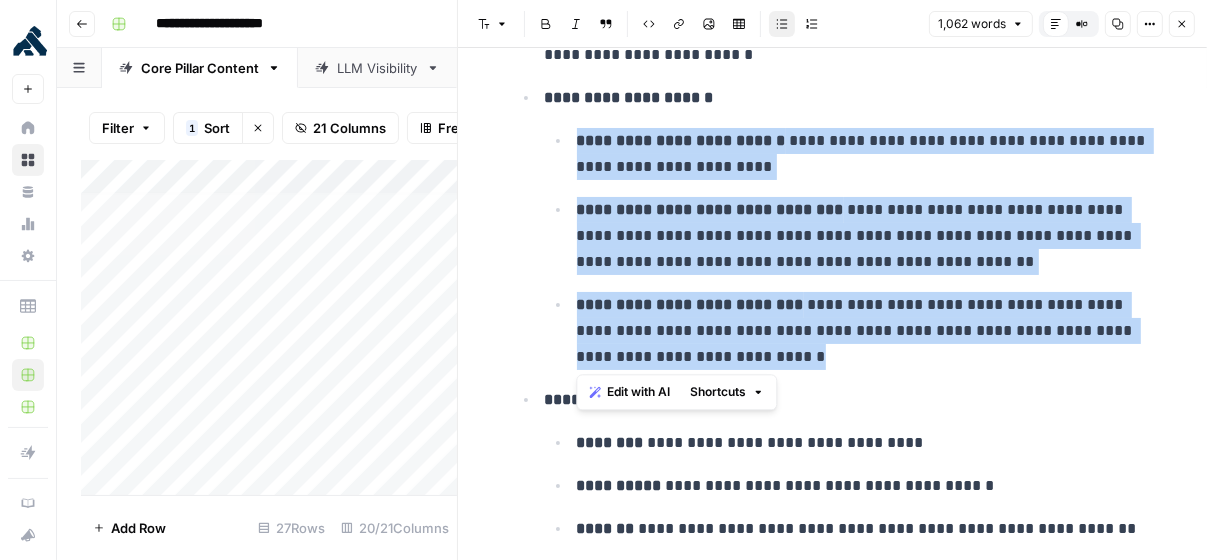 drag, startPoint x: 580, startPoint y: 133, endPoint x: 741, endPoint y: 360, distance: 278.2984 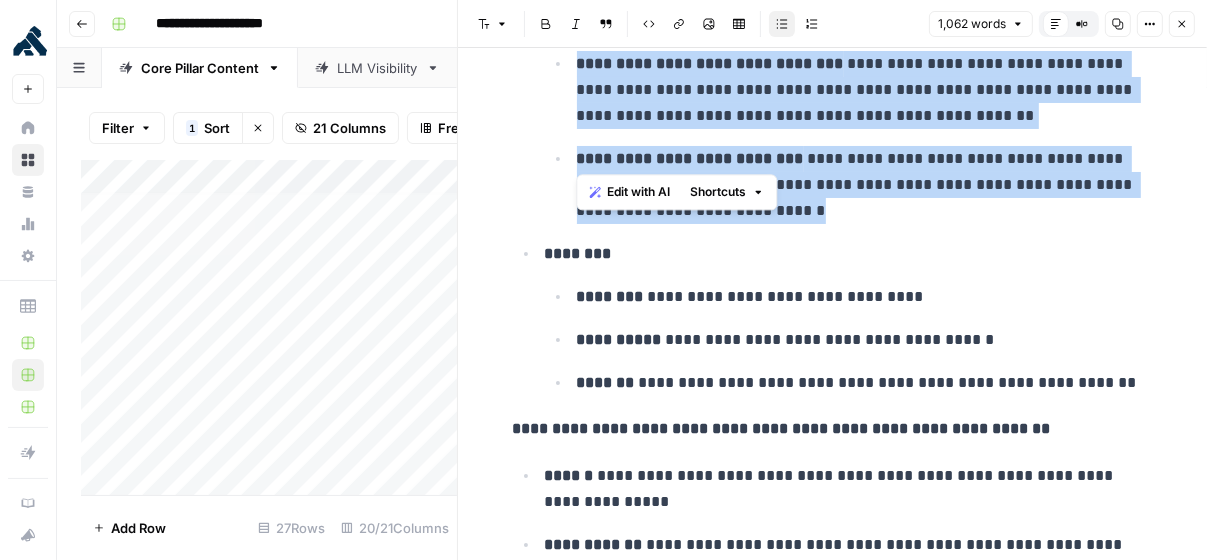 scroll, scrollTop: 628, scrollLeft: 0, axis: vertical 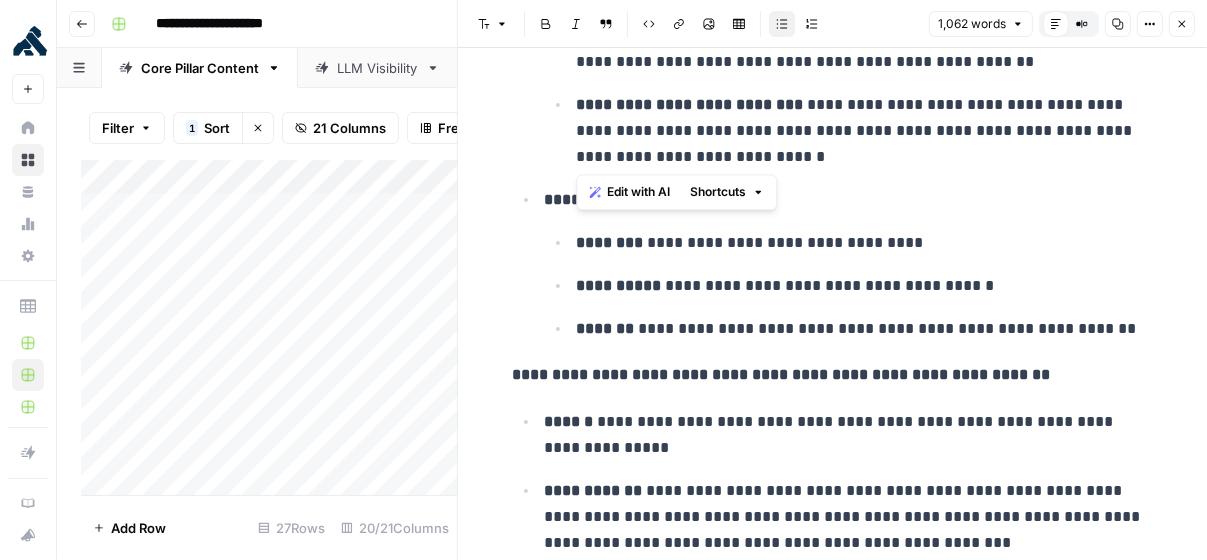 click on "**********" at bounding box center (782, 374) 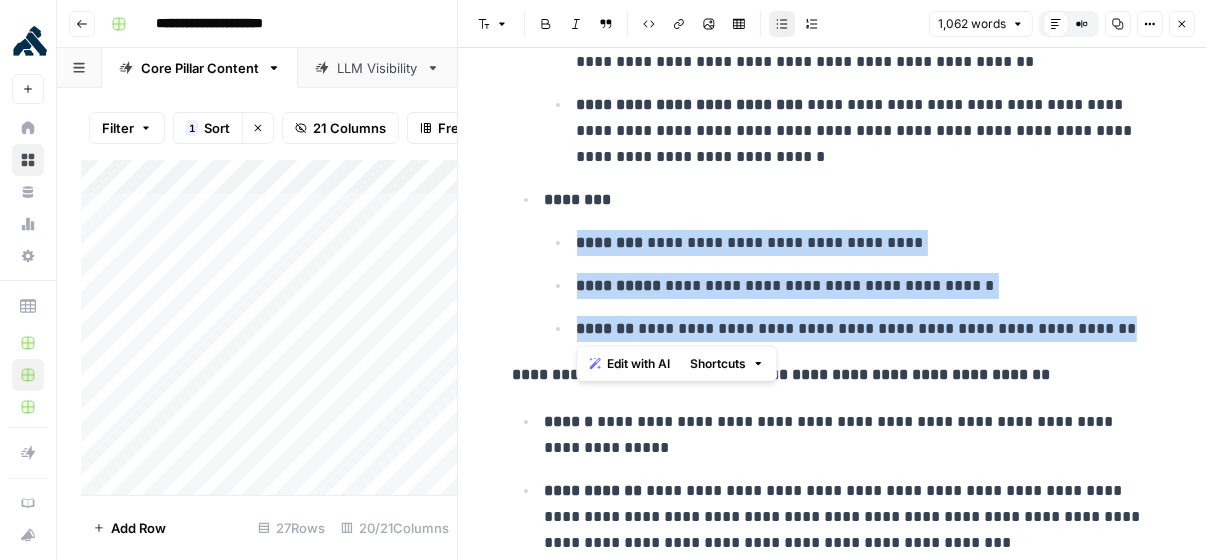 drag, startPoint x: 1082, startPoint y: 334, endPoint x: 560, endPoint y: 234, distance: 531.49225 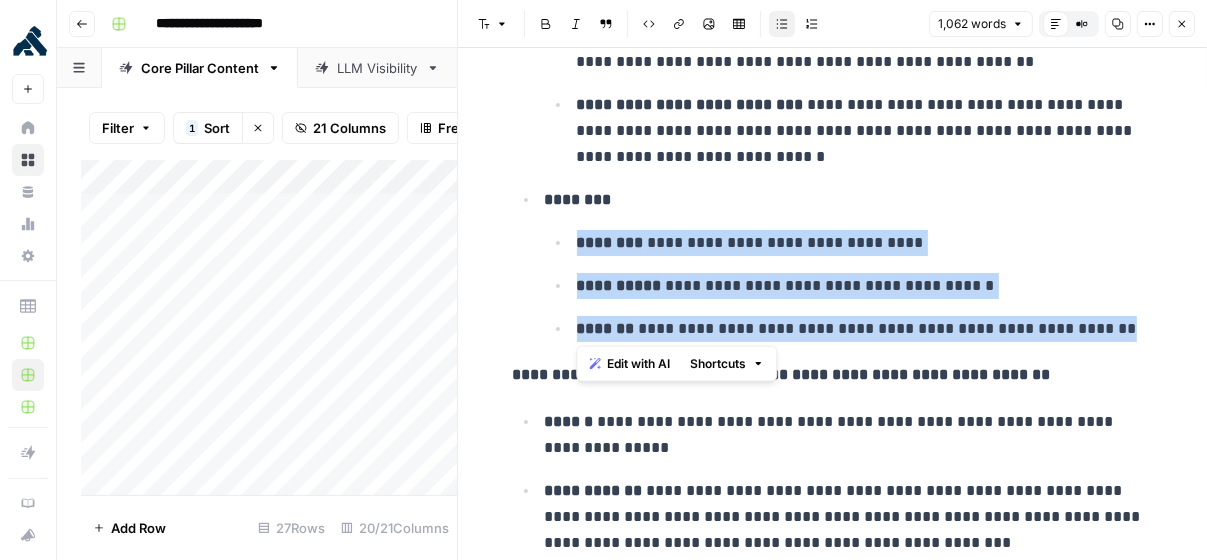 click on "**********" at bounding box center (849, 285) 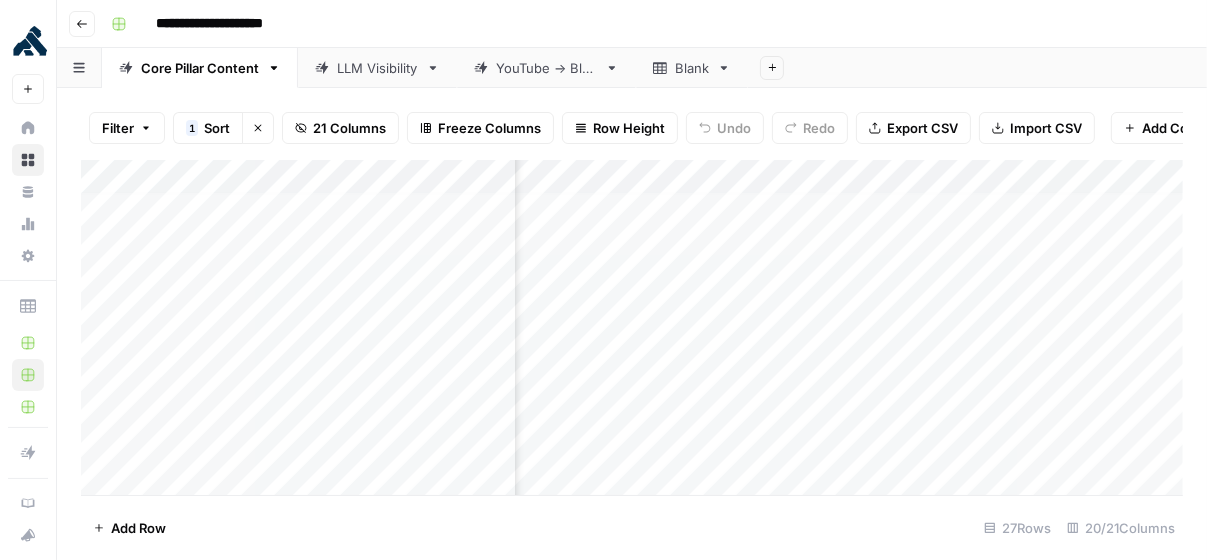 scroll, scrollTop: 8, scrollLeft: 268, axis: both 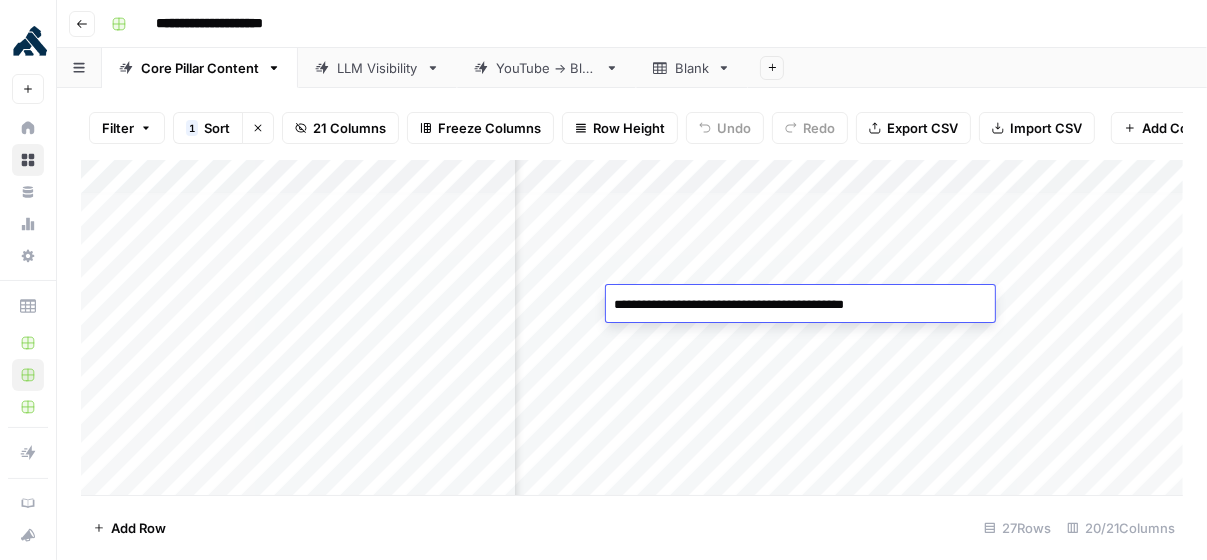 type on "**********" 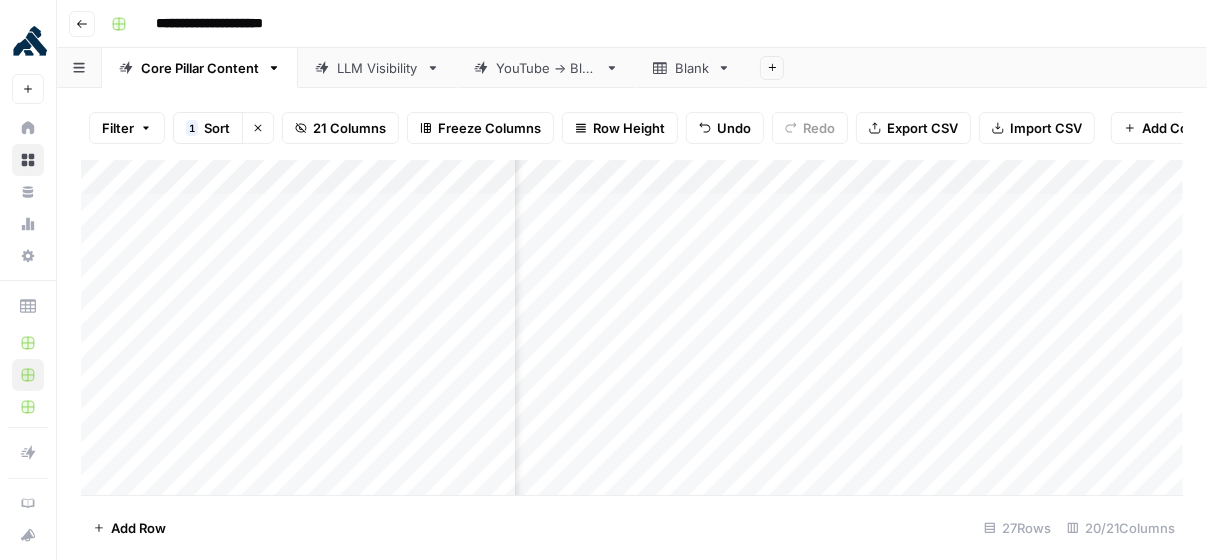 click on "Add Column" at bounding box center [632, 328] 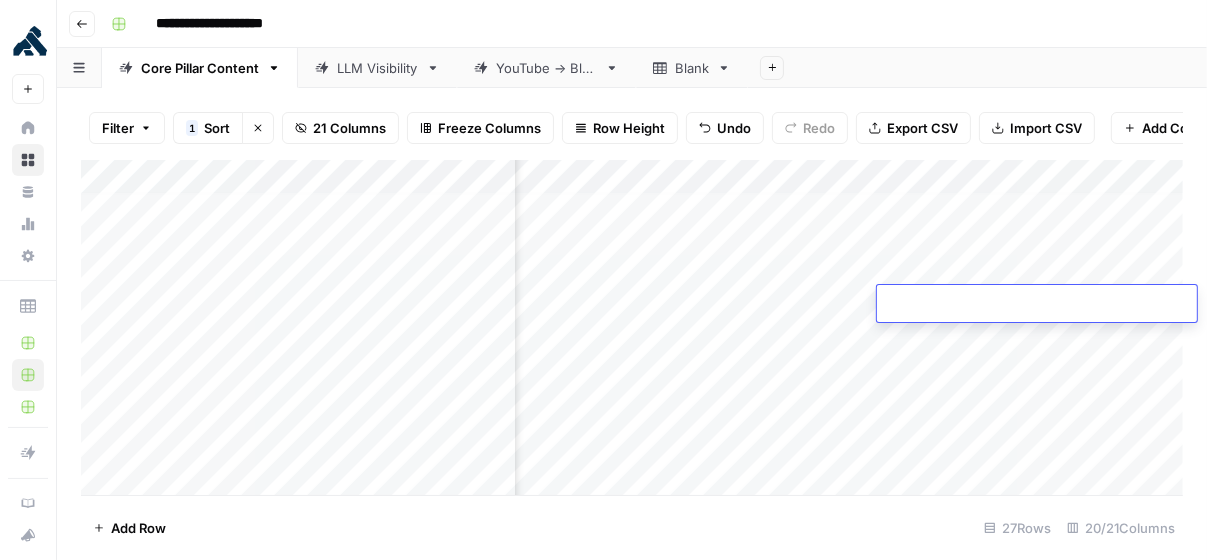 click at bounding box center [1037, 305] 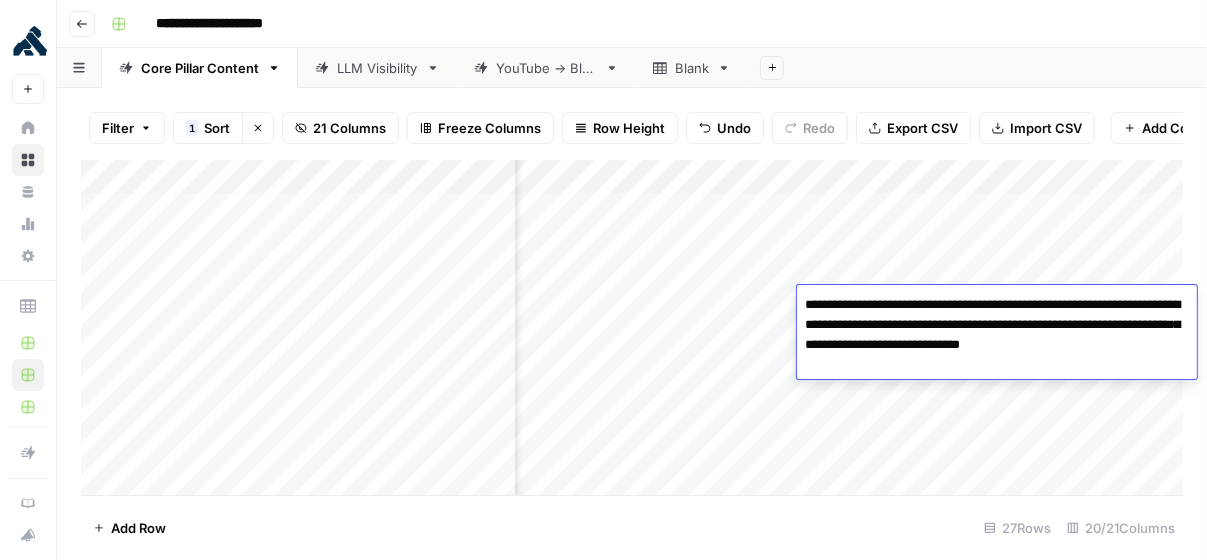 type on "**********" 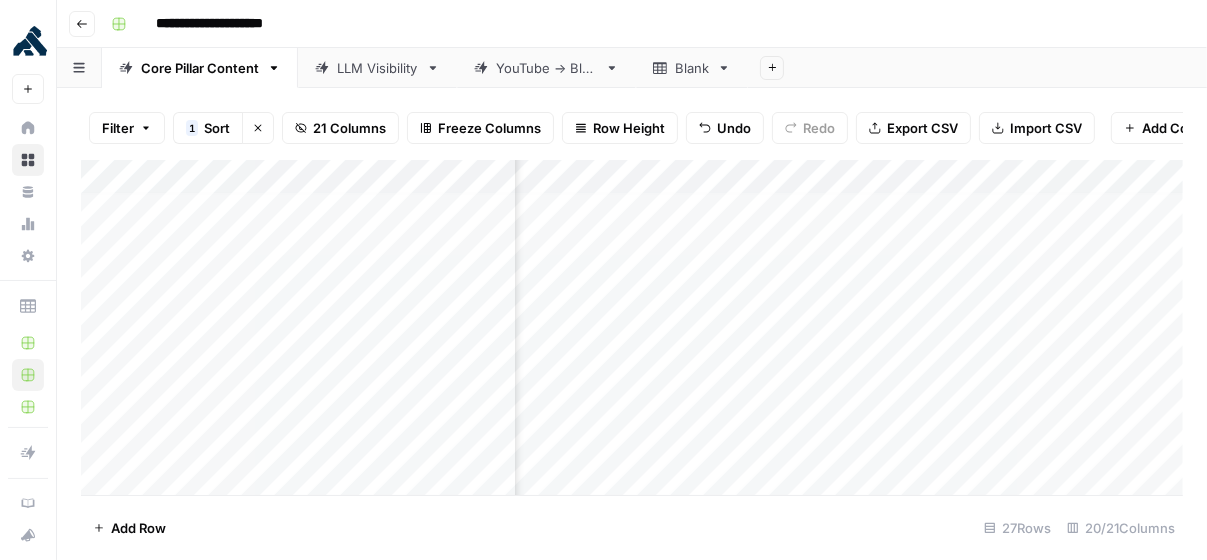 scroll, scrollTop: 8, scrollLeft: 715, axis: both 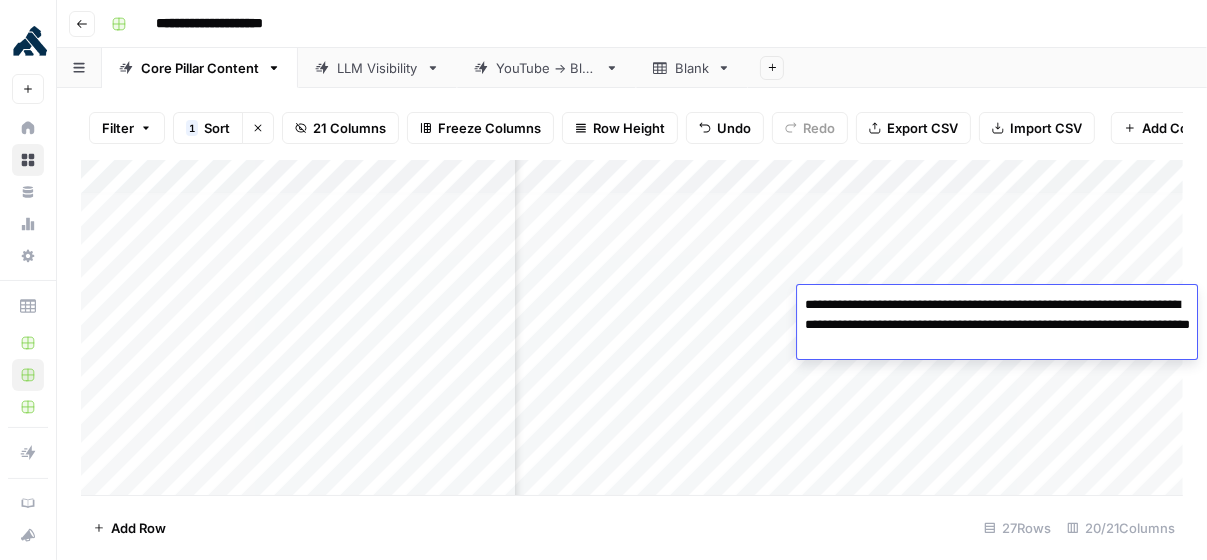 type on "**********" 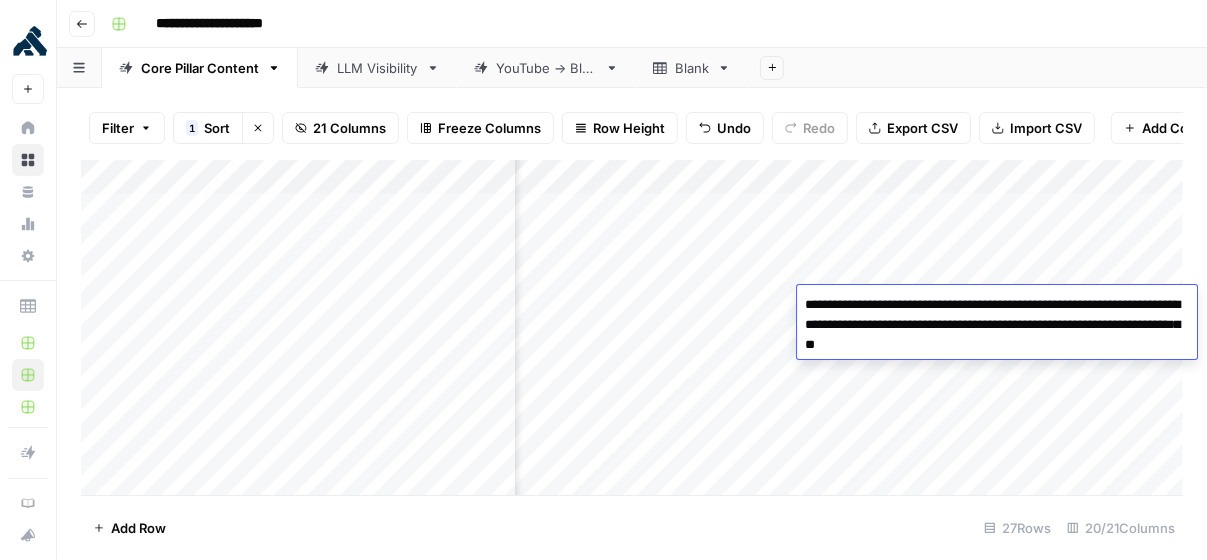 click on "Add Column" at bounding box center (632, 328) 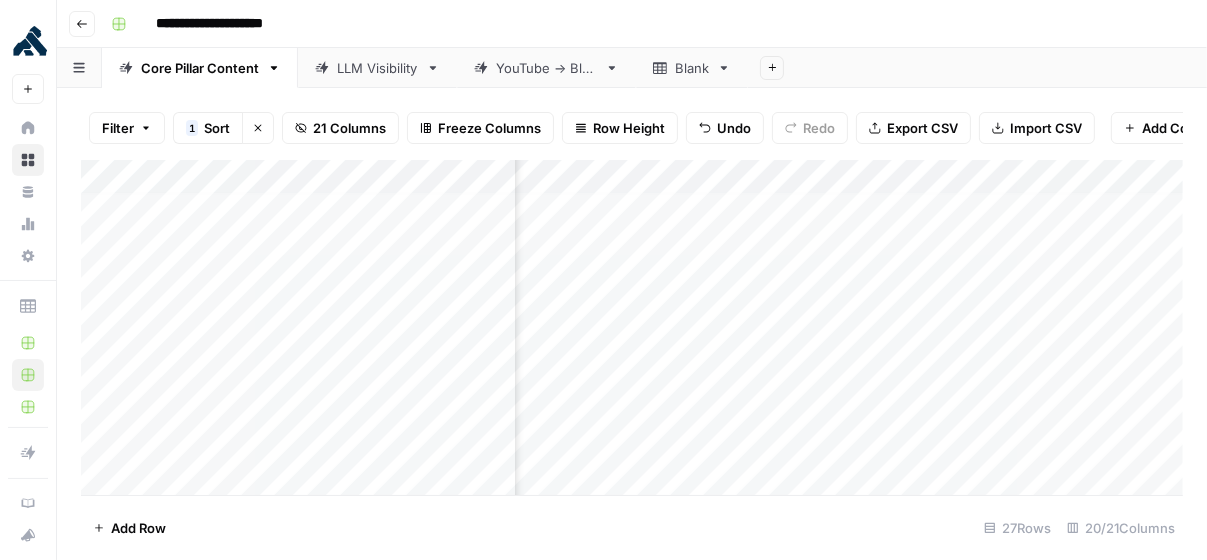 click on "Add Column" at bounding box center (632, 328) 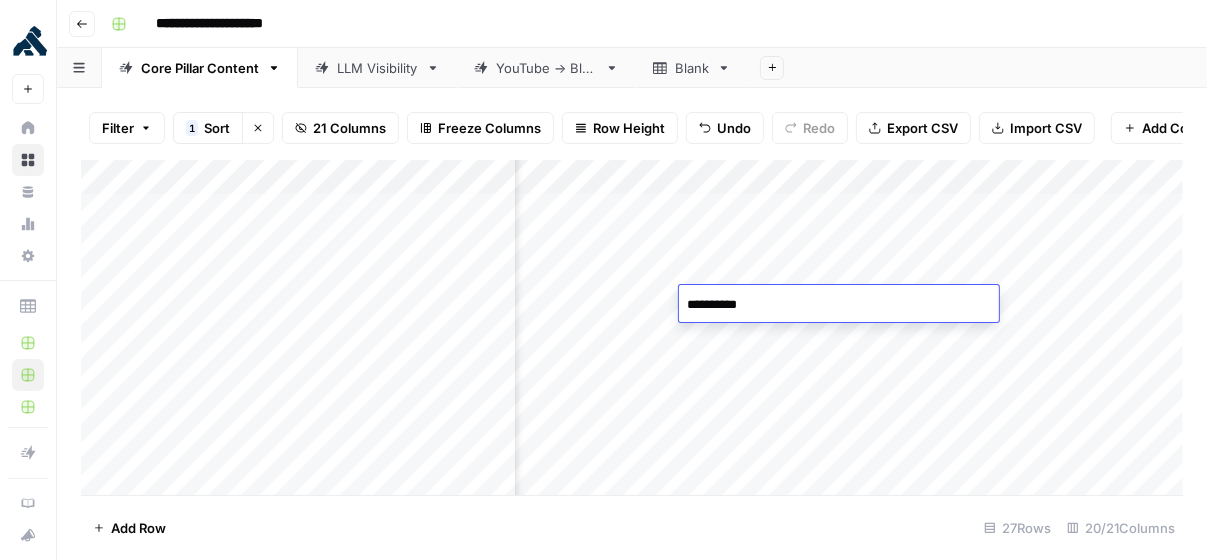 type on "**********" 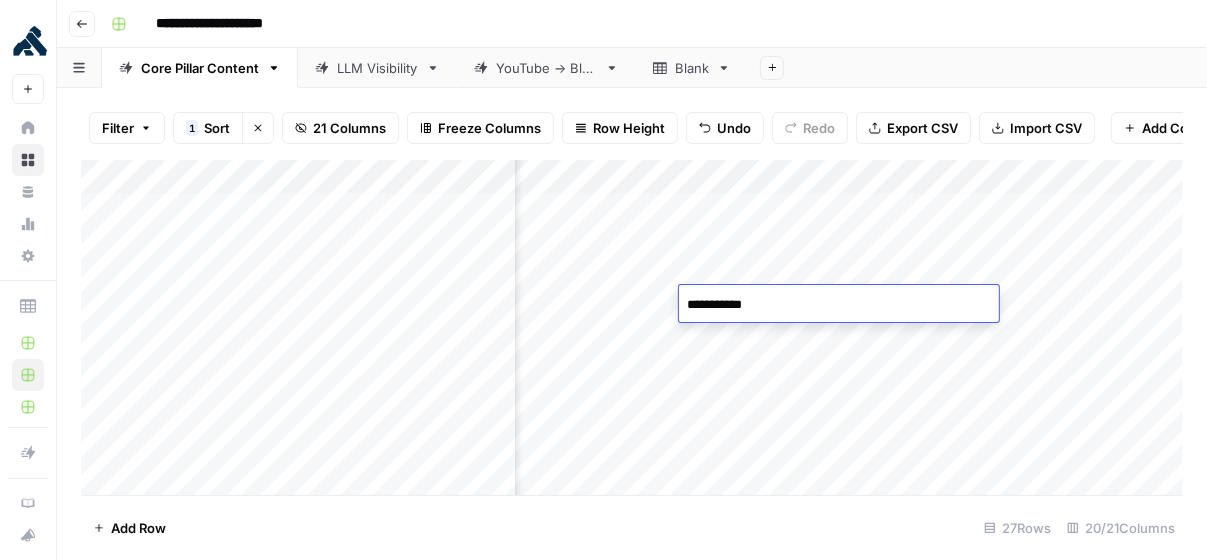 click on "Add Column" at bounding box center (632, 328) 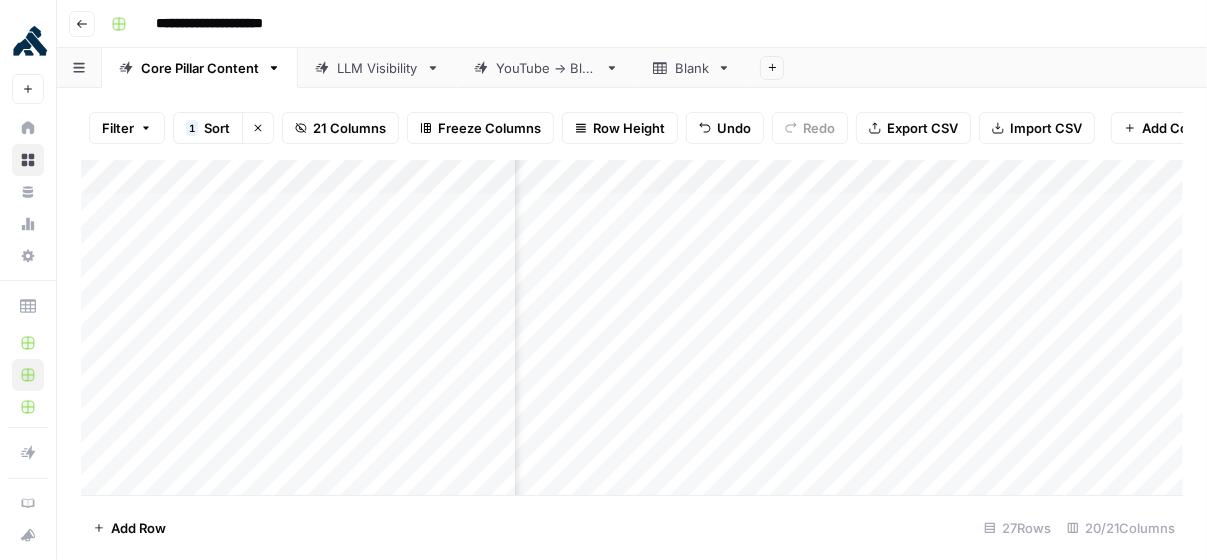 click on "Add Column" at bounding box center (632, 328) 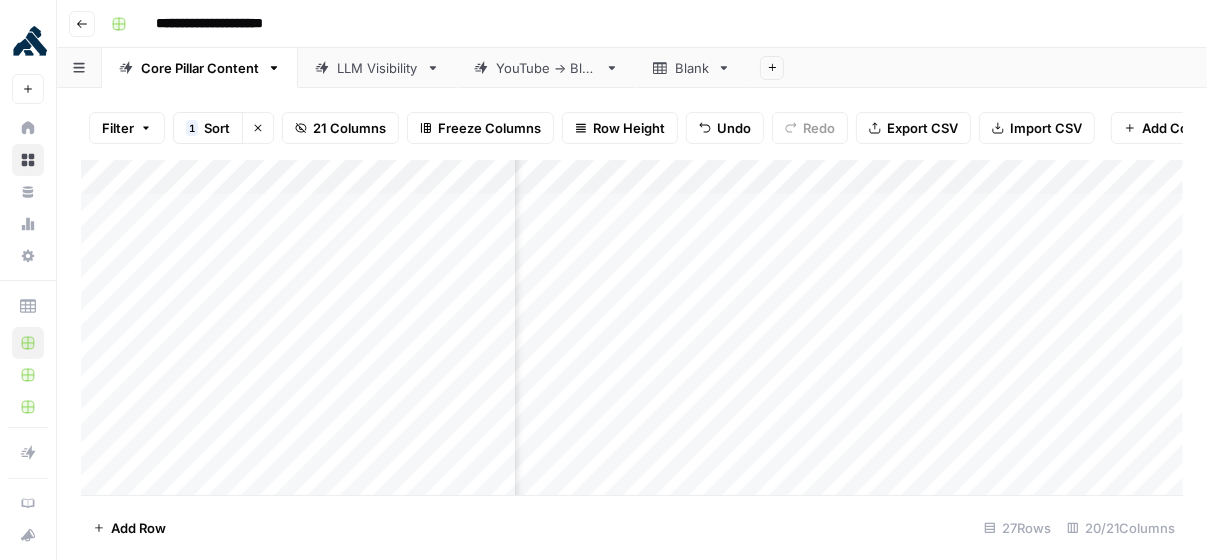 click on "Add Column" at bounding box center (632, 328) 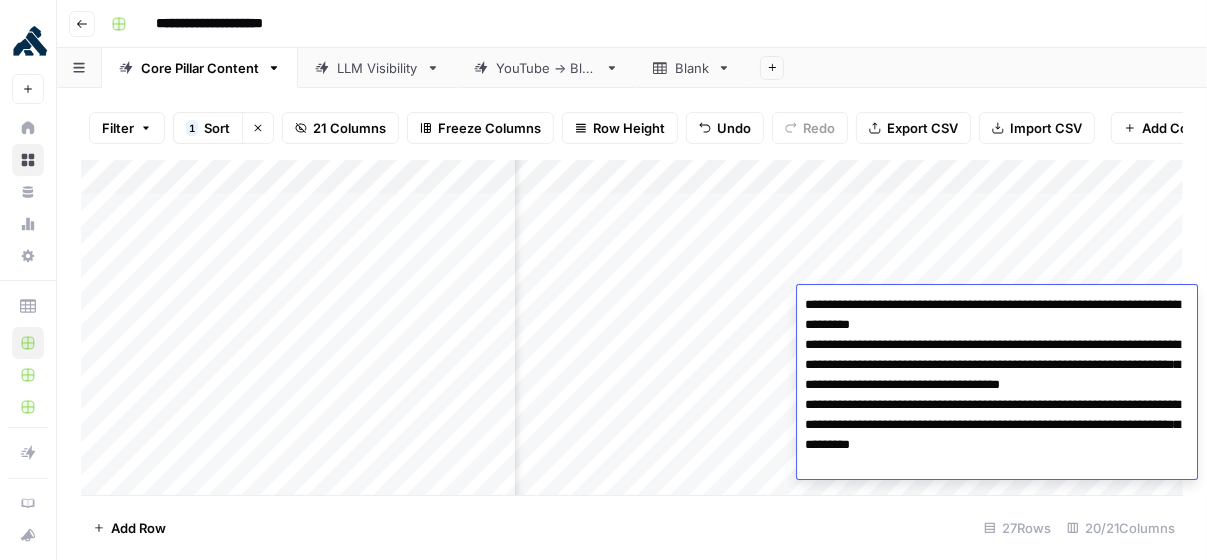 type on "**********" 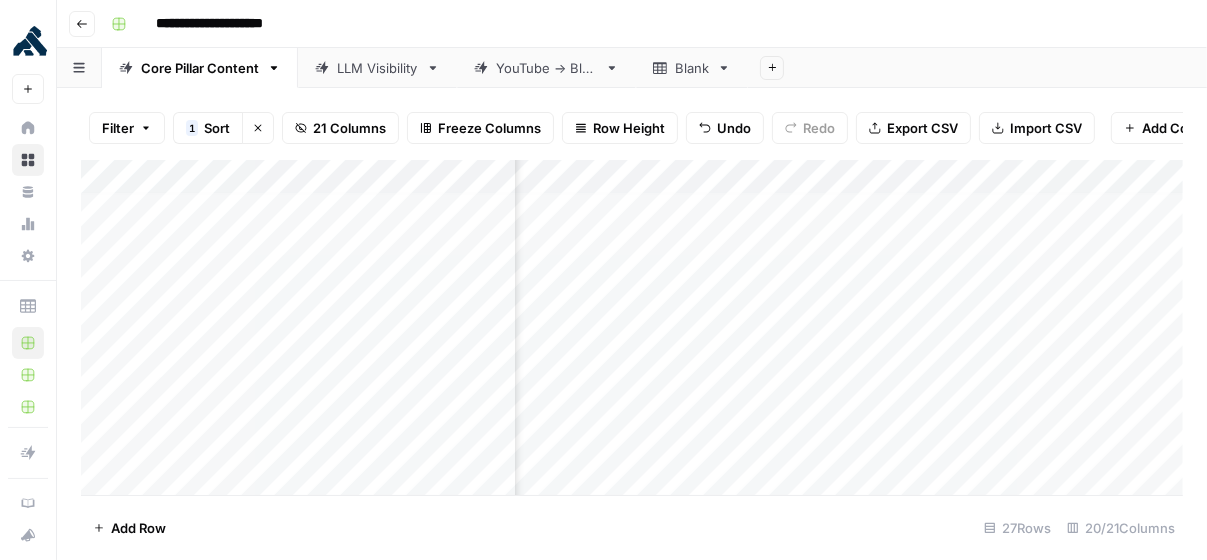 click on "Add Column" at bounding box center (632, 328) 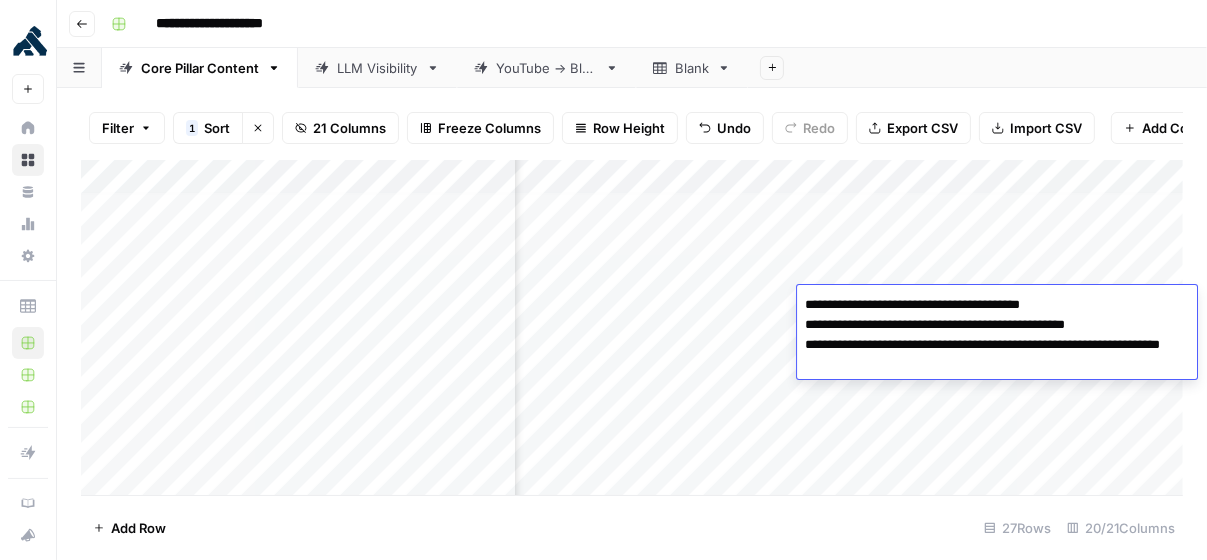 type on "**********" 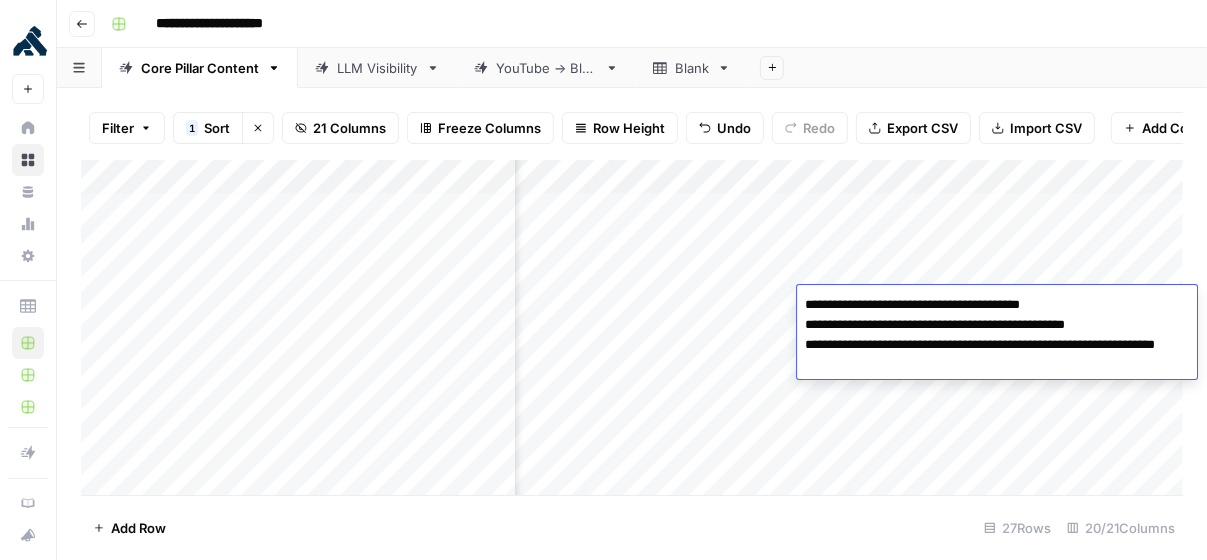 click on "Add Column" at bounding box center [632, 328] 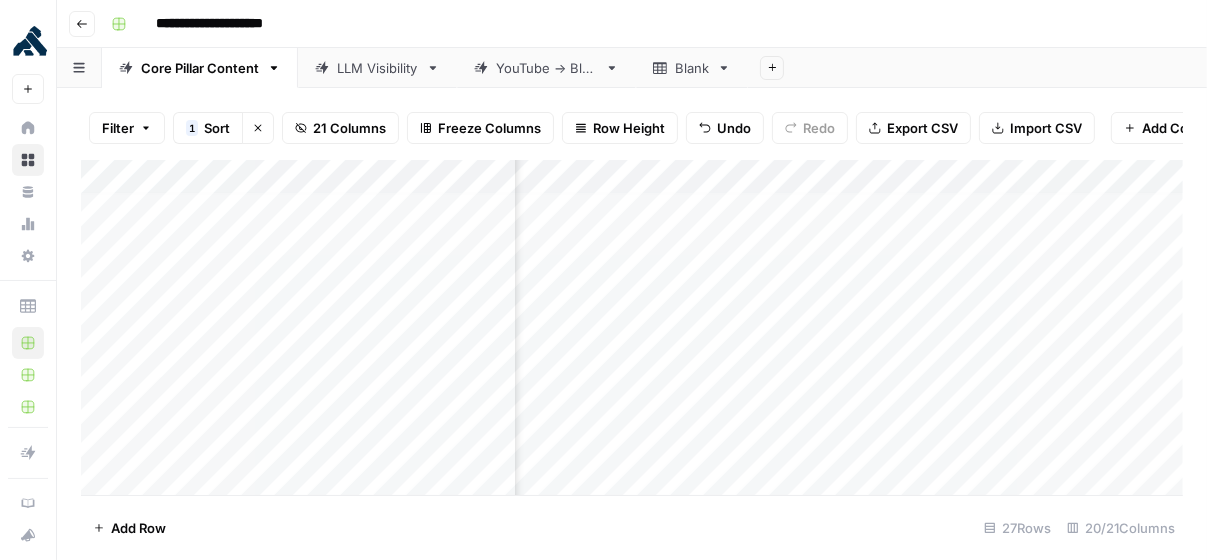 scroll, scrollTop: 8, scrollLeft: 1040, axis: both 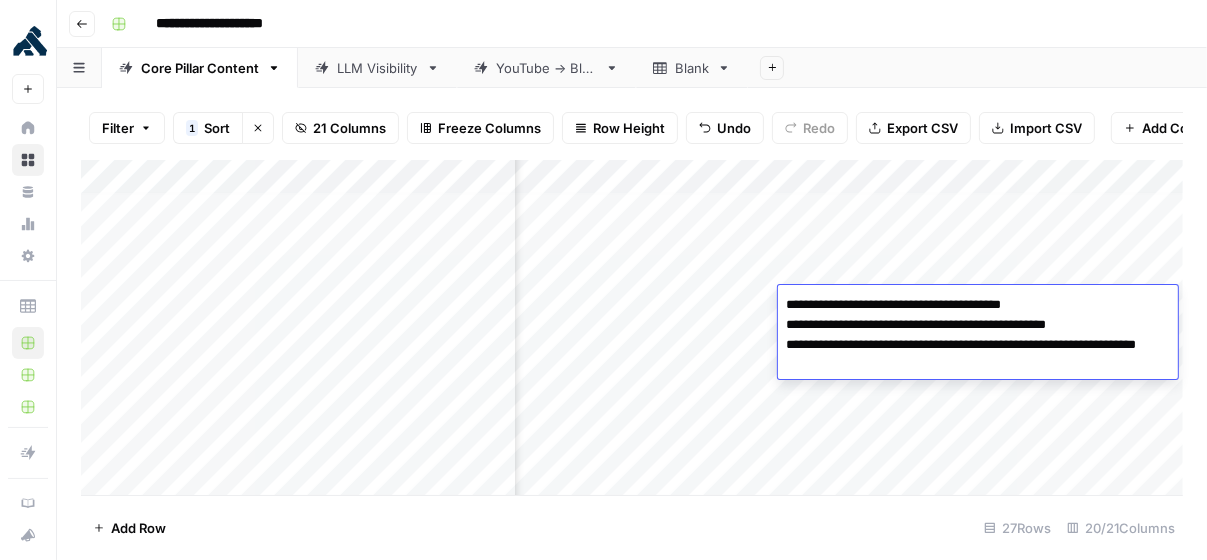 click on "Add Column" at bounding box center (632, 328) 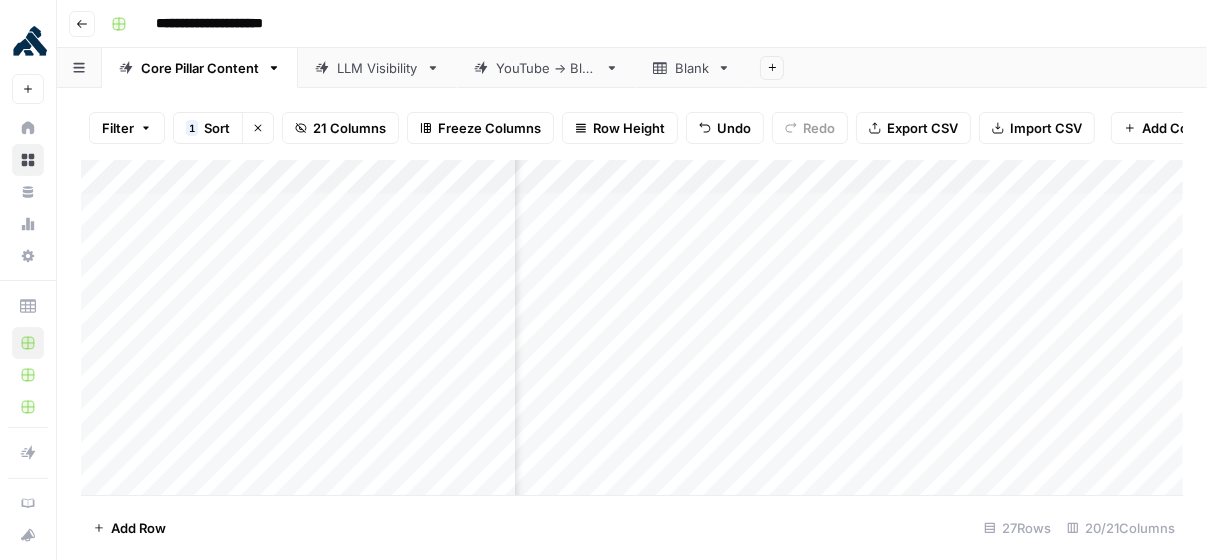 click on "Add Column" at bounding box center [632, 328] 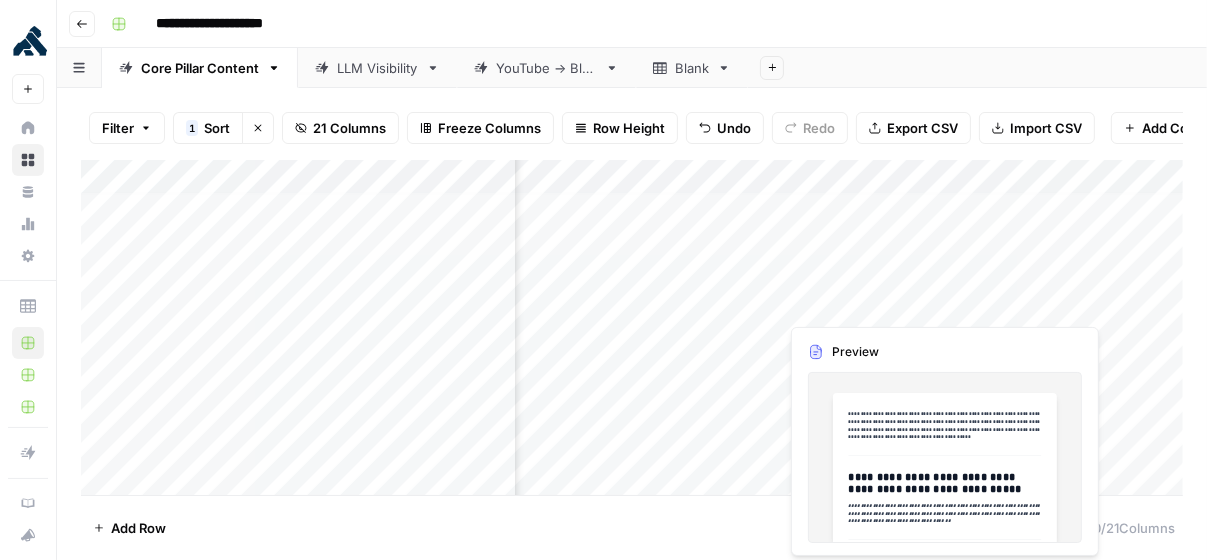 scroll, scrollTop: 8, scrollLeft: 1831, axis: both 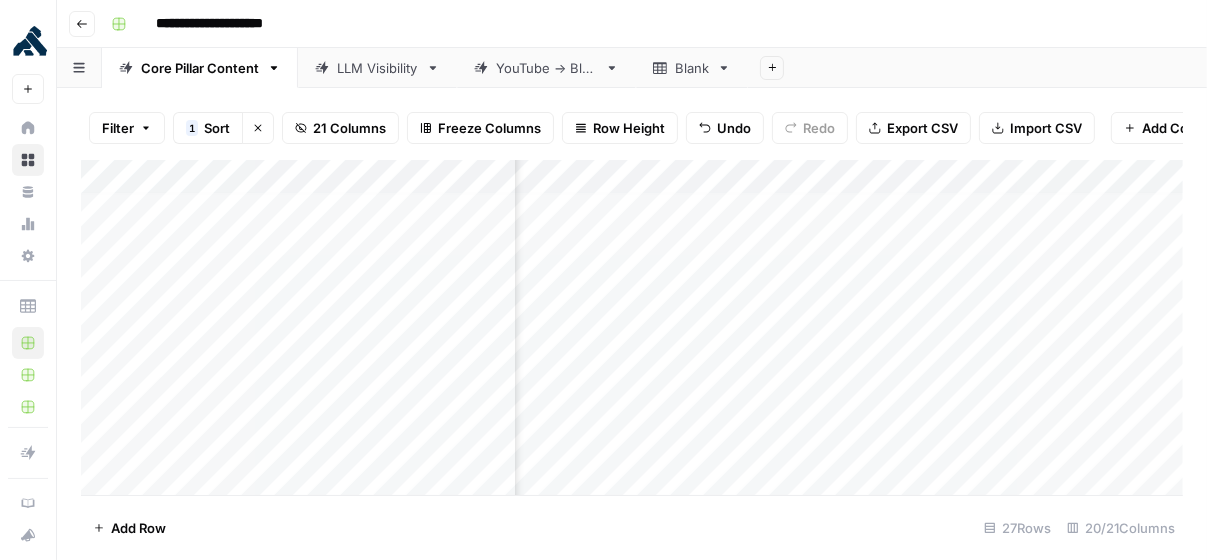 click on "Add Column" at bounding box center (632, 328) 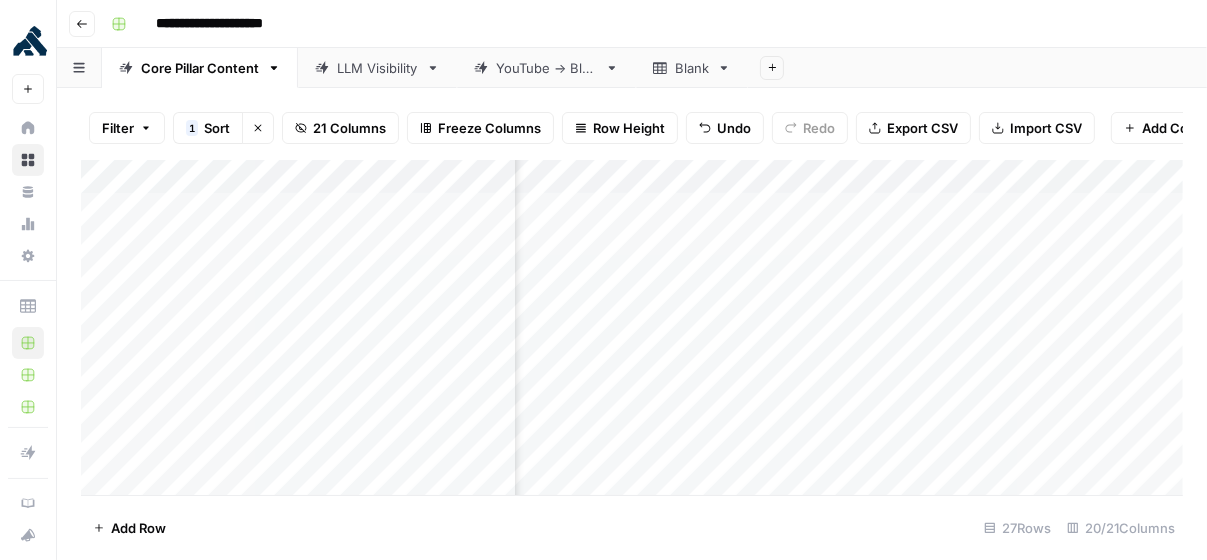 scroll, scrollTop: 0, scrollLeft: 2198, axis: horizontal 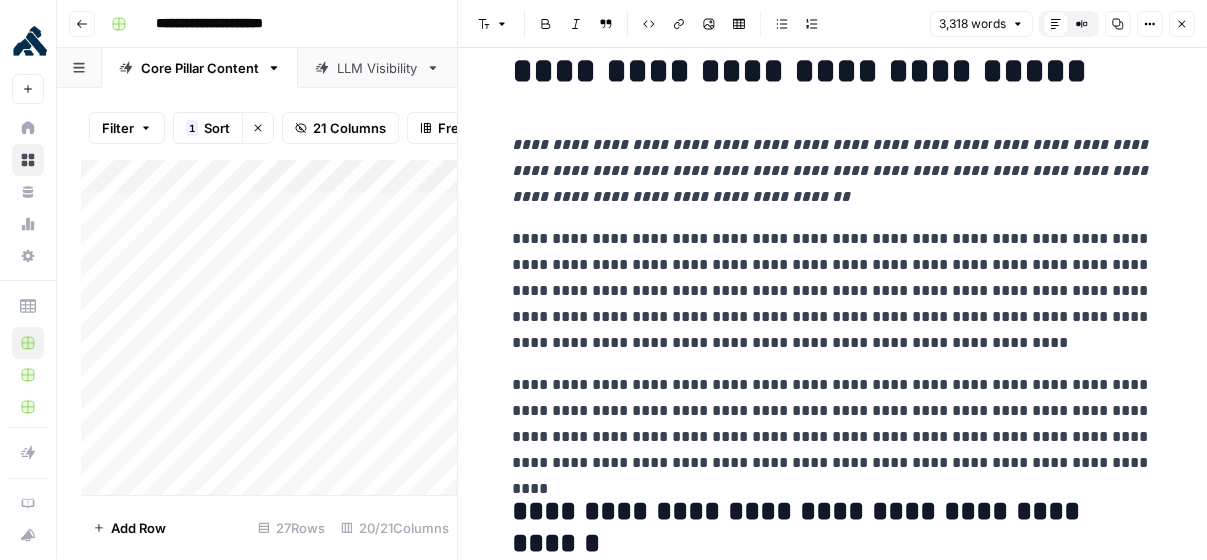 click at bounding box center (752, 311) 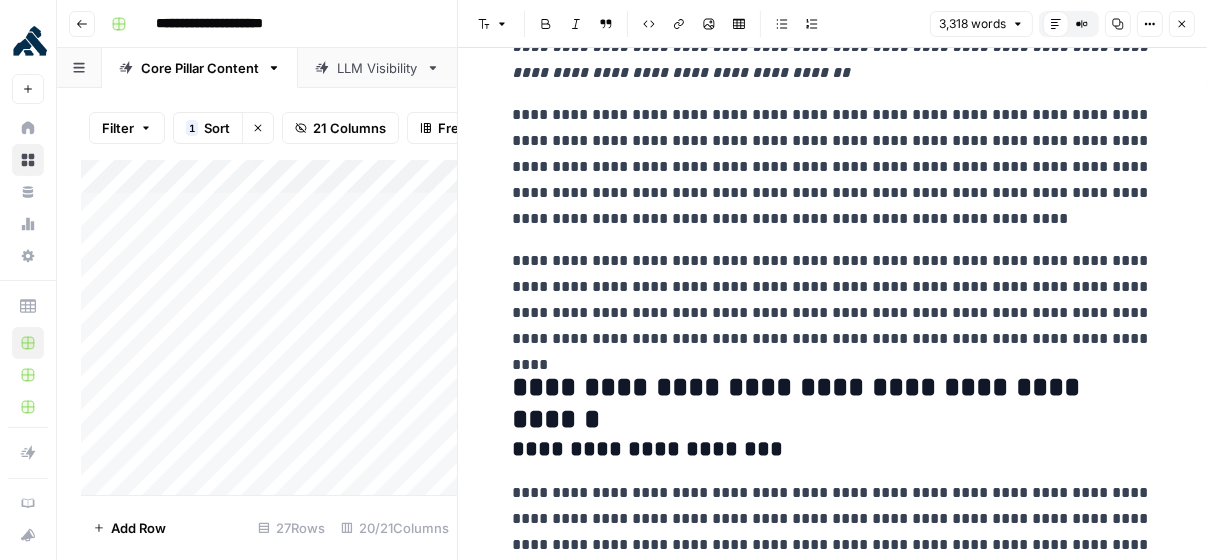 scroll, scrollTop: 211, scrollLeft: 0, axis: vertical 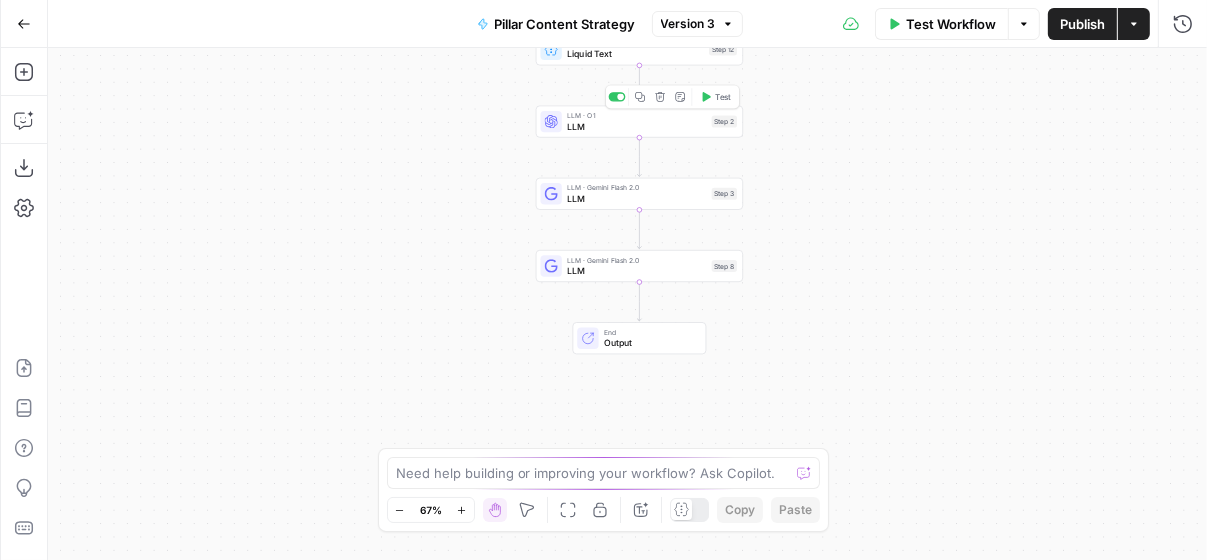 click on "LLM" at bounding box center [636, 126] 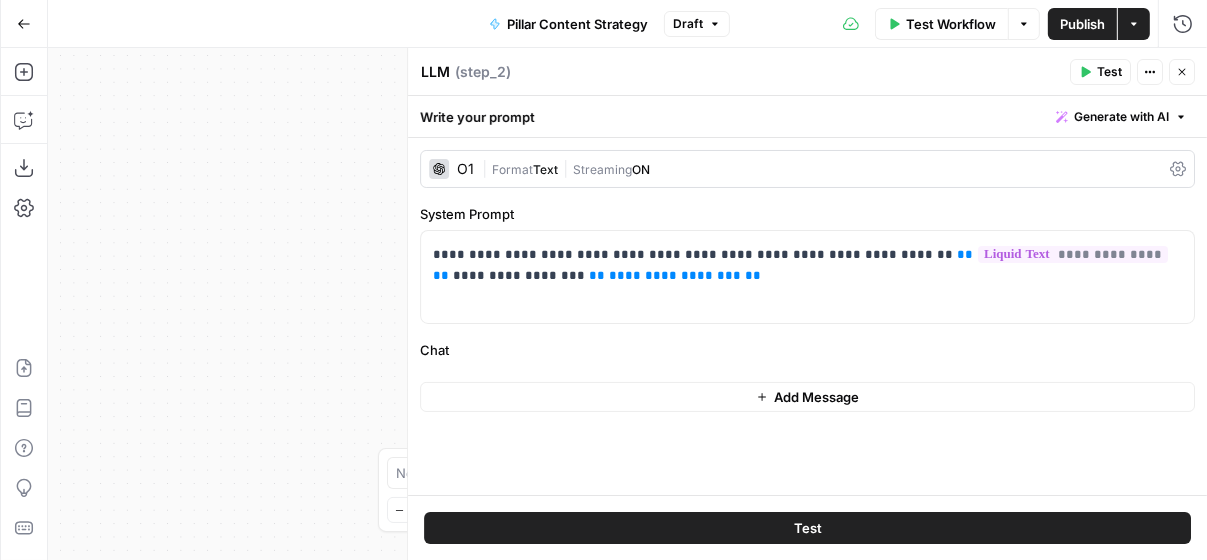 click on "O1" at bounding box center [465, 169] 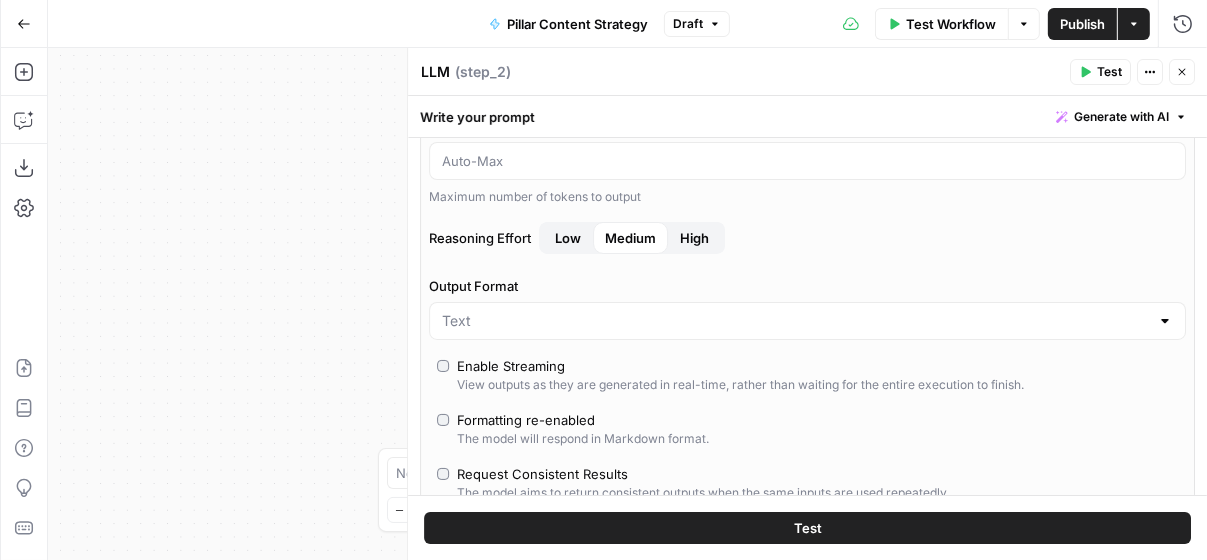 scroll, scrollTop: 408, scrollLeft: 0, axis: vertical 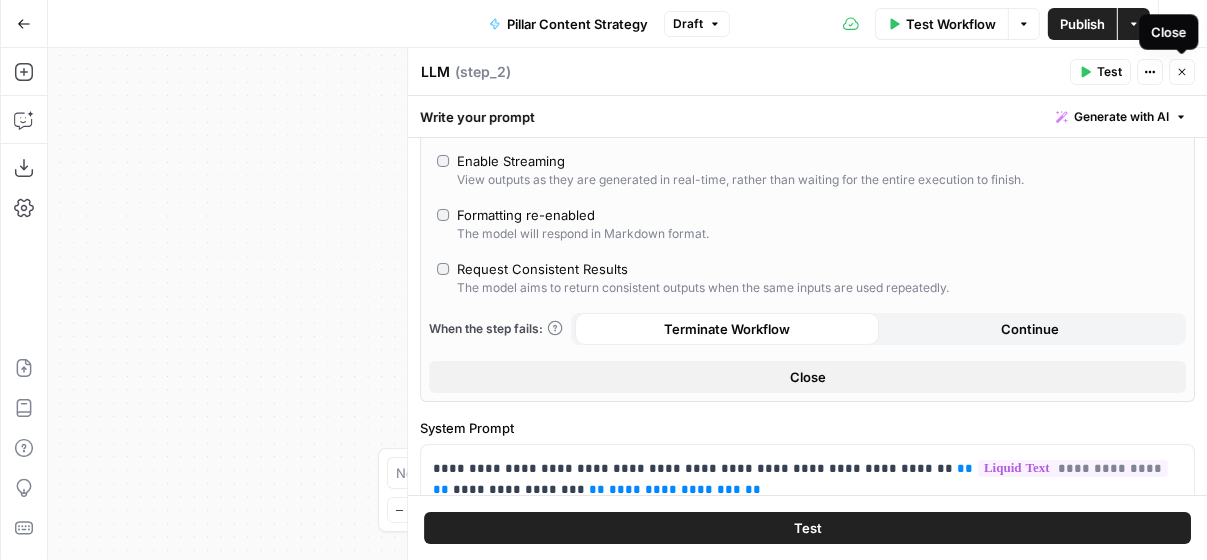 click on "Close" at bounding box center [1182, 72] 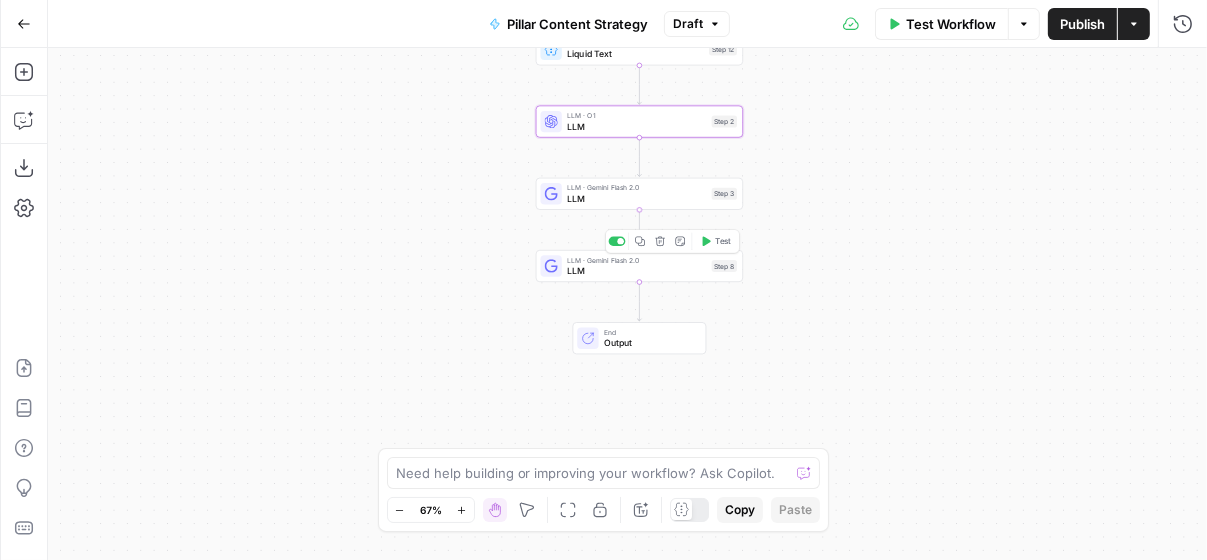 click on "LLM" at bounding box center (636, 198) 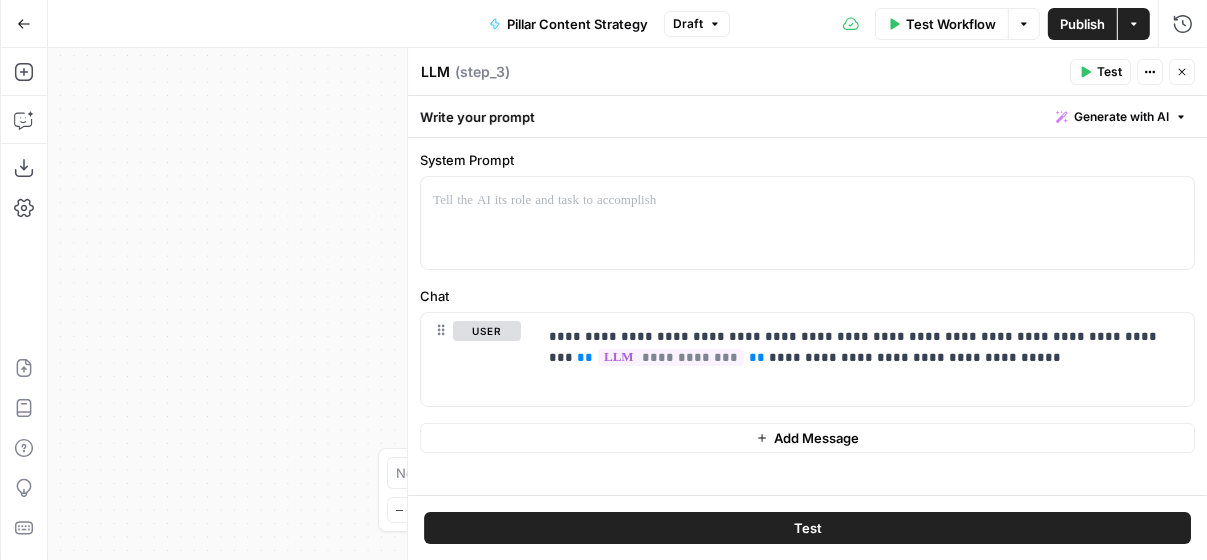 scroll, scrollTop: 0, scrollLeft: 0, axis: both 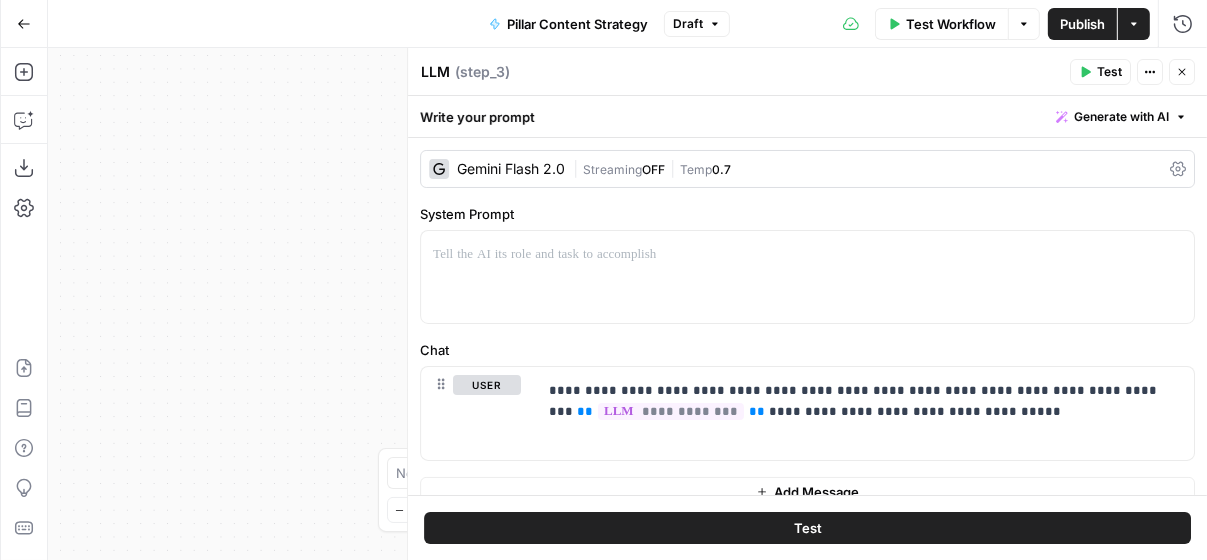 click on "Close" at bounding box center [1182, 72] 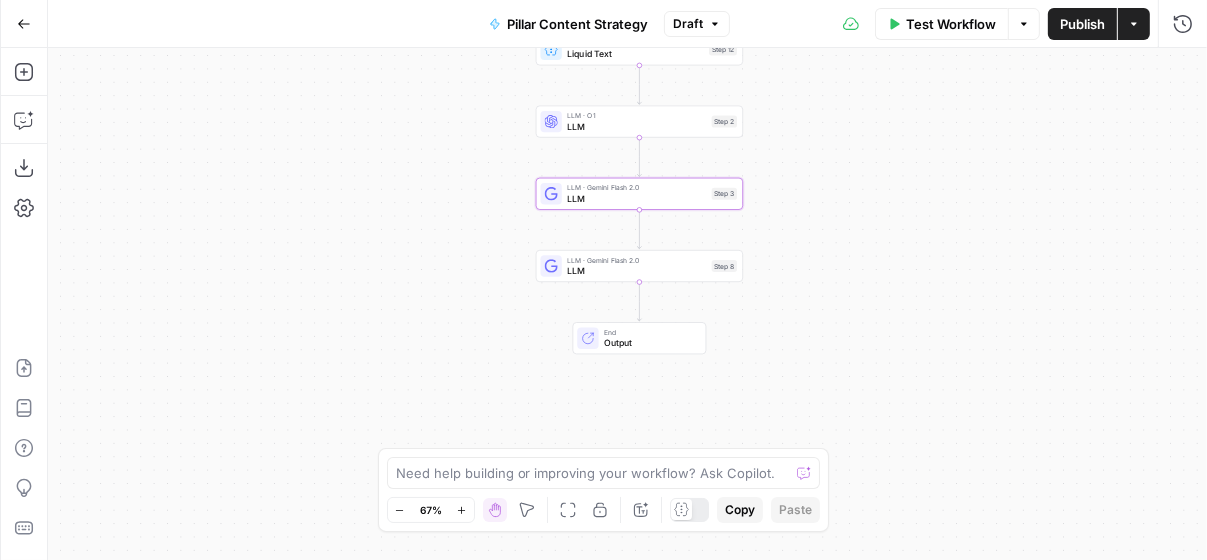 click on "LLM" at bounding box center (636, 270) 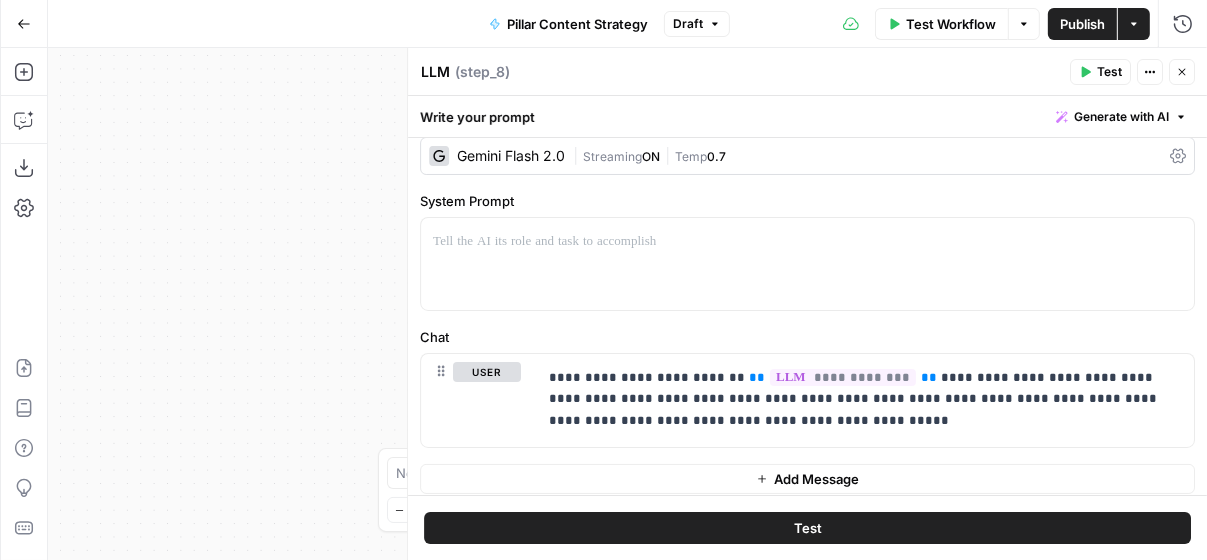 scroll, scrollTop: 16, scrollLeft: 0, axis: vertical 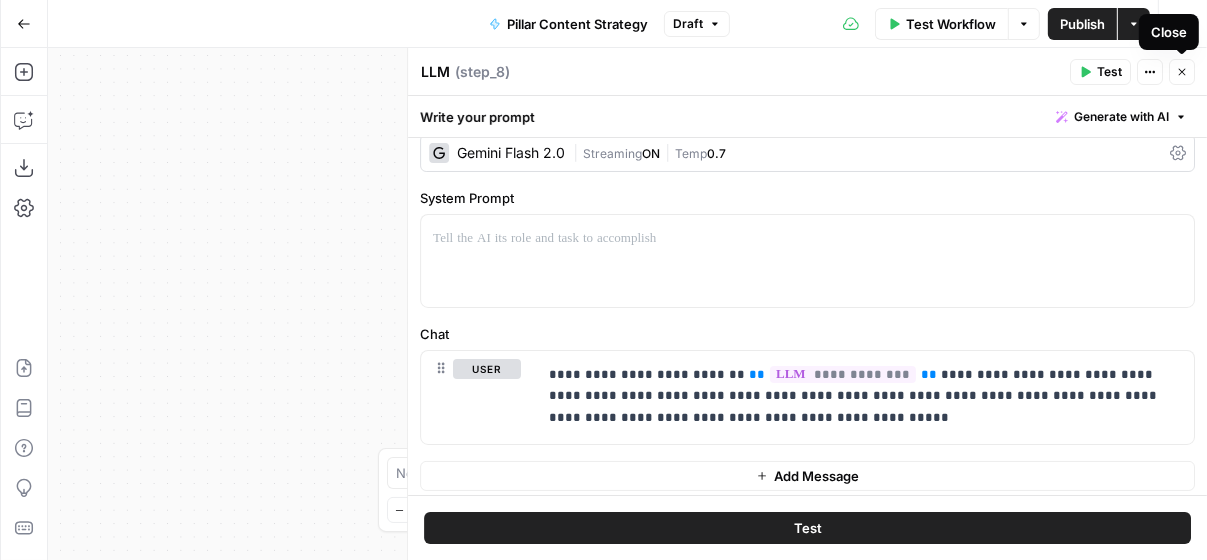 click 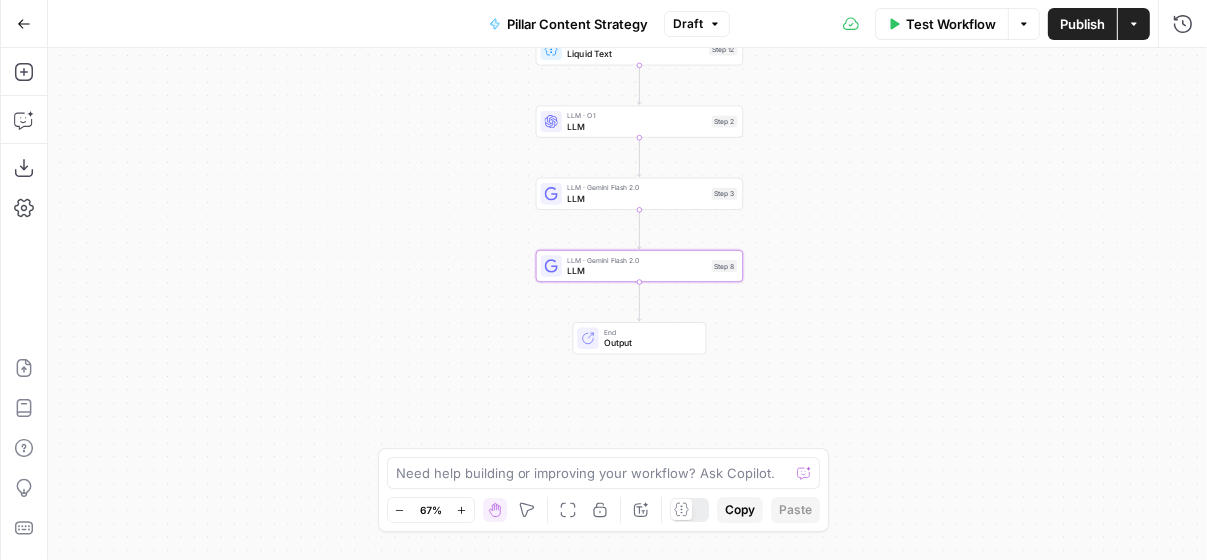 click on "LLM" at bounding box center [636, 270] 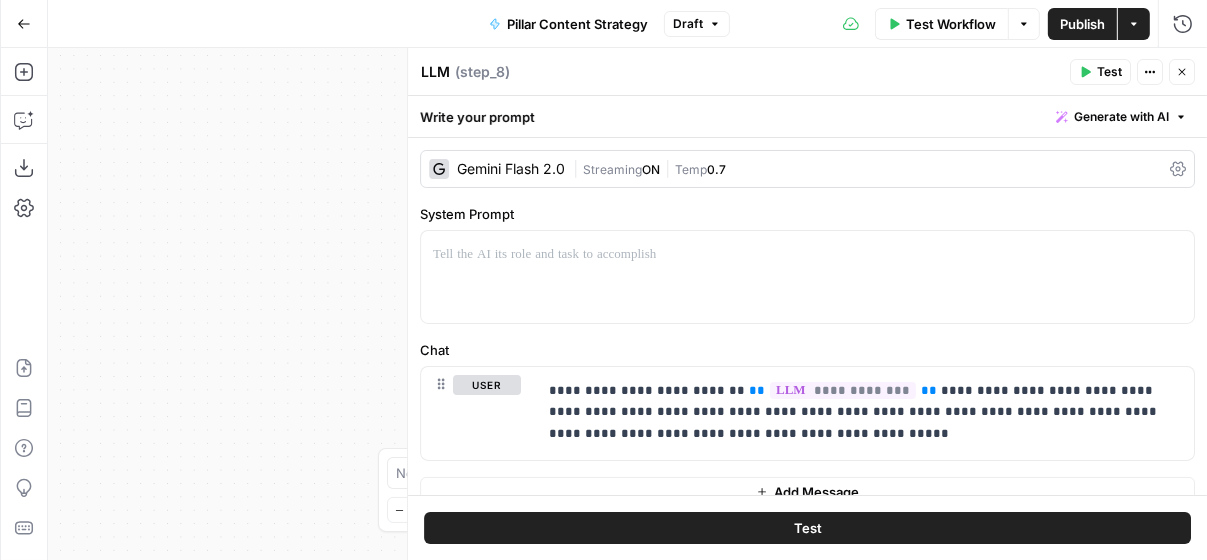 click on "Publish" at bounding box center (1082, 24) 